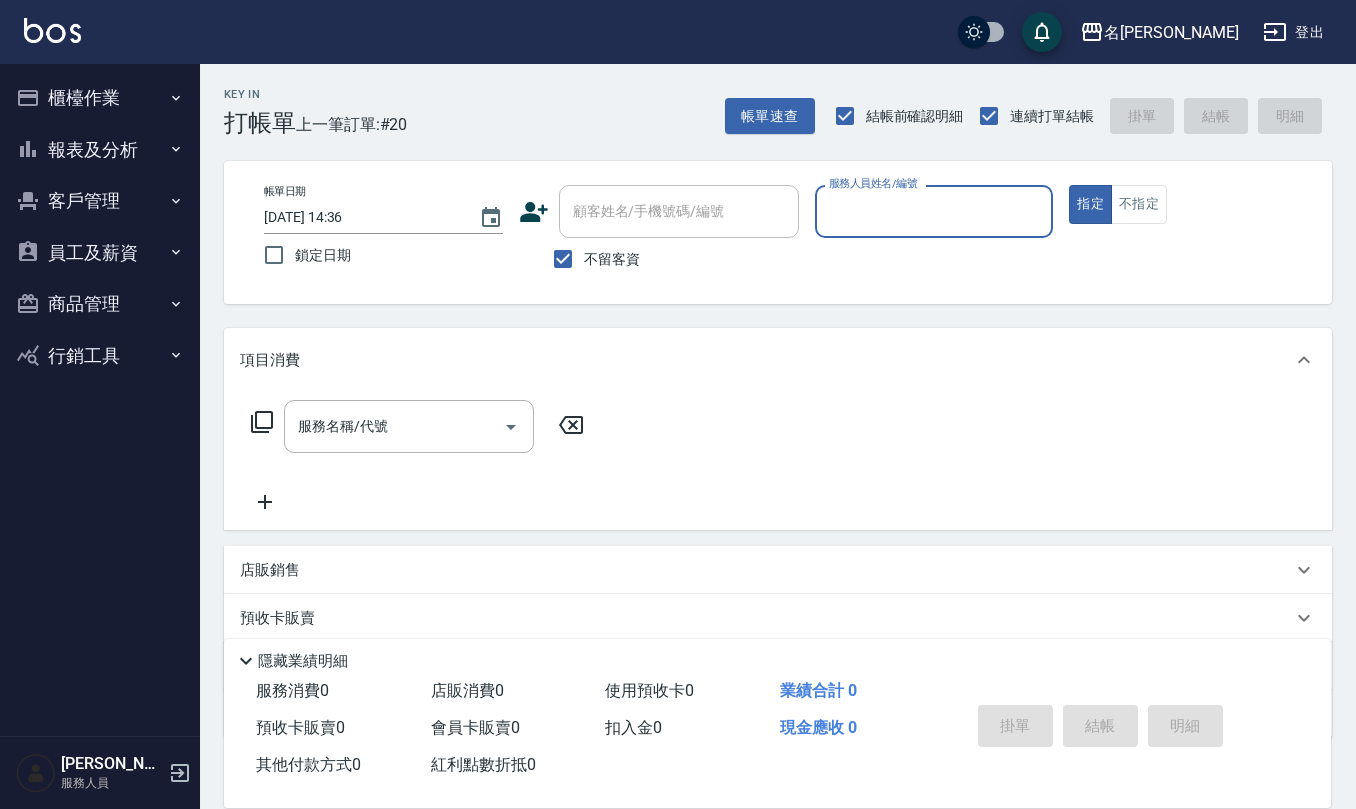 scroll, scrollTop: 0, scrollLeft: 0, axis: both 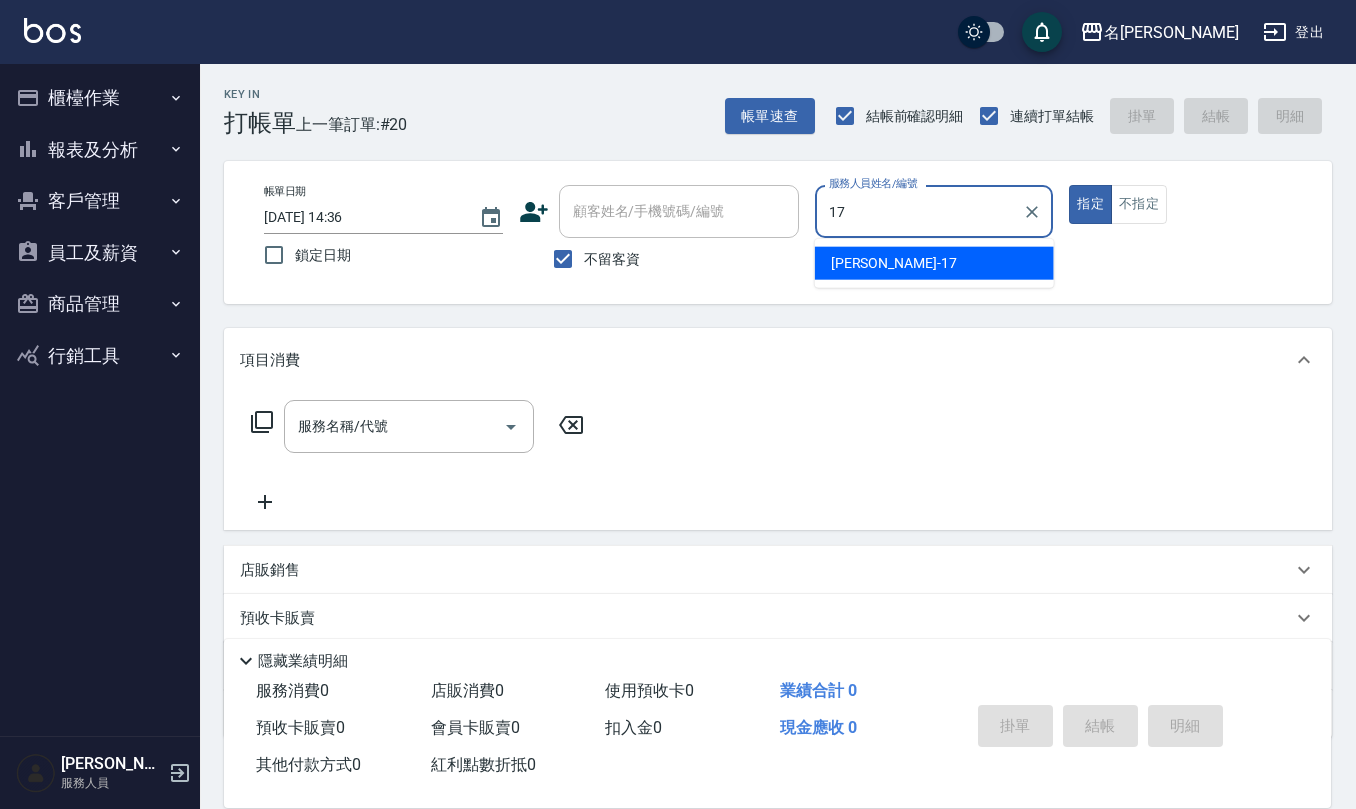 type on "[PERSON_NAME]-17" 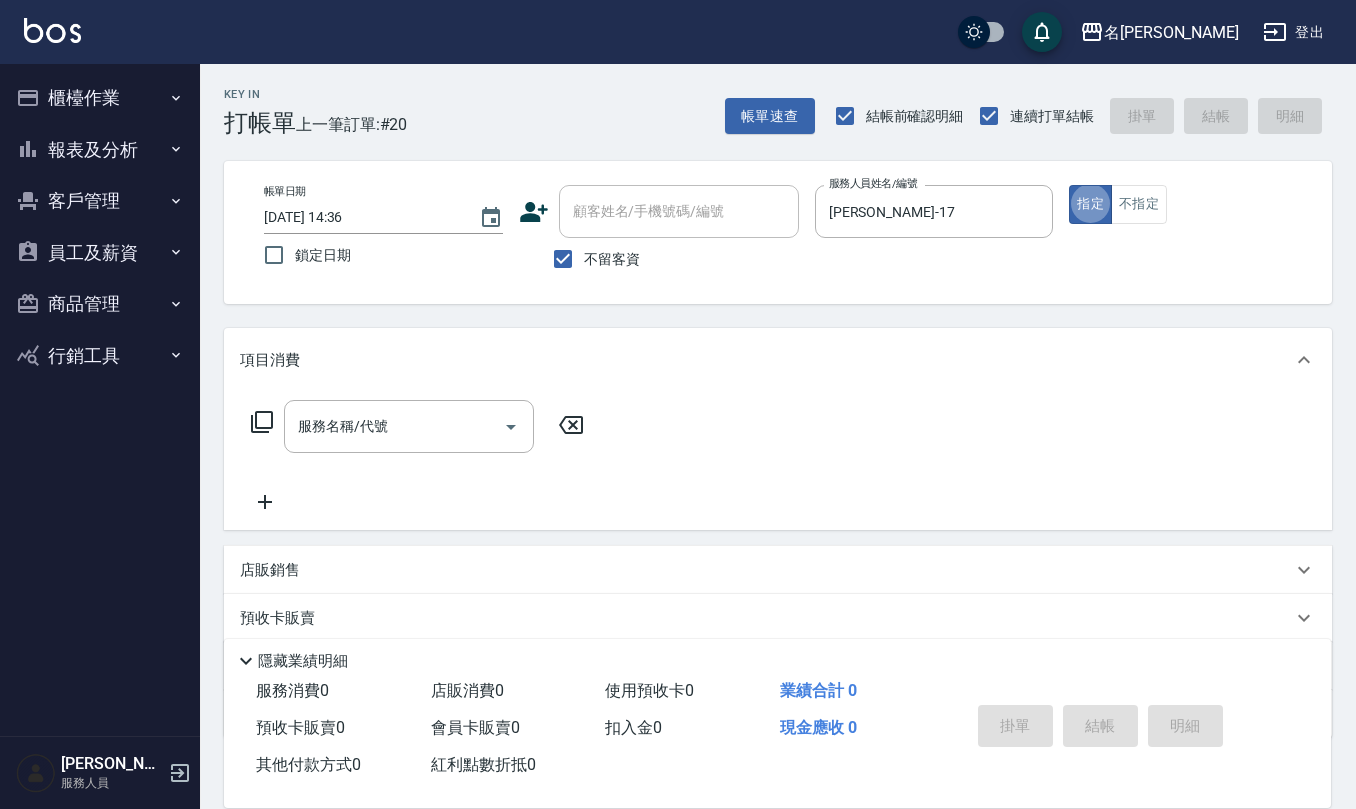 type on "true" 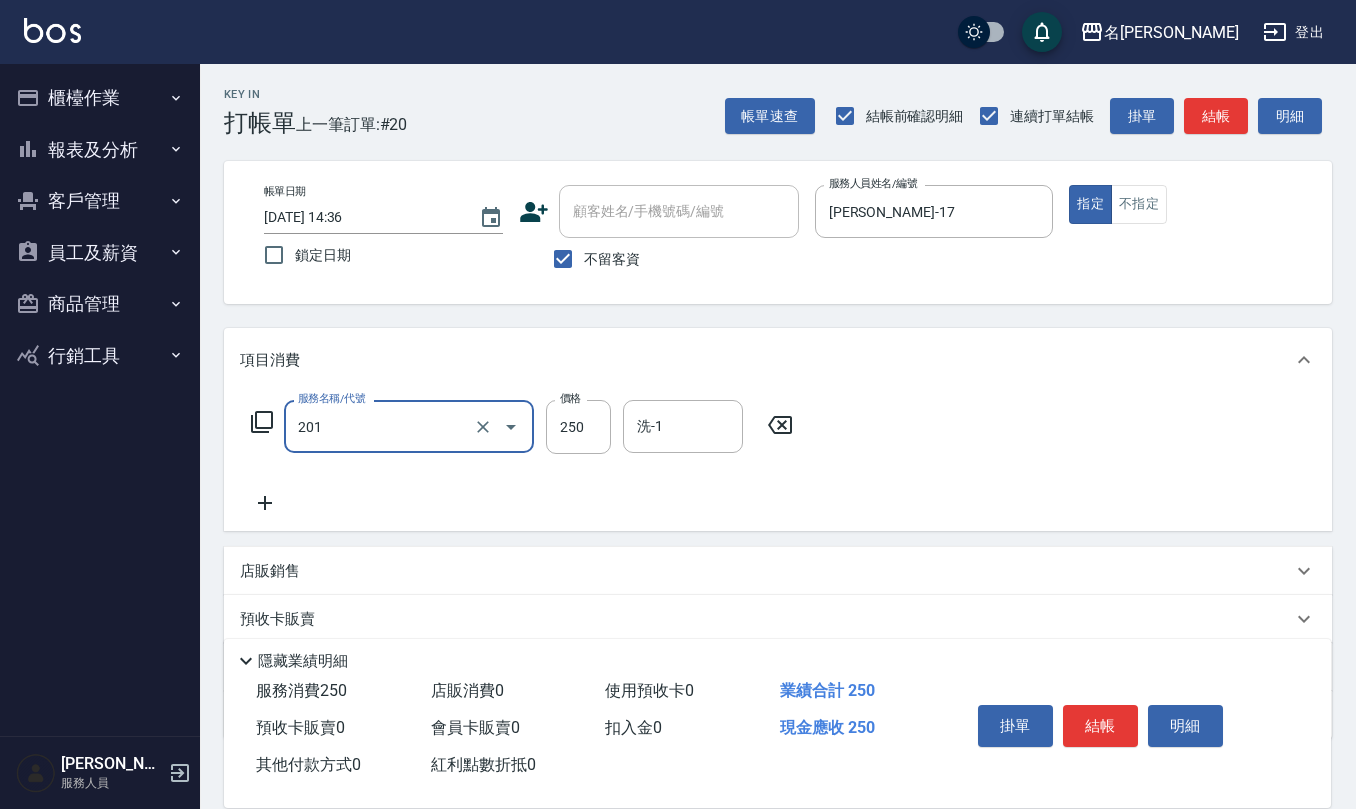 type on "洗髮(201)" 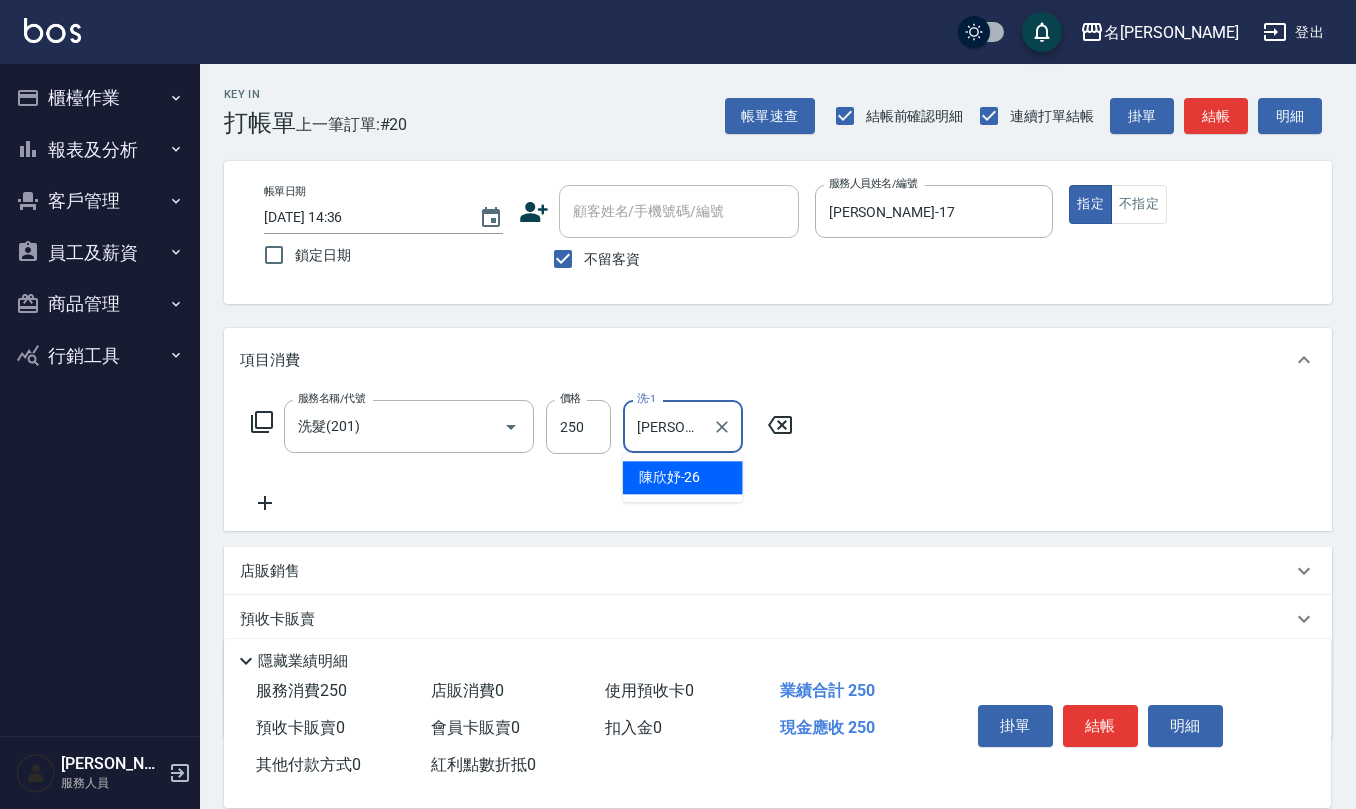 type on "[PERSON_NAME]-26" 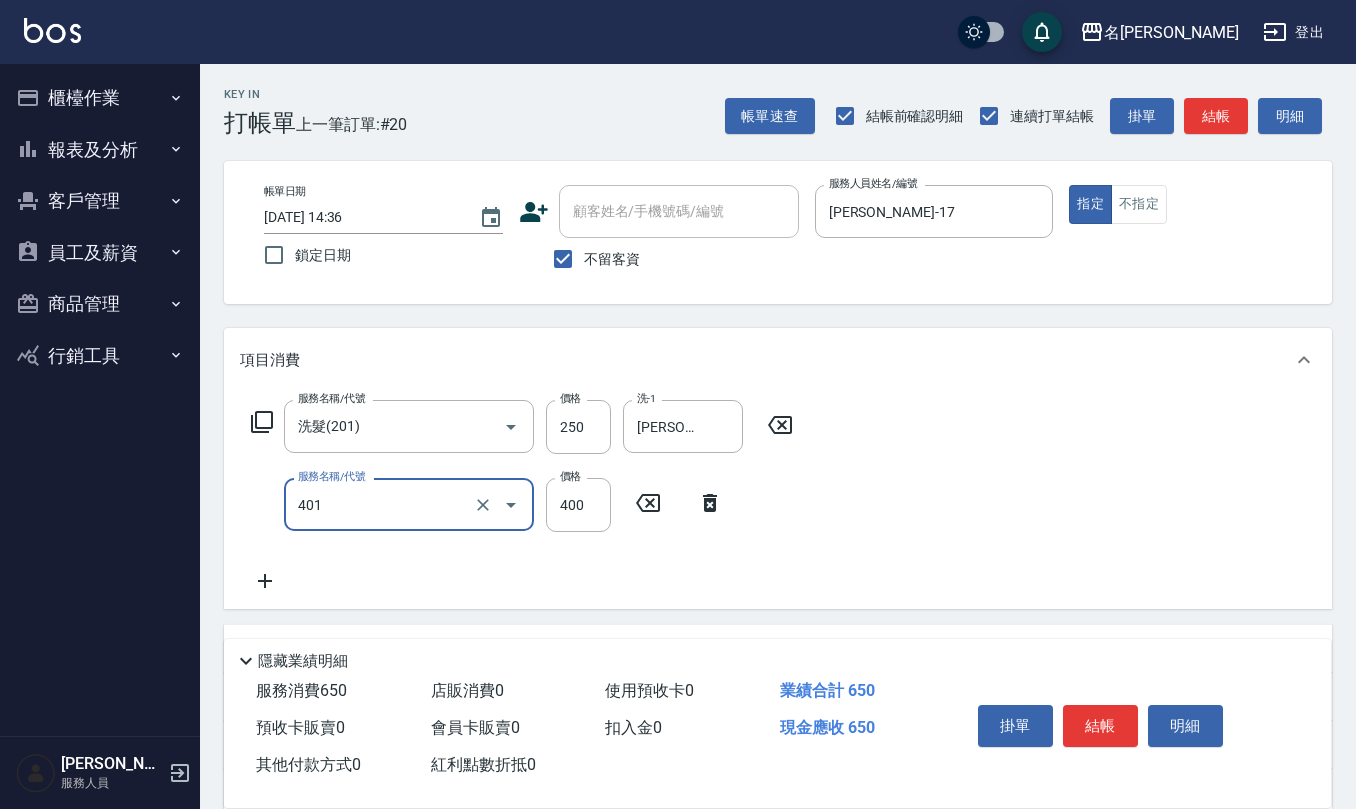 type on "剪髮(401)" 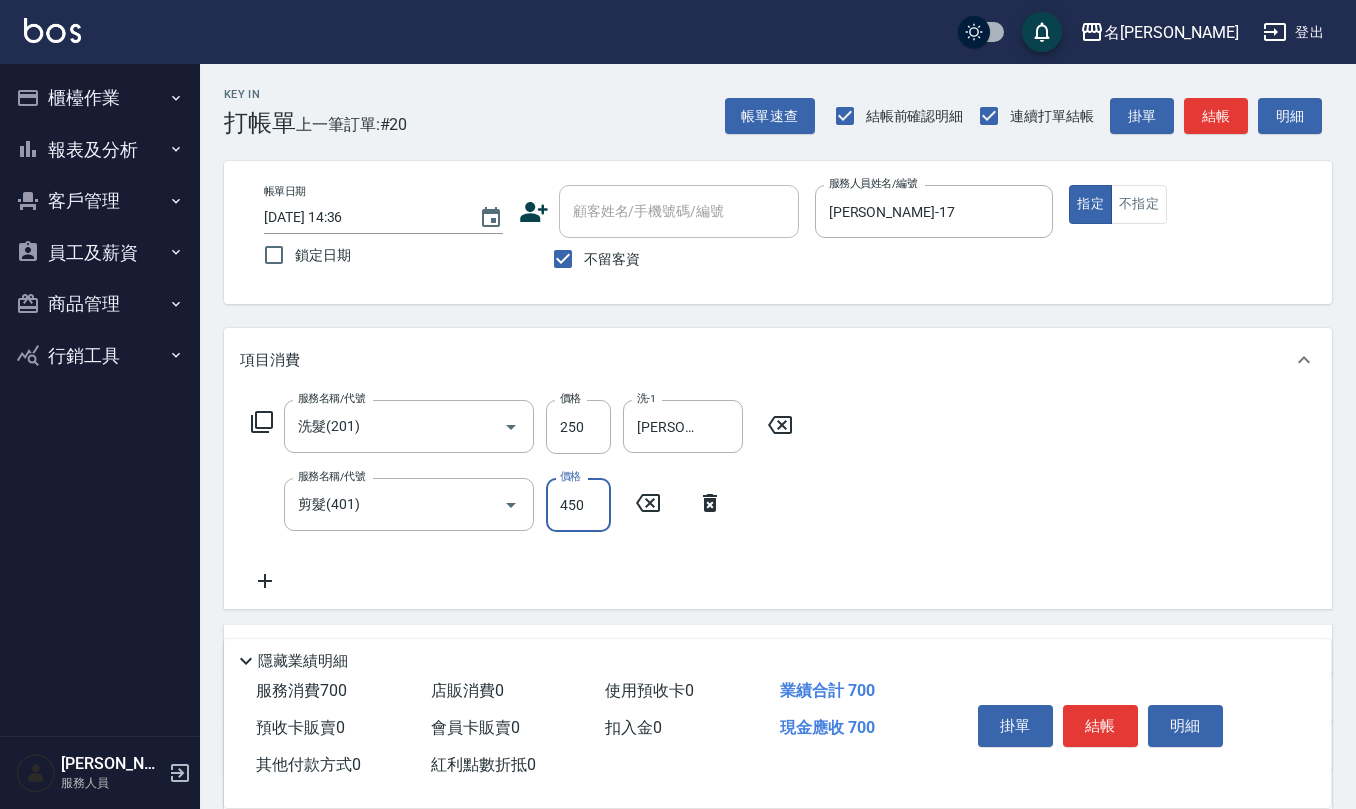 type on "450" 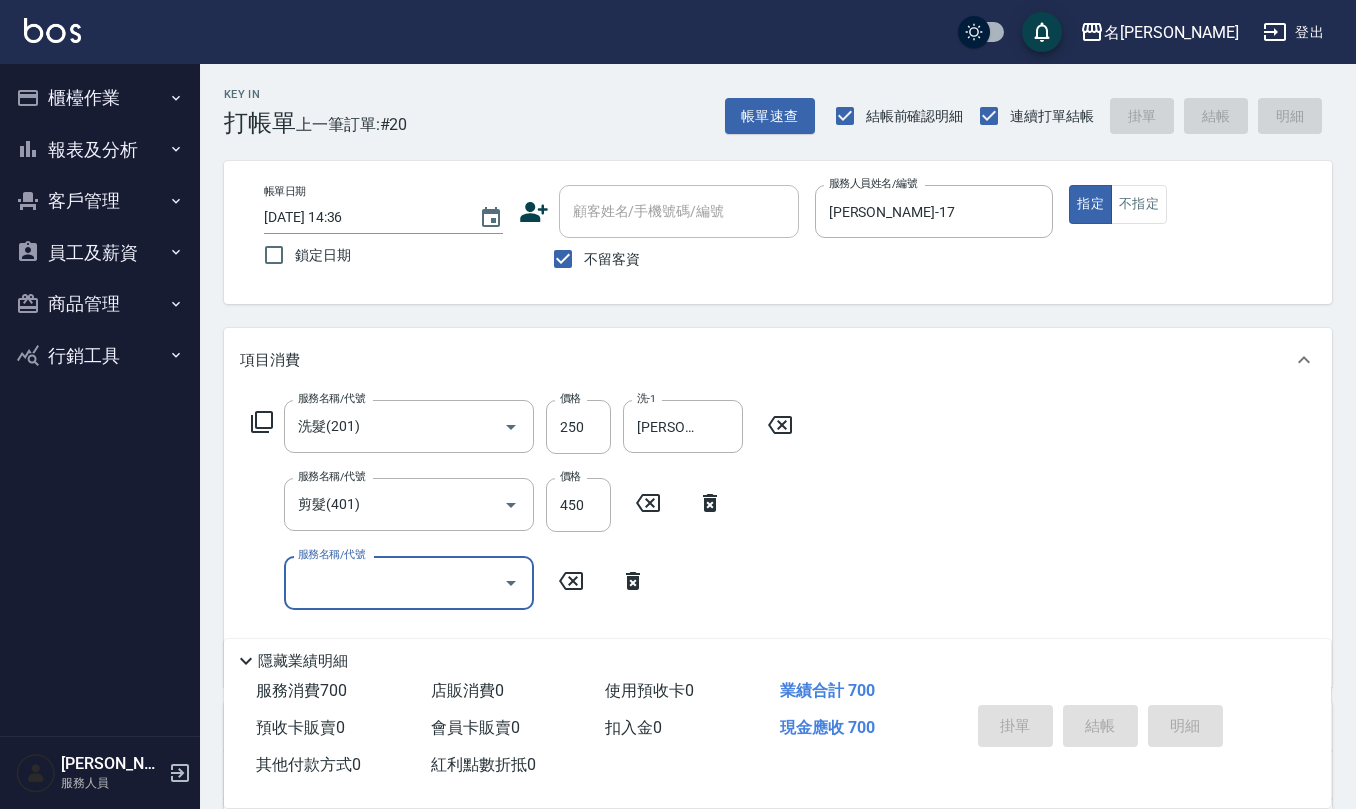 type on "2025/07/14 15:08" 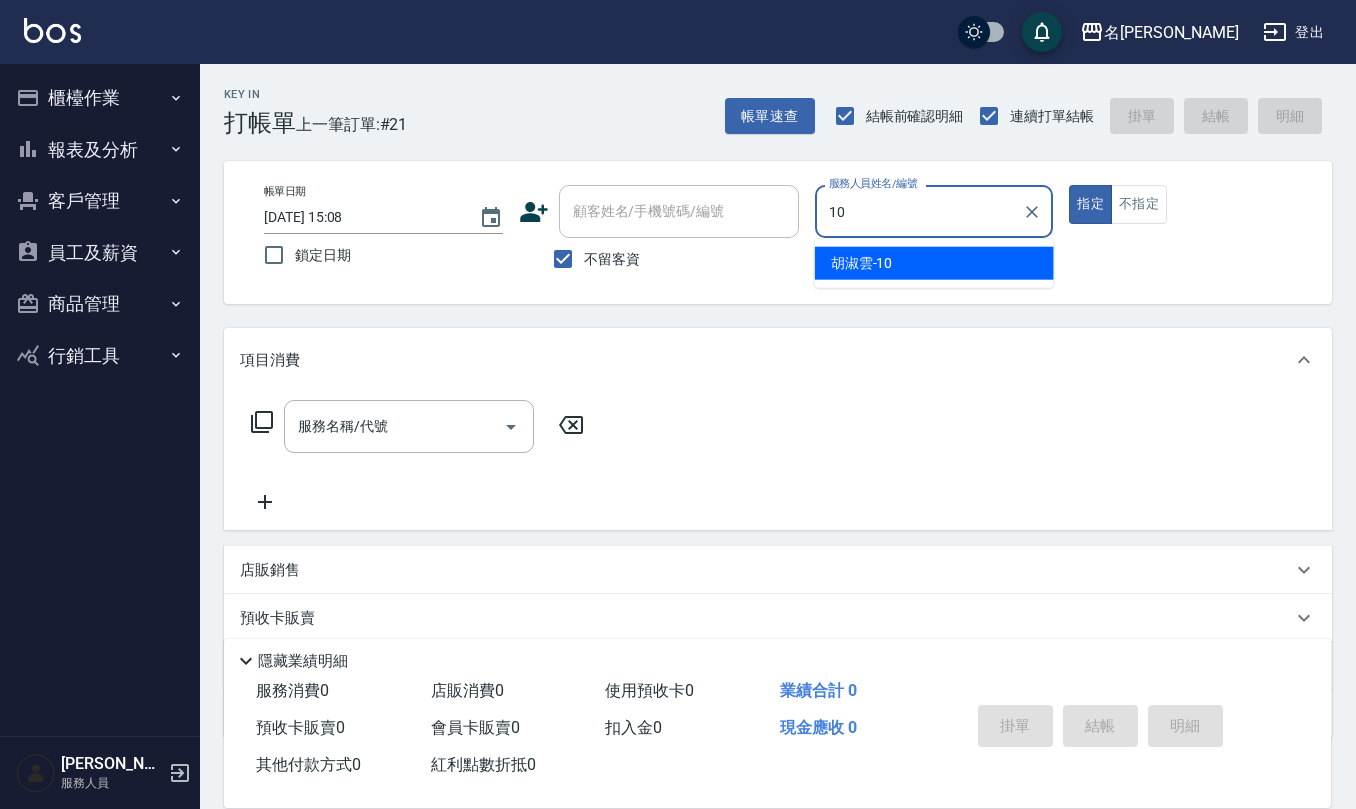 type on "[PERSON_NAME]-10" 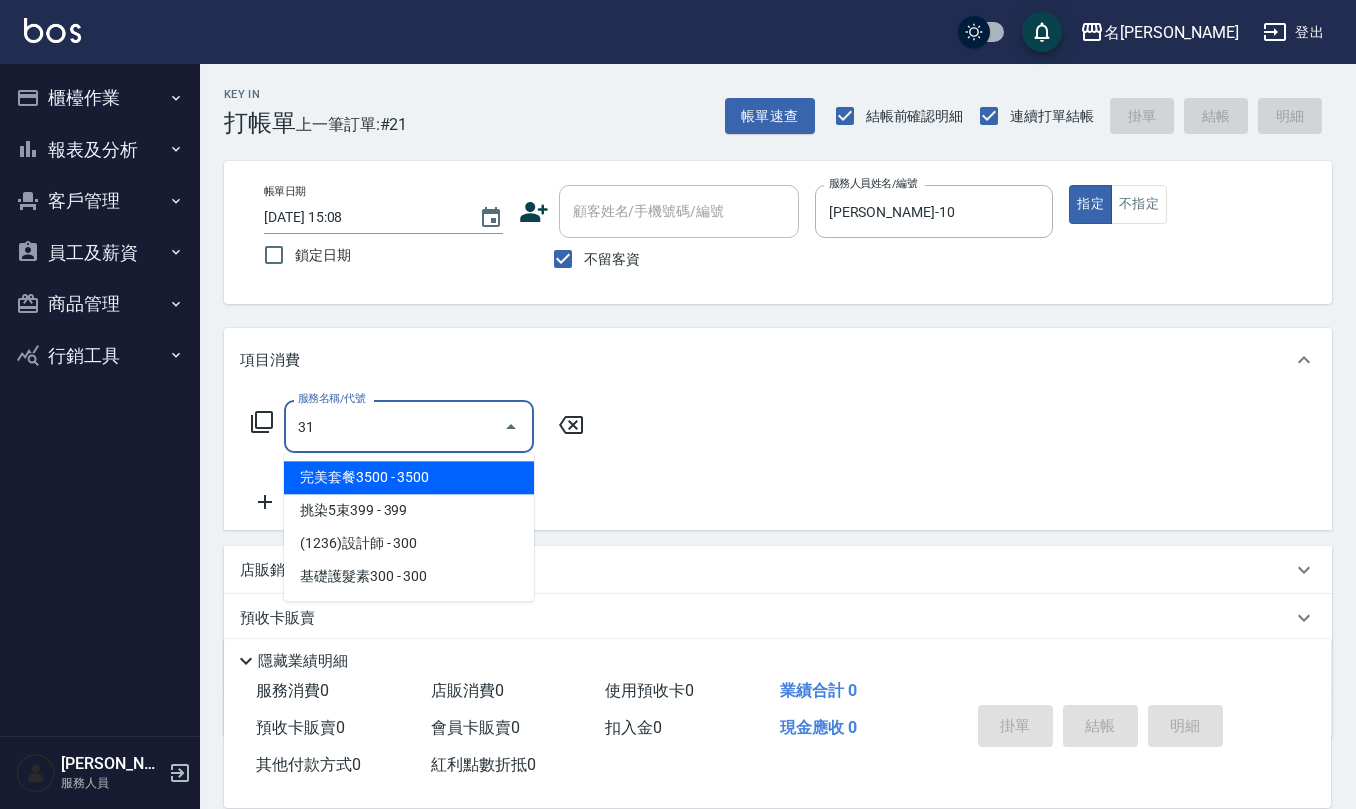 type on "311" 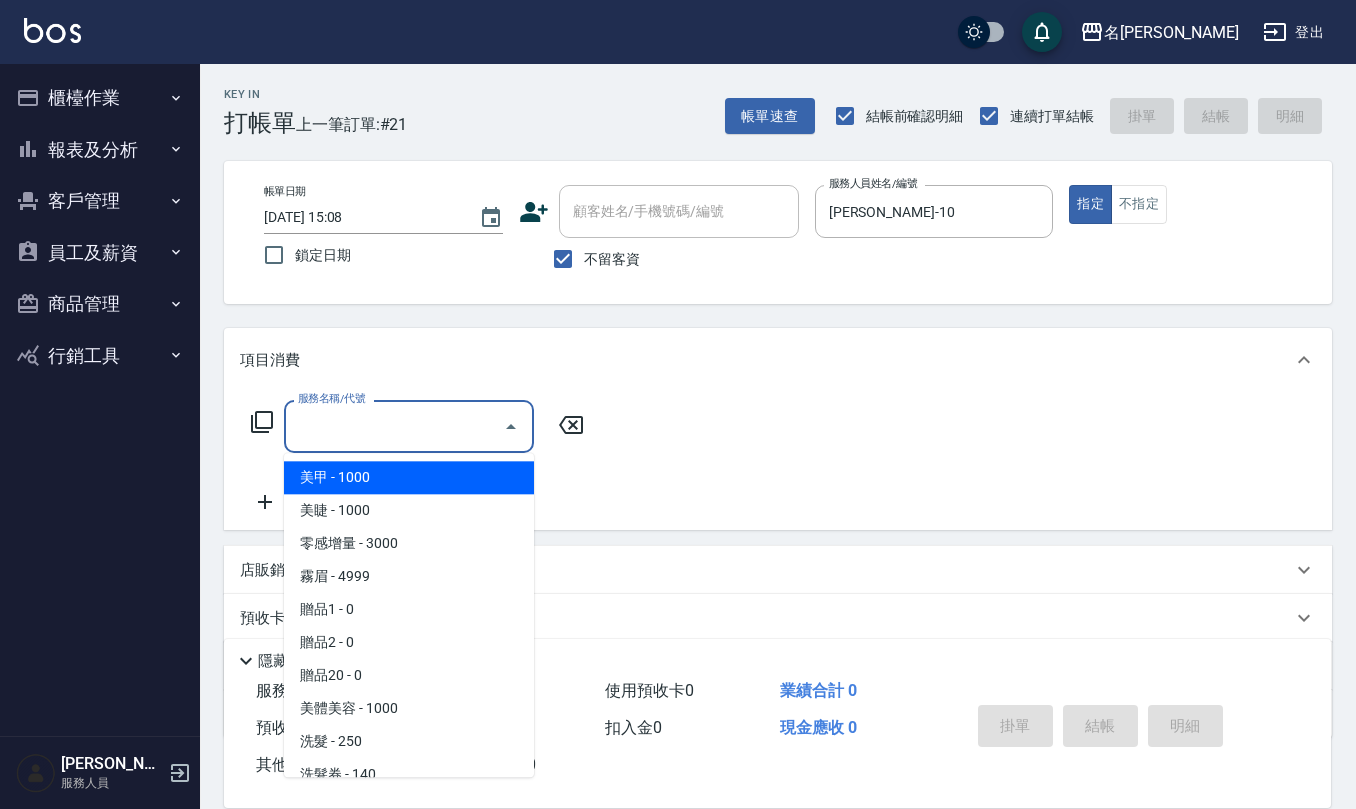 type on "2" 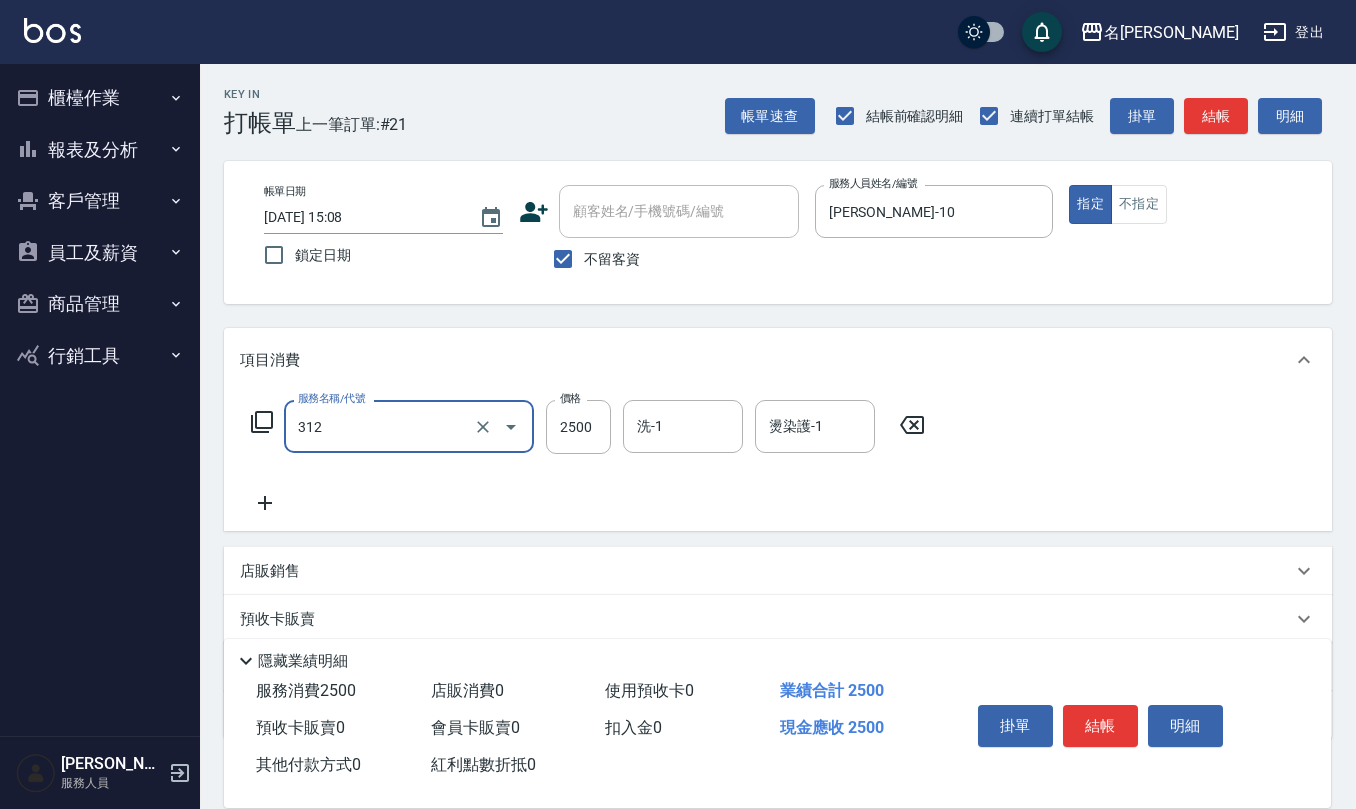 type on "有氧水離子燙2500(312)" 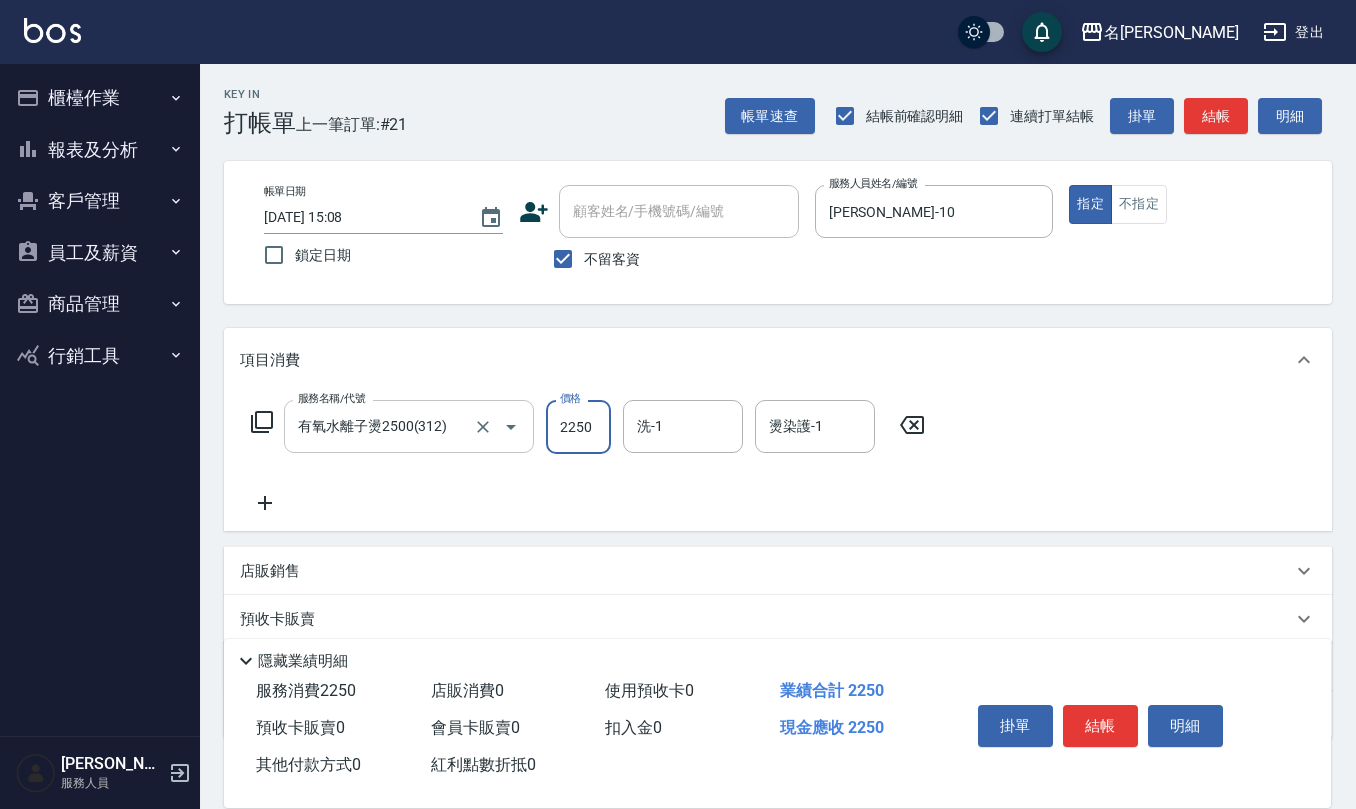 type on "2250" 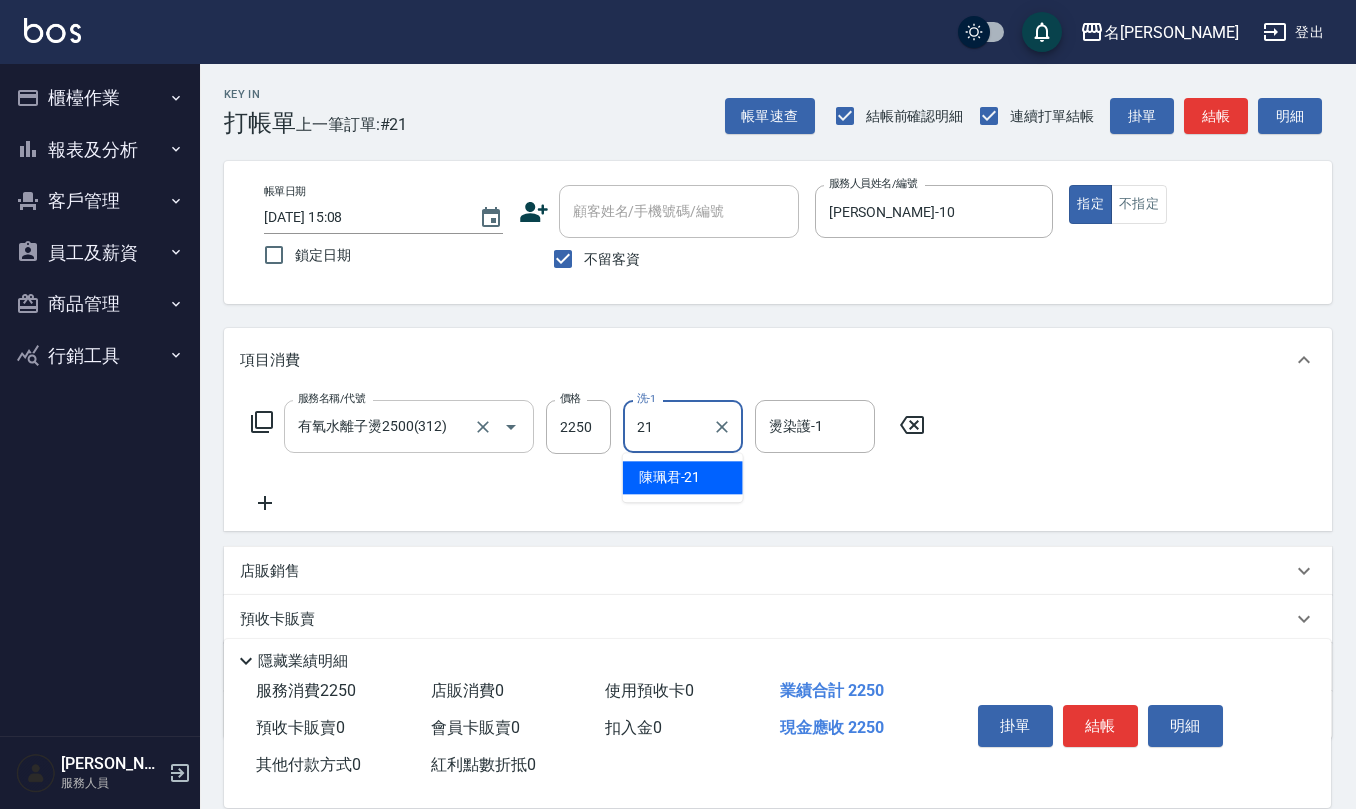type on "[PERSON_NAME]-21" 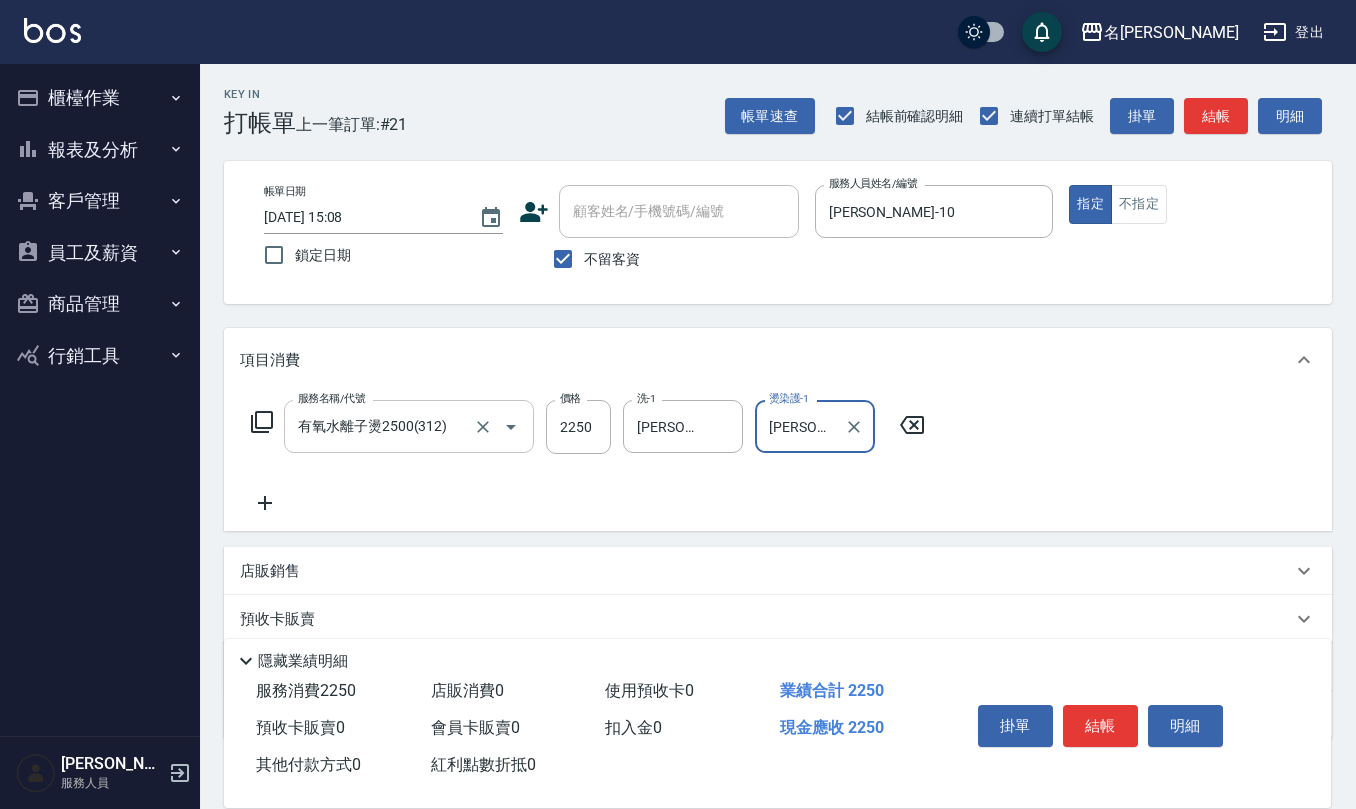 type on "[PERSON_NAME]-21" 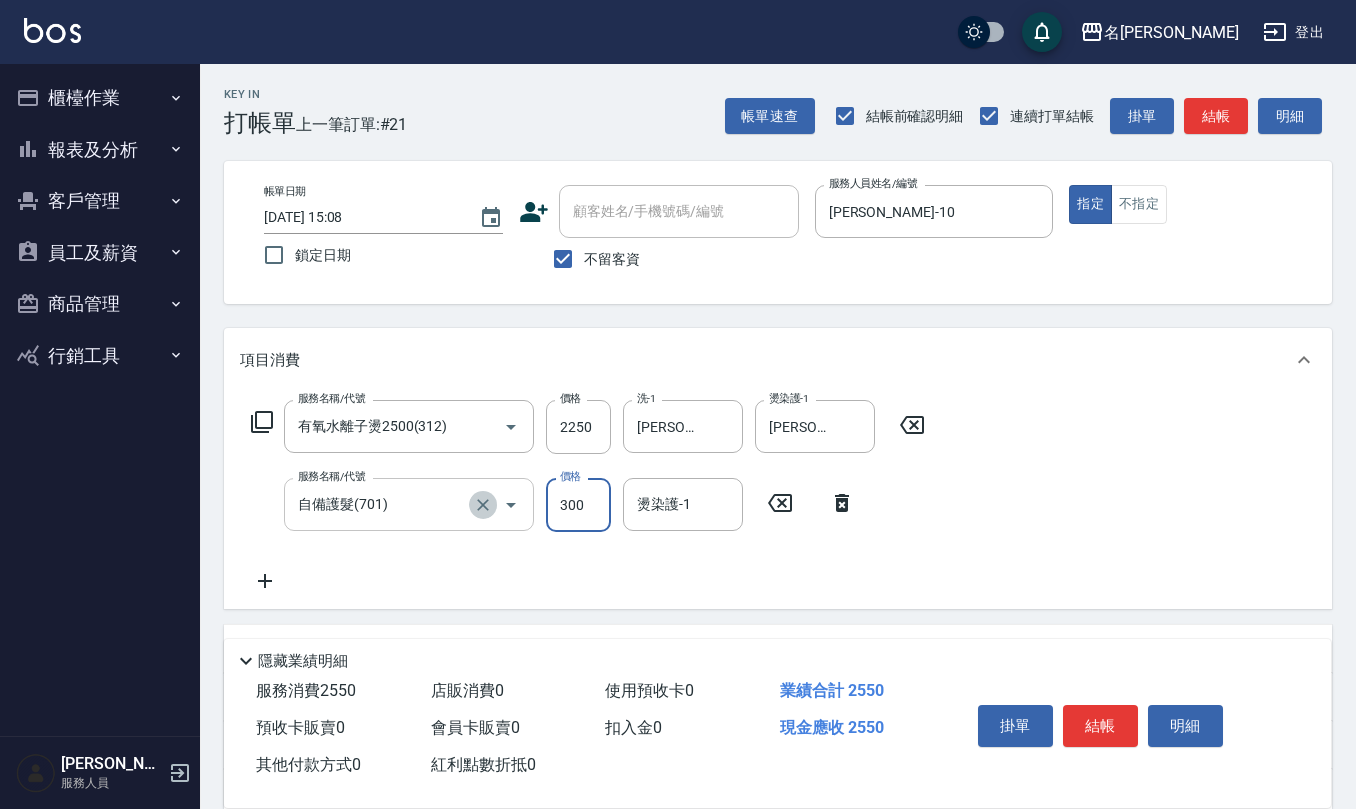 click 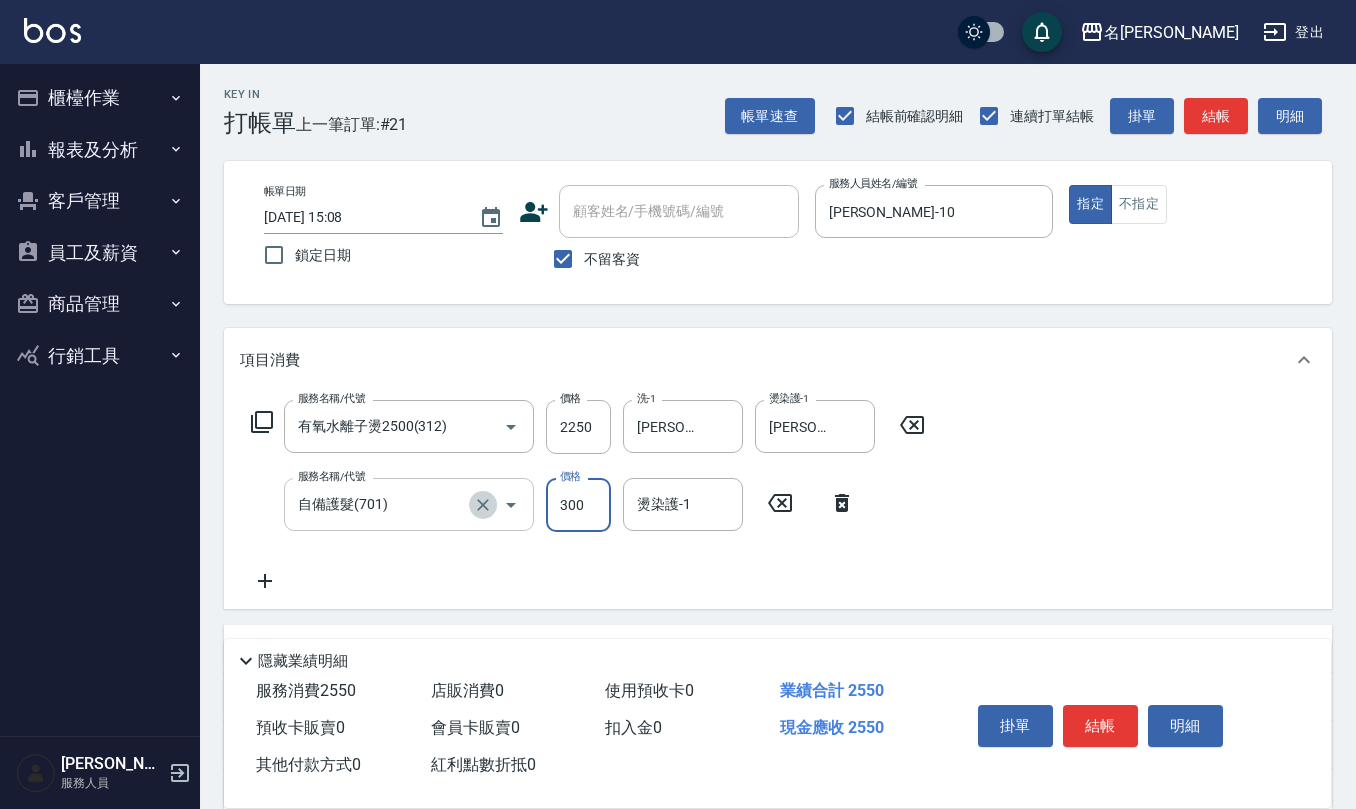 type on "自備護髮(701)" 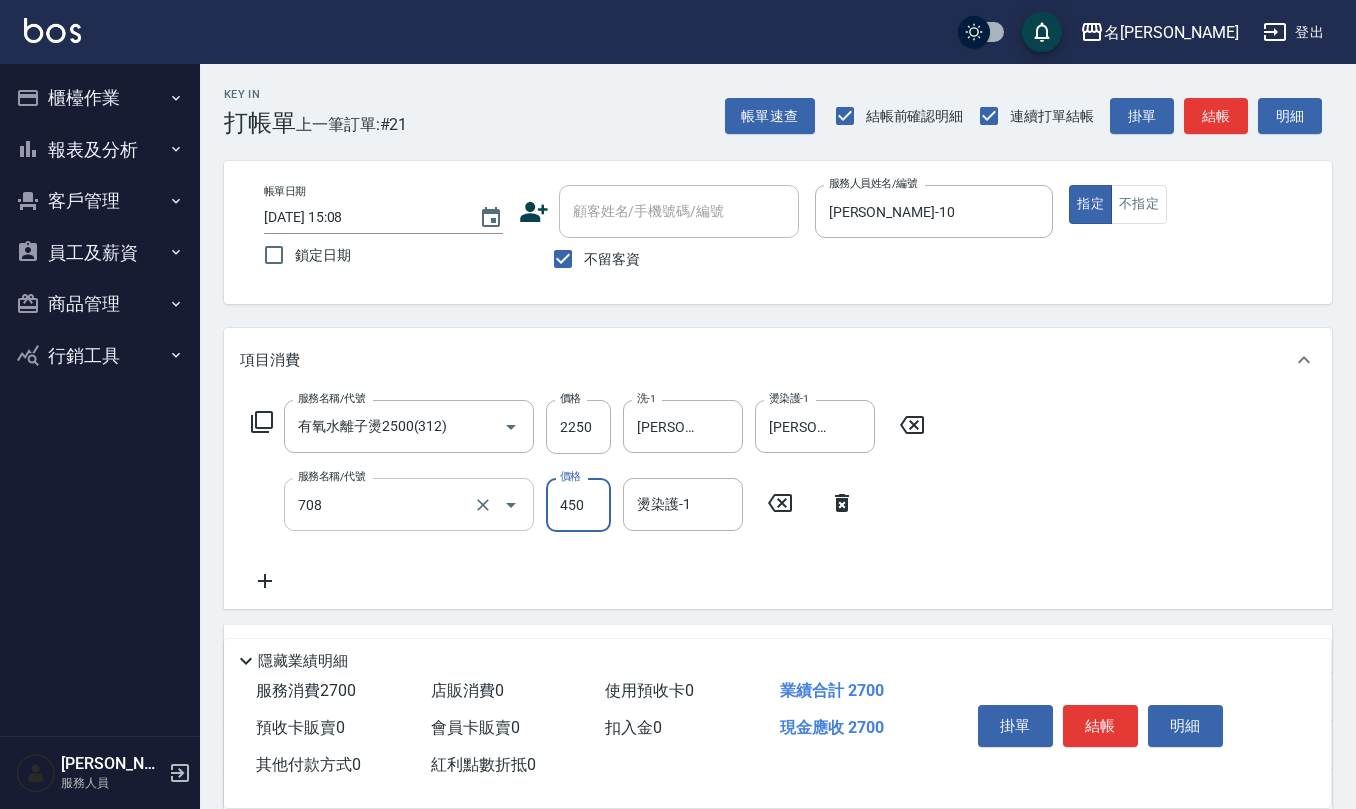type on "松島舞鶴450(708)" 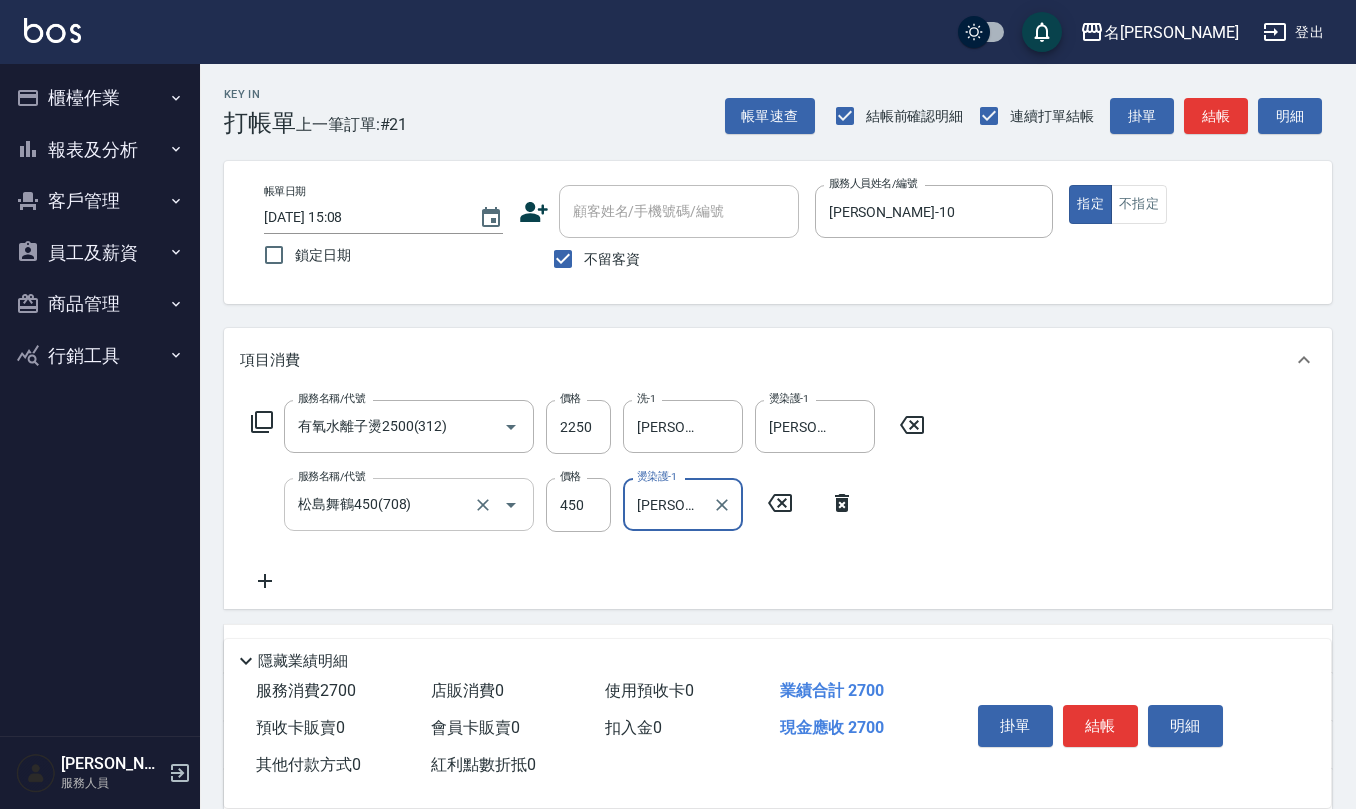 type on "[PERSON_NAME]-21" 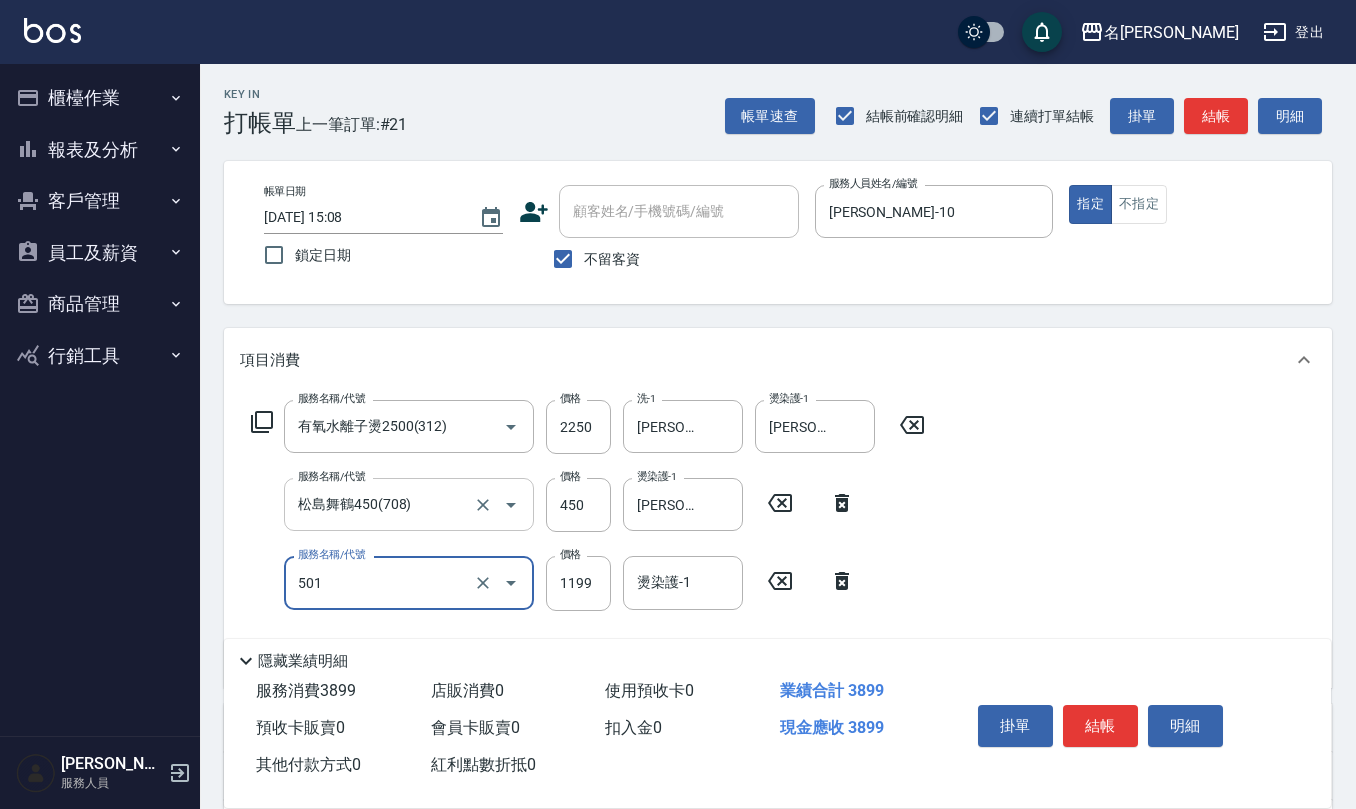 type on "染髮(501)" 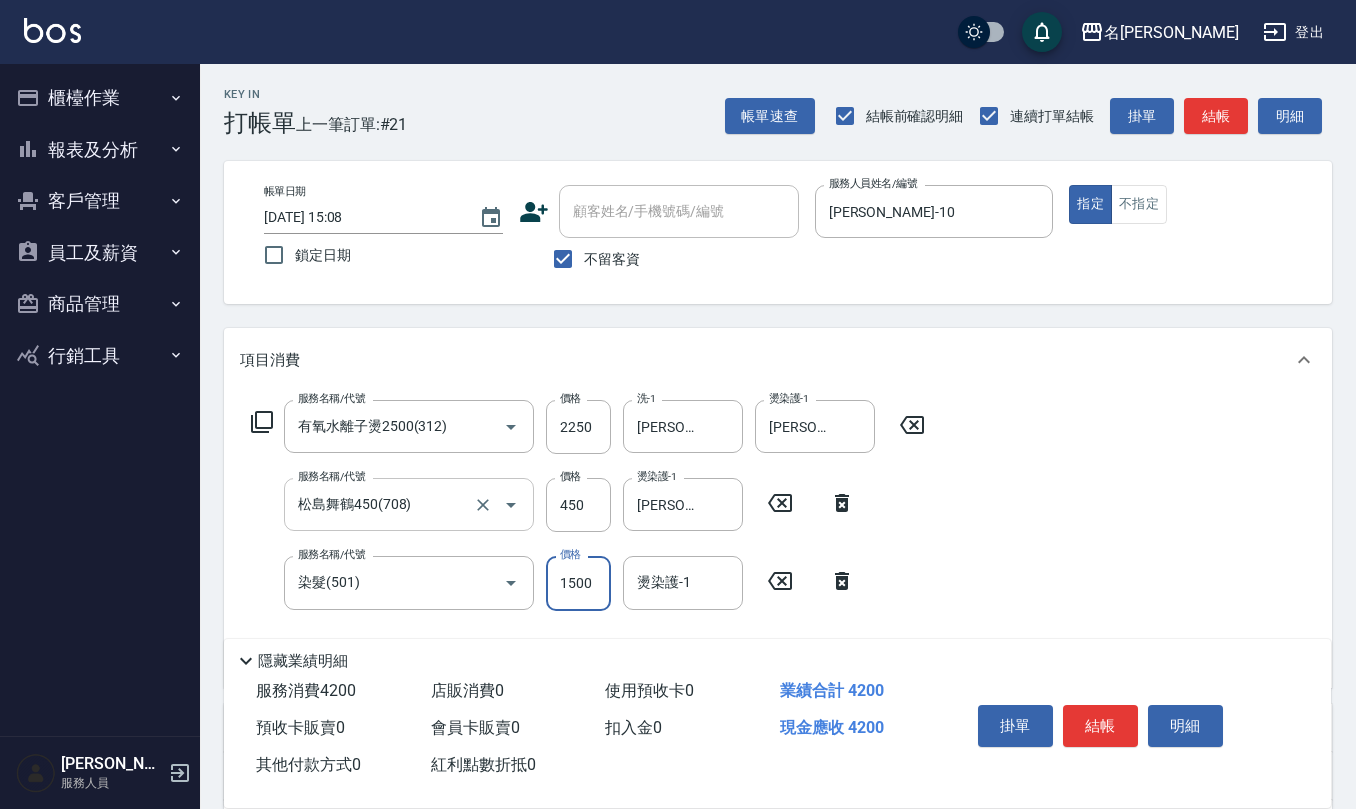 type on "1500" 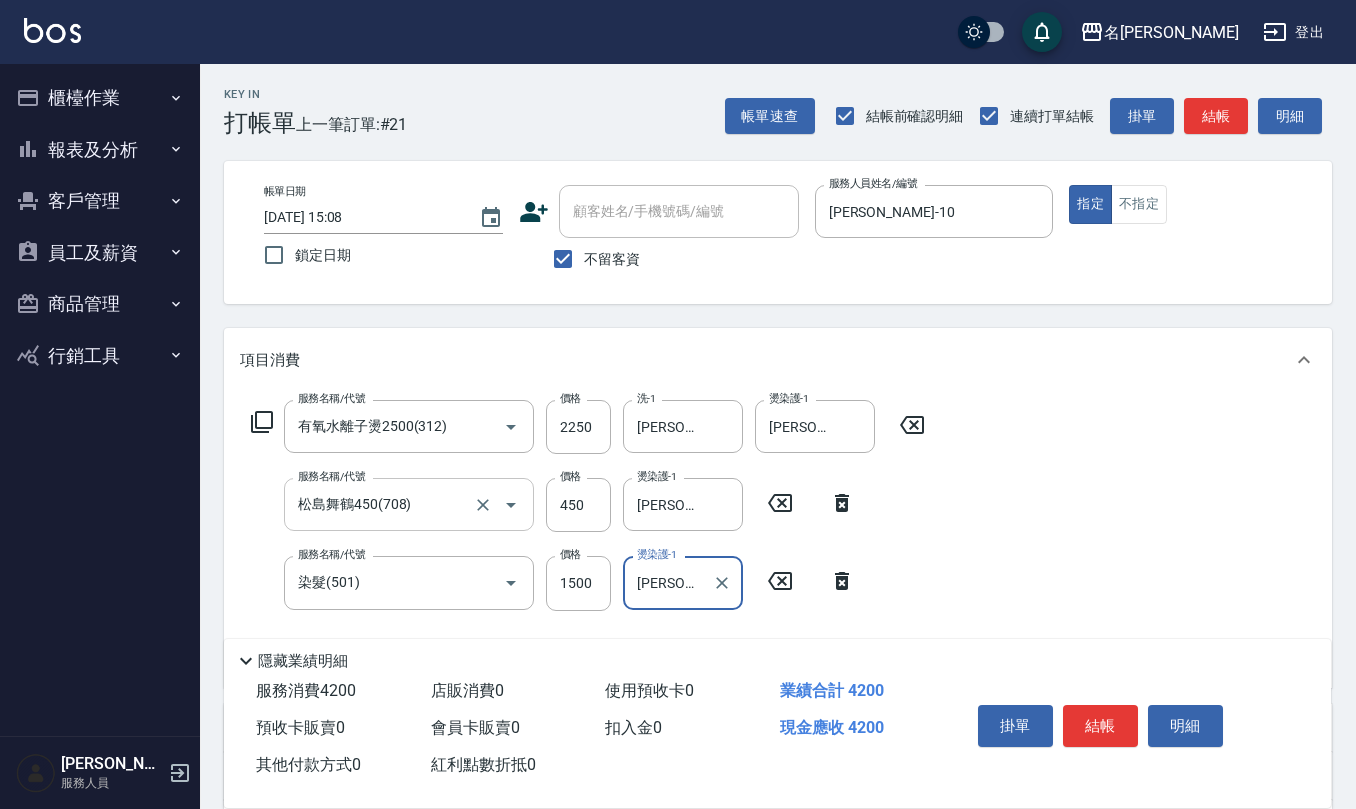 type on "[PERSON_NAME]-21" 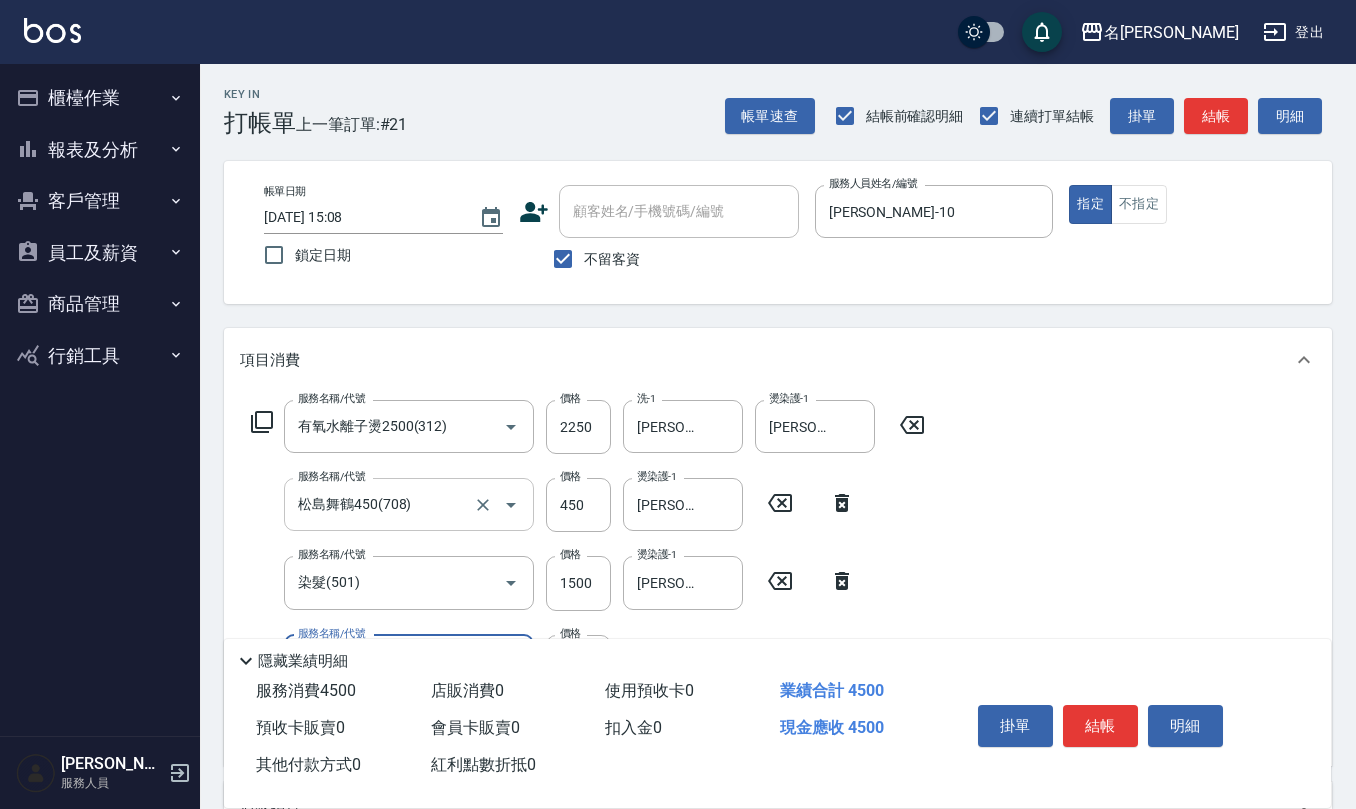 type on "(1236)設計師(703)" 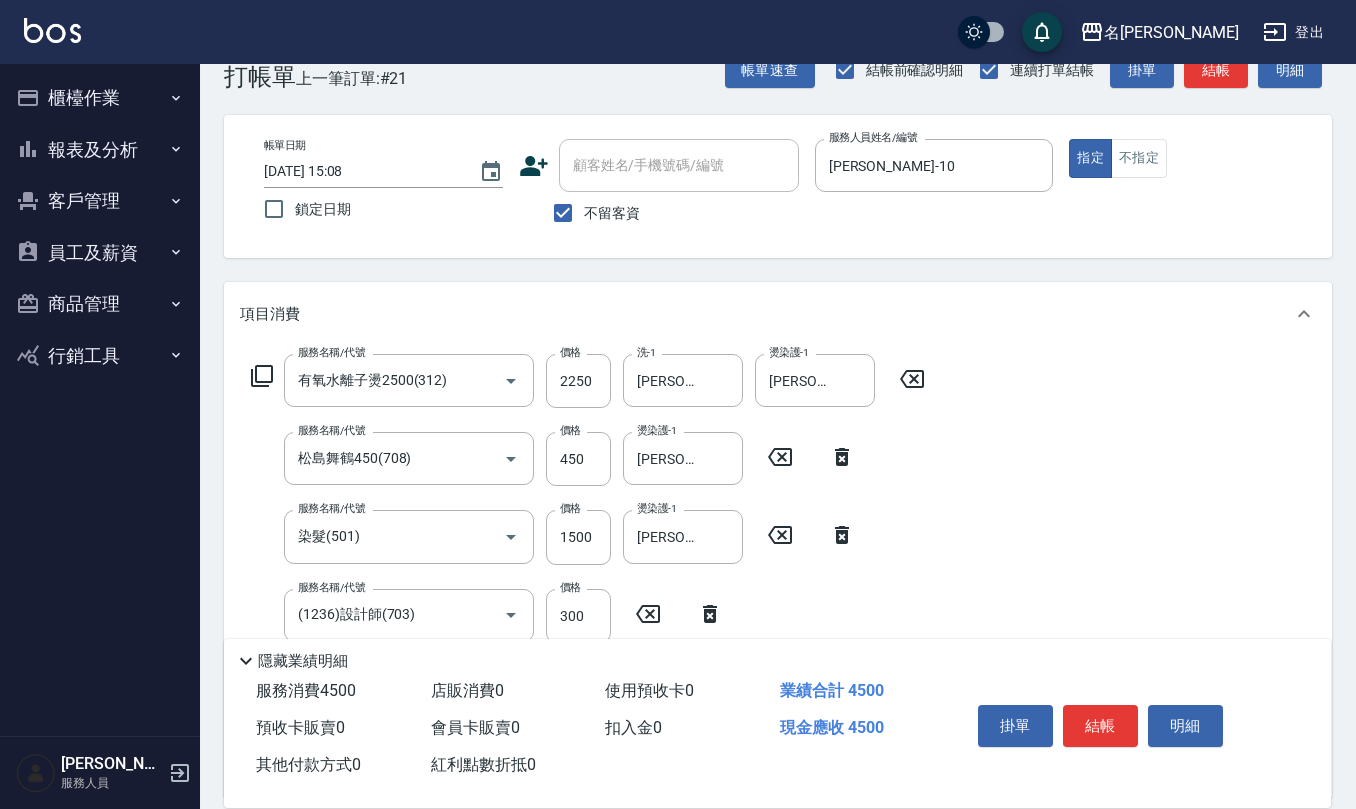 scroll, scrollTop: 0, scrollLeft: 0, axis: both 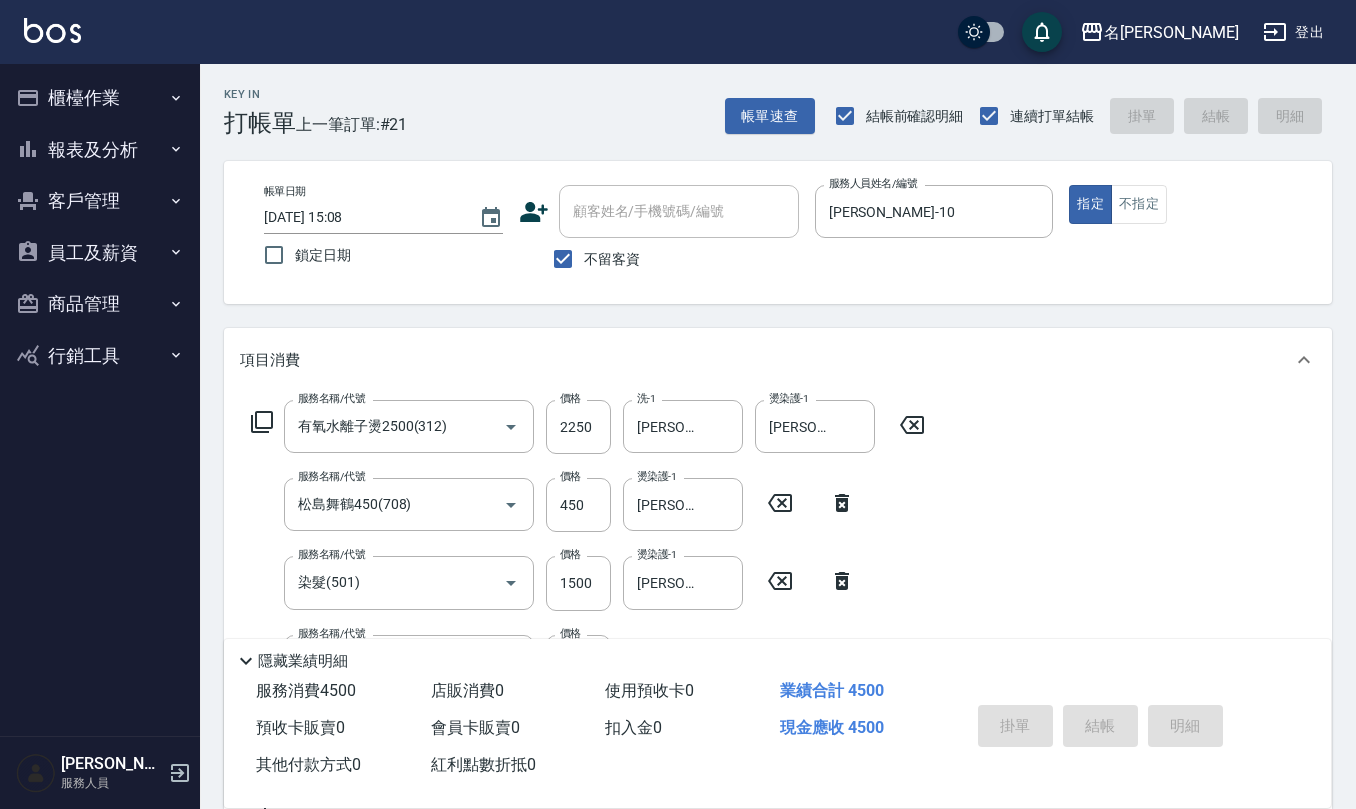 type on "2025/07/14 15:09" 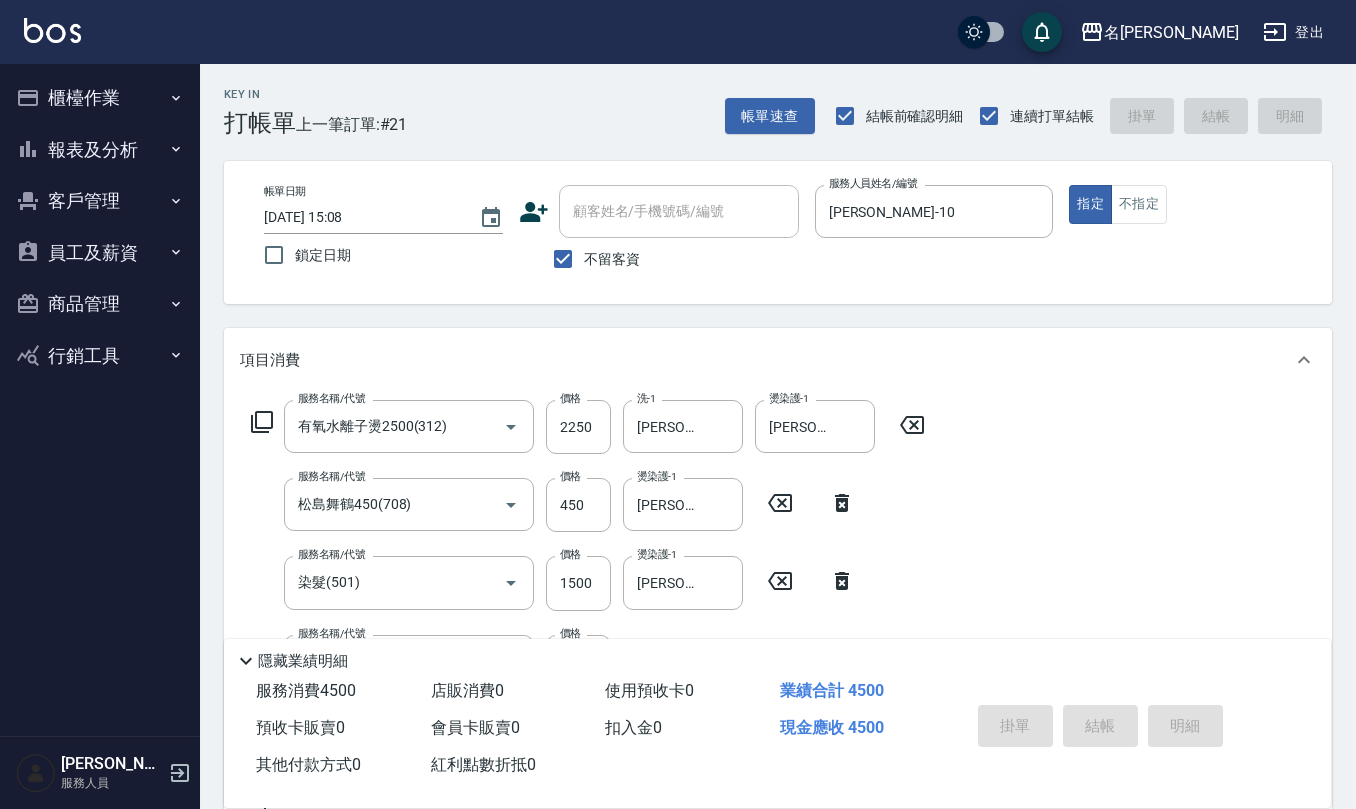 type 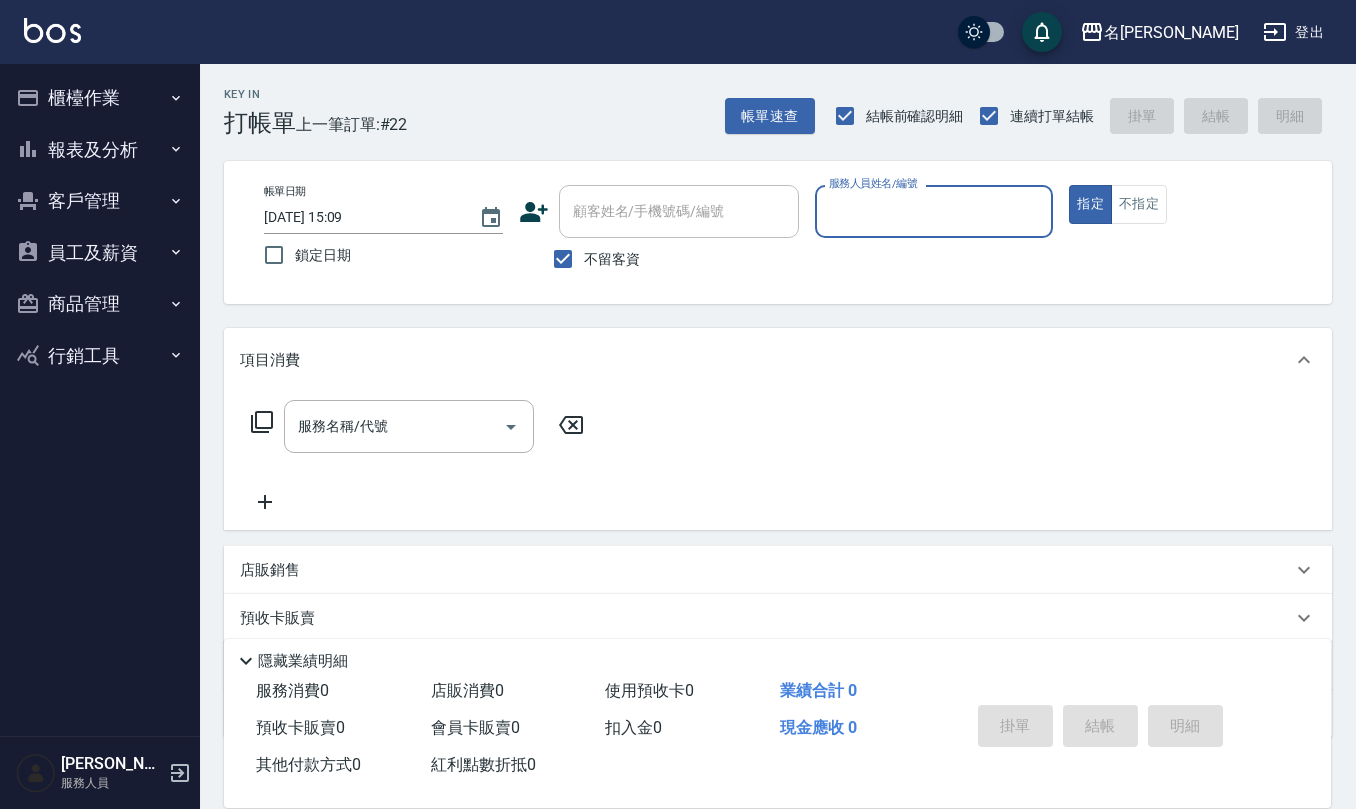 click on "櫃檯作業" at bounding box center [100, 98] 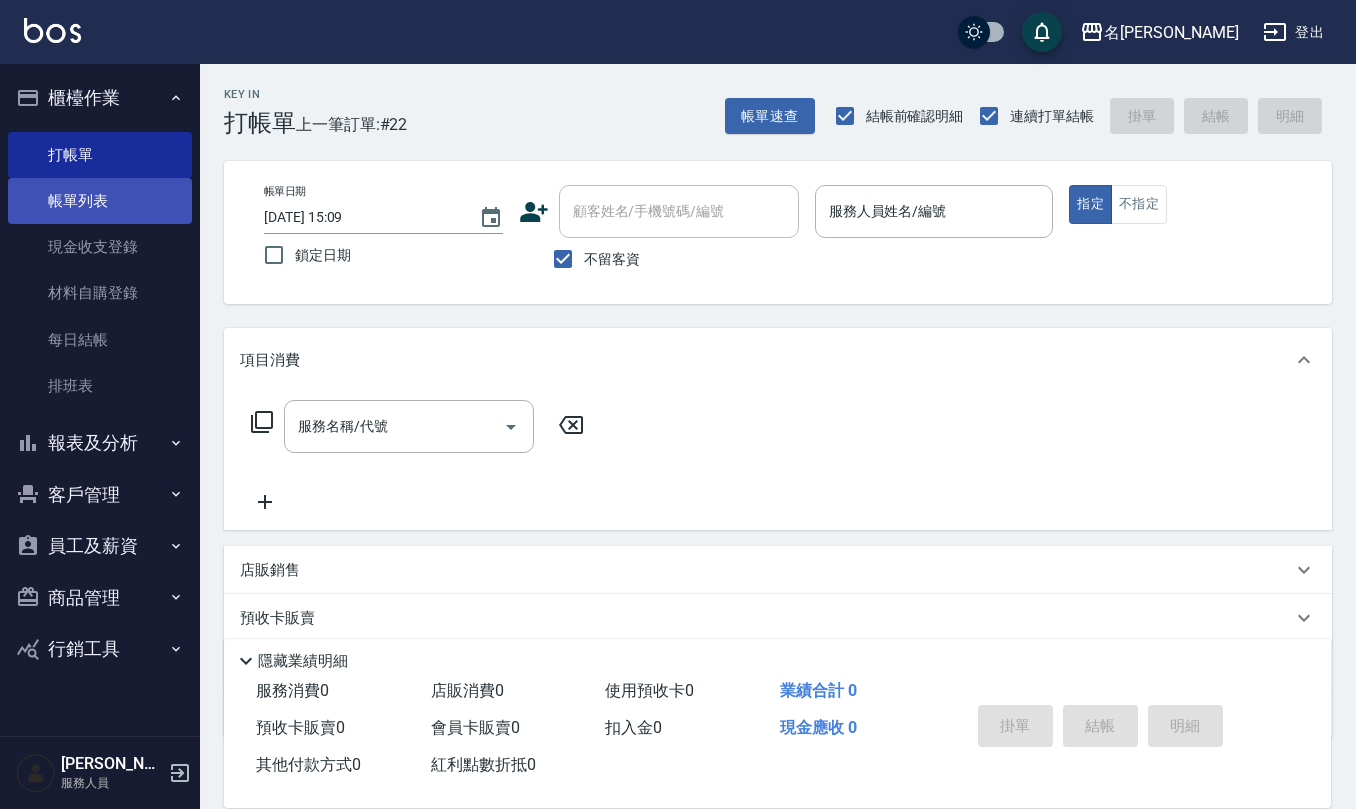 click on "帳單列表" at bounding box center (100, 201) 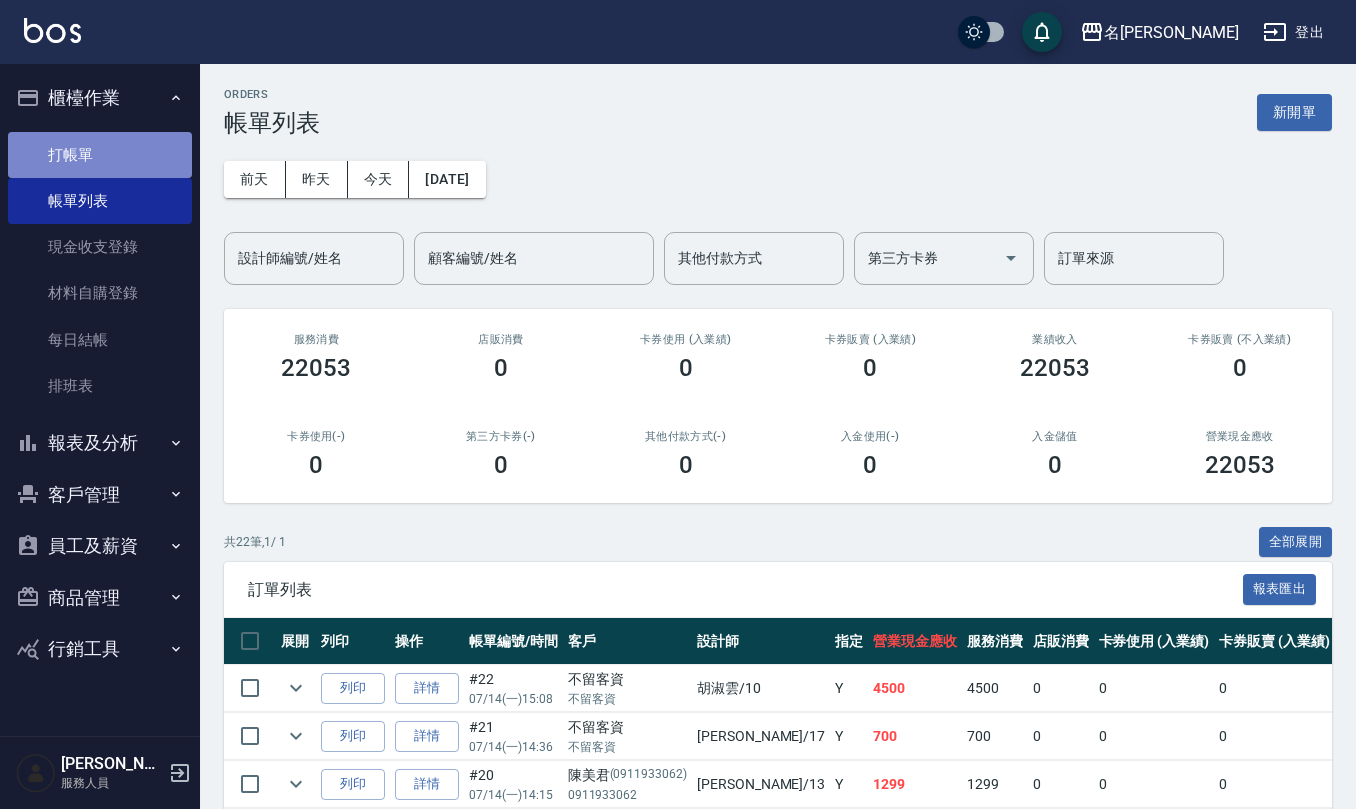 click on "打帳單" at bounding box center (100, 155) 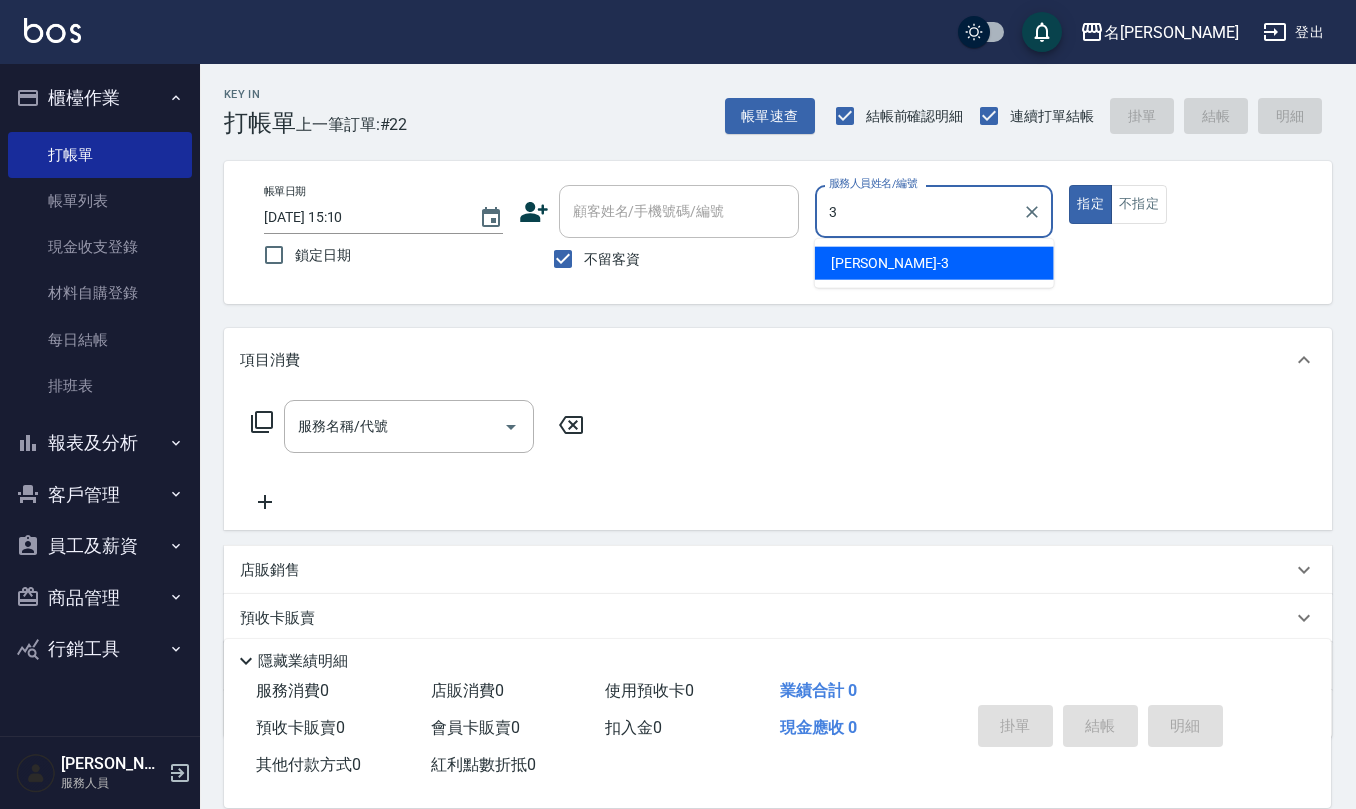 type on "陳旅玨-3" 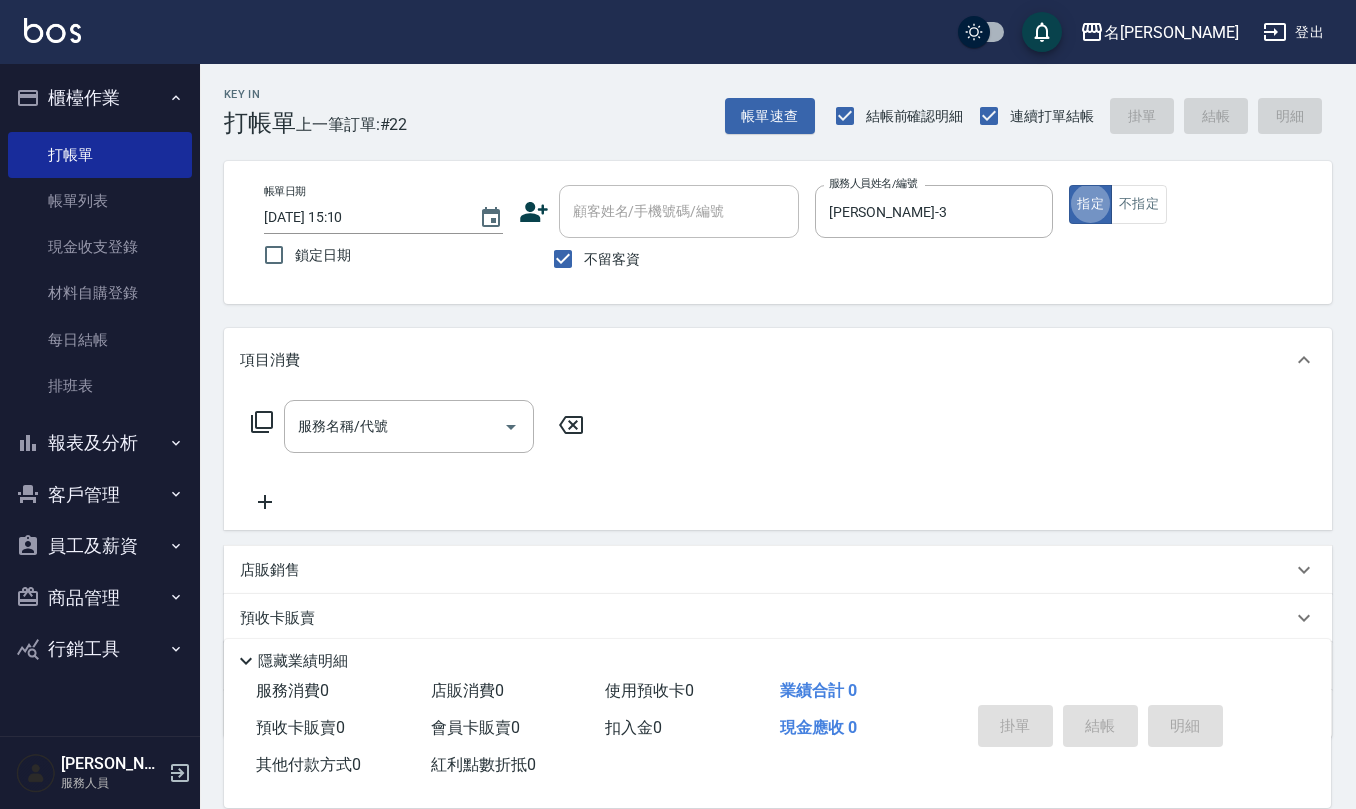 type on "true" 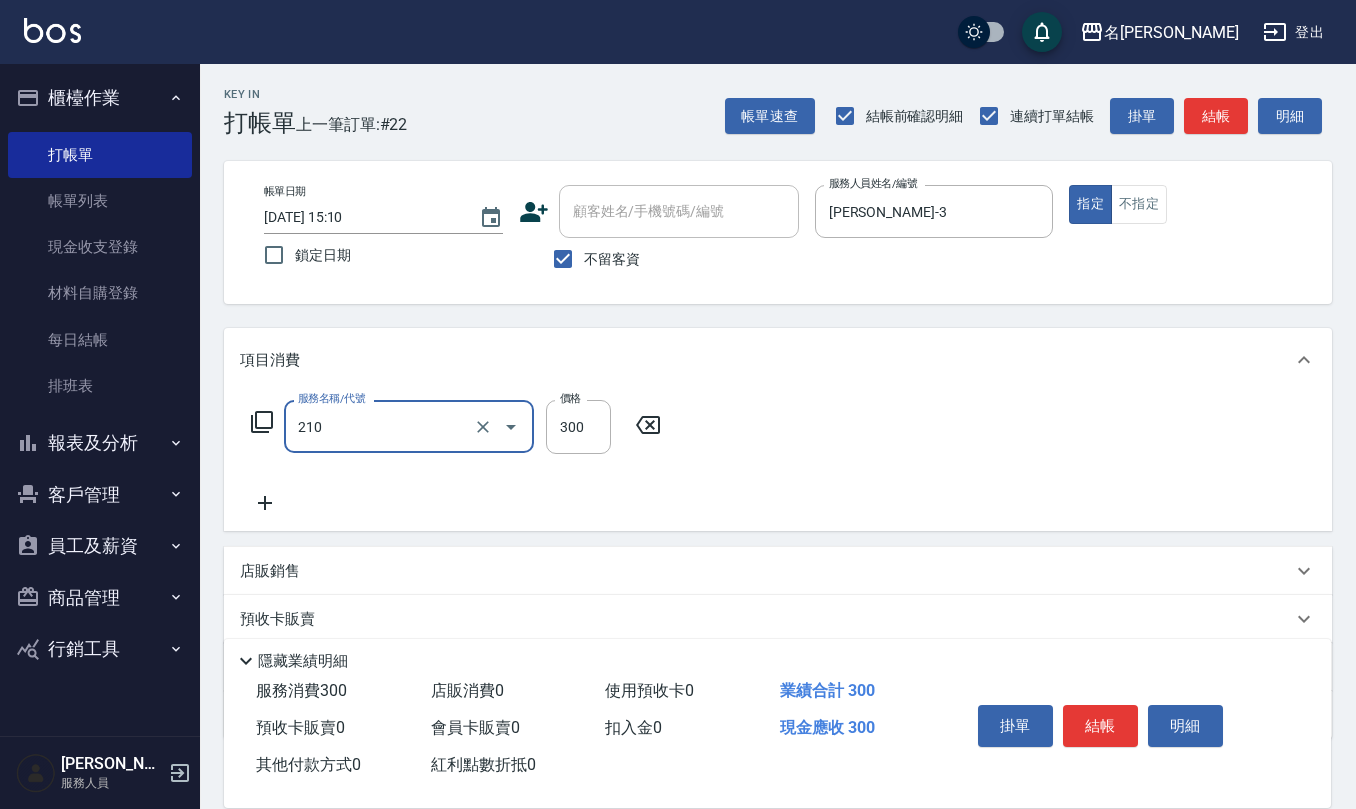 type on "[PERSON_NAME]洗髮精(210)" 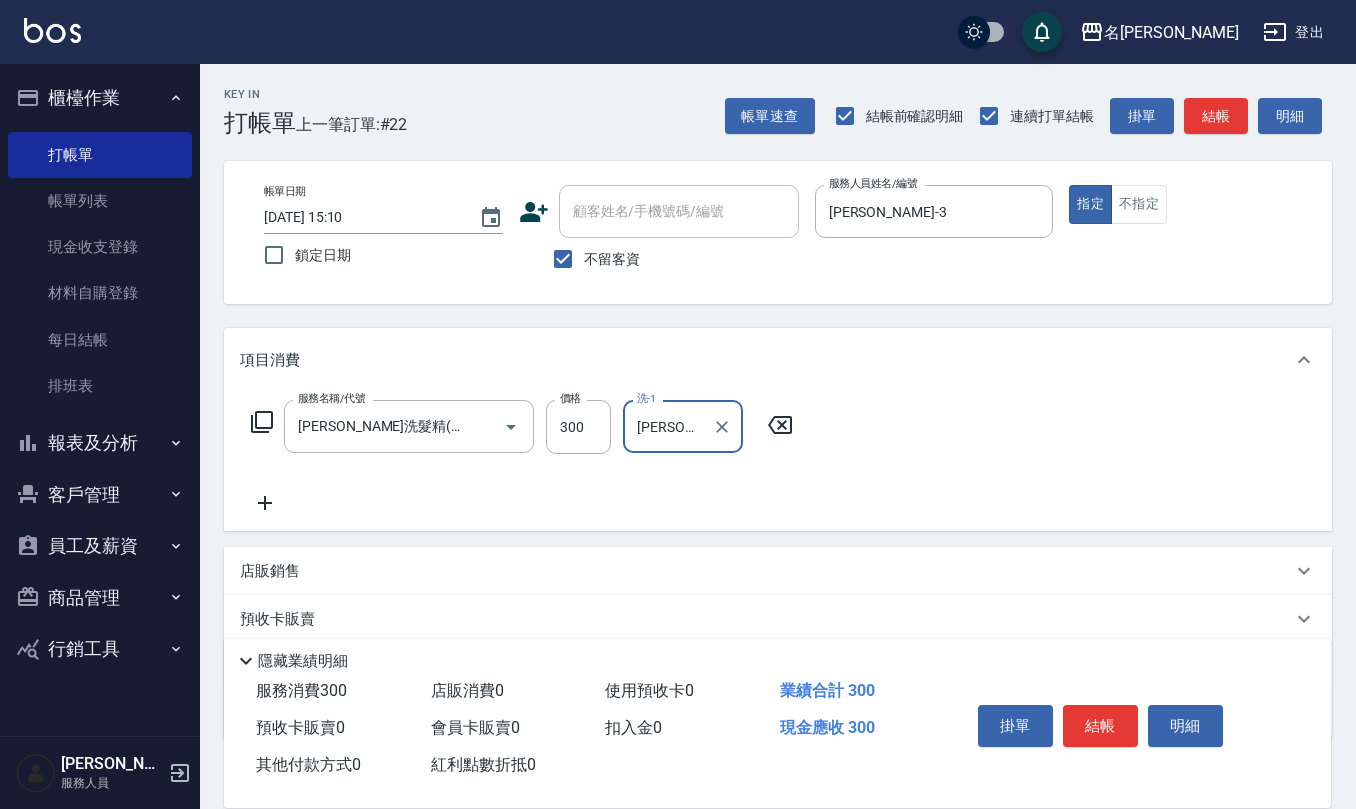 type on "[PERSON_NAME]-26" 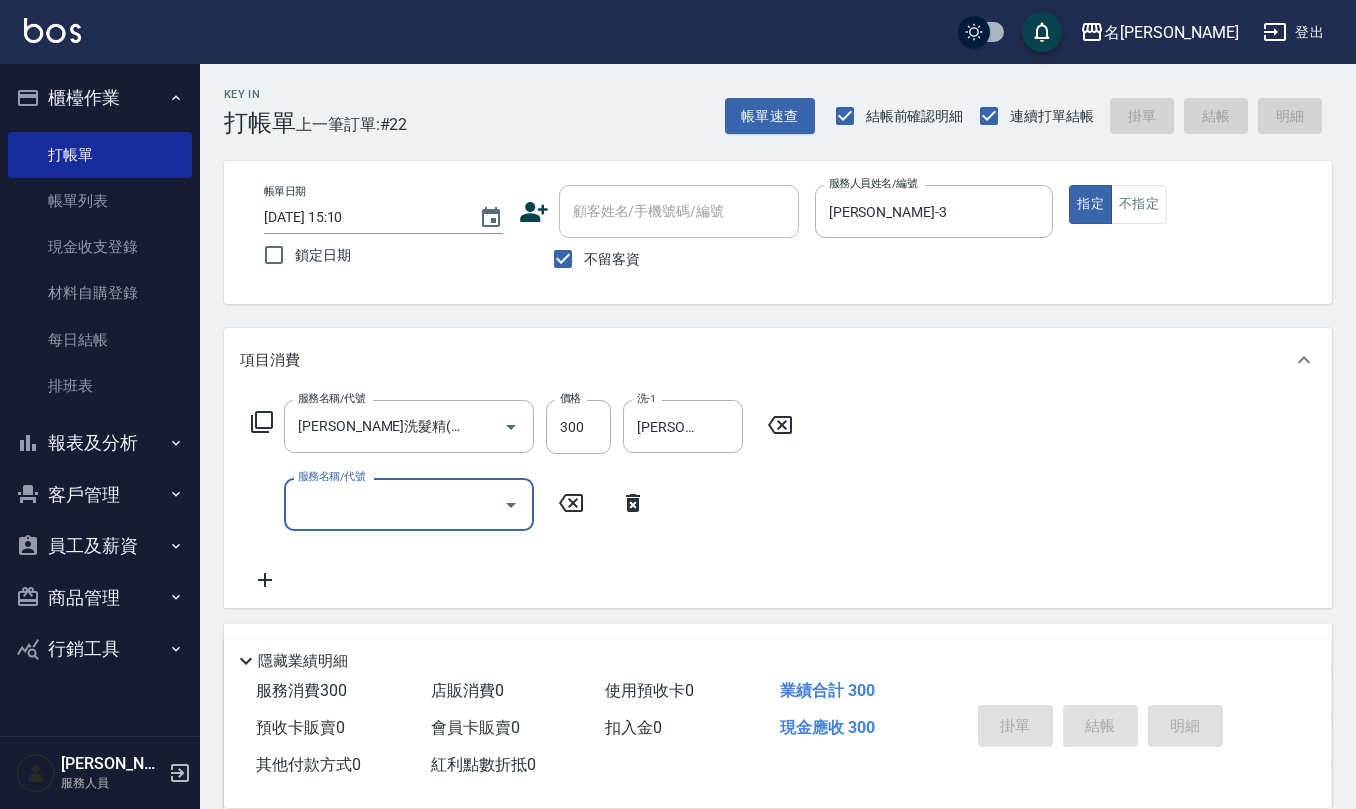 type on "2025/07/14 15:20" 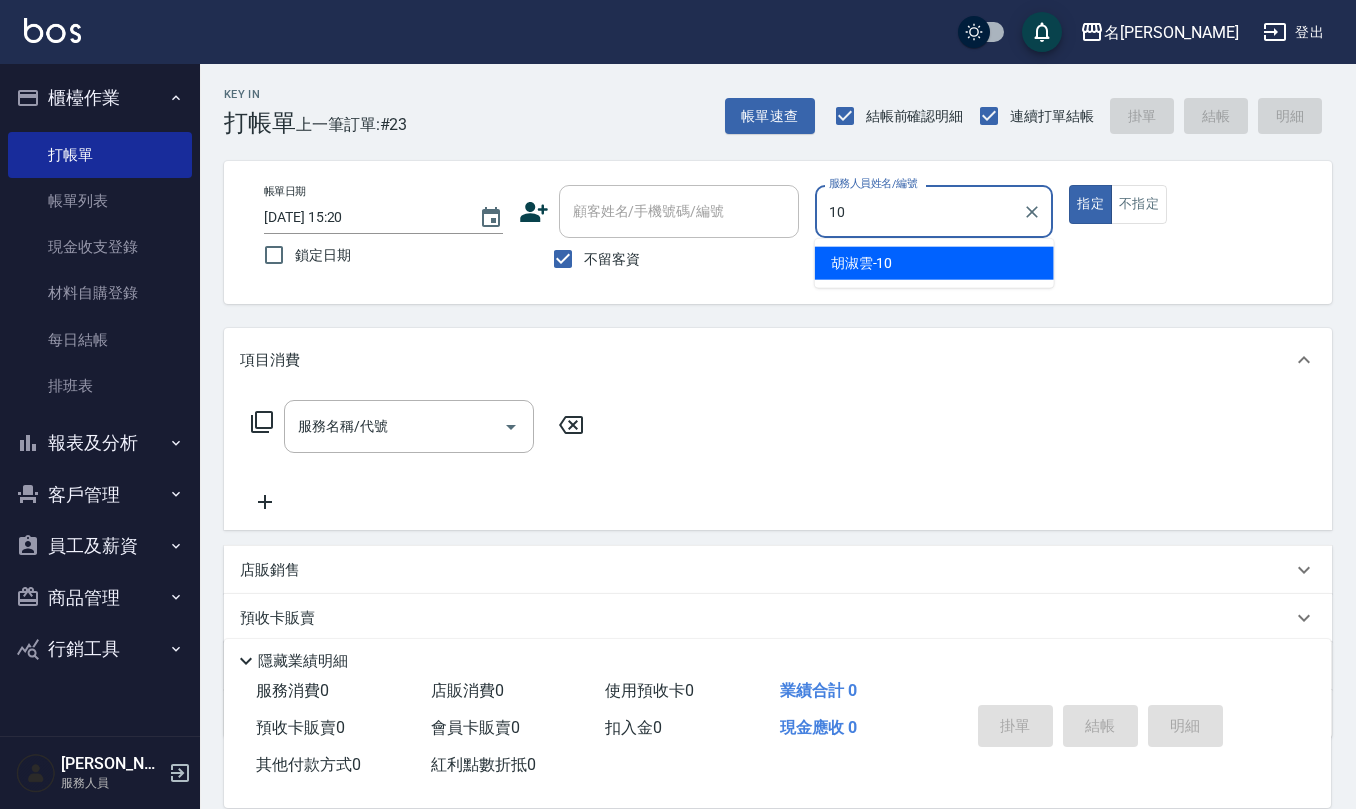 type on "[PERSON_NAME]-10" 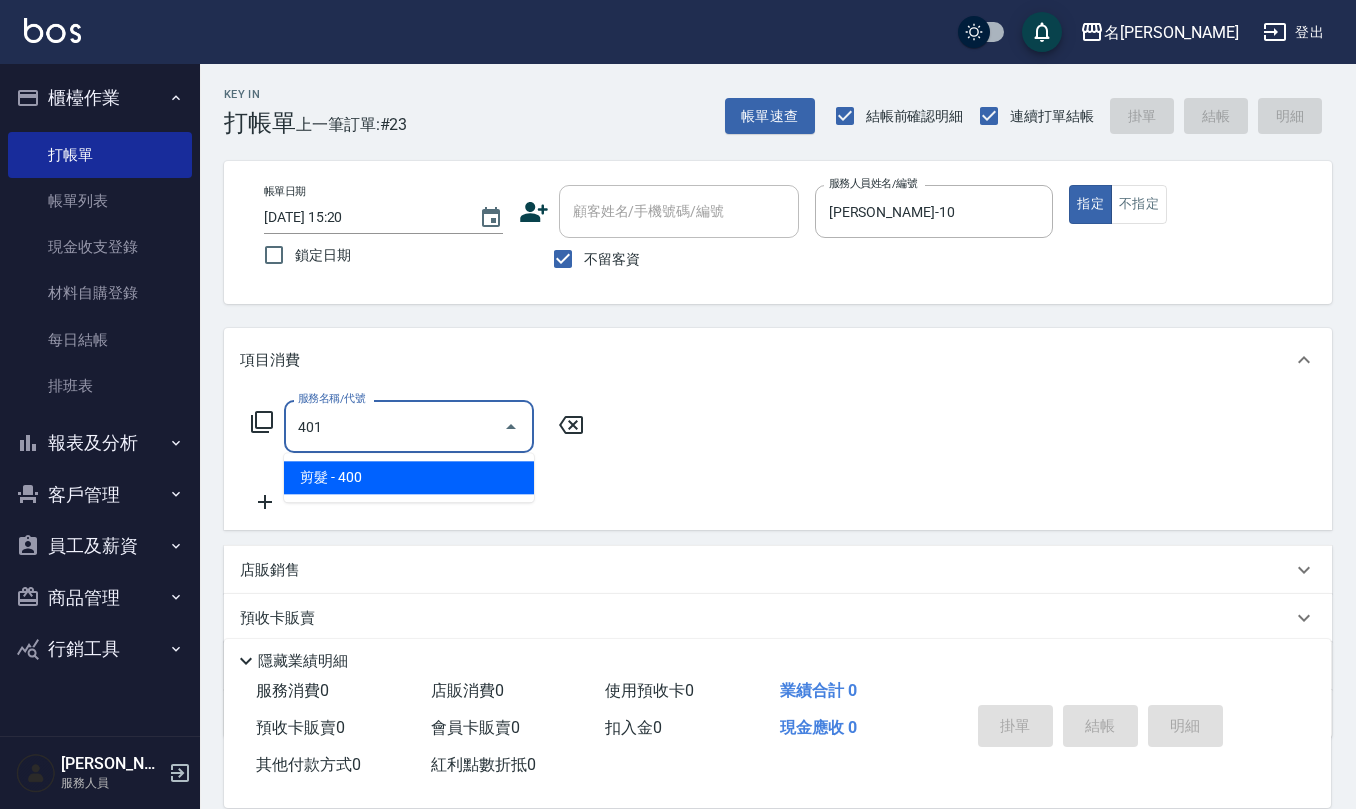 type on "剪髮(401)" 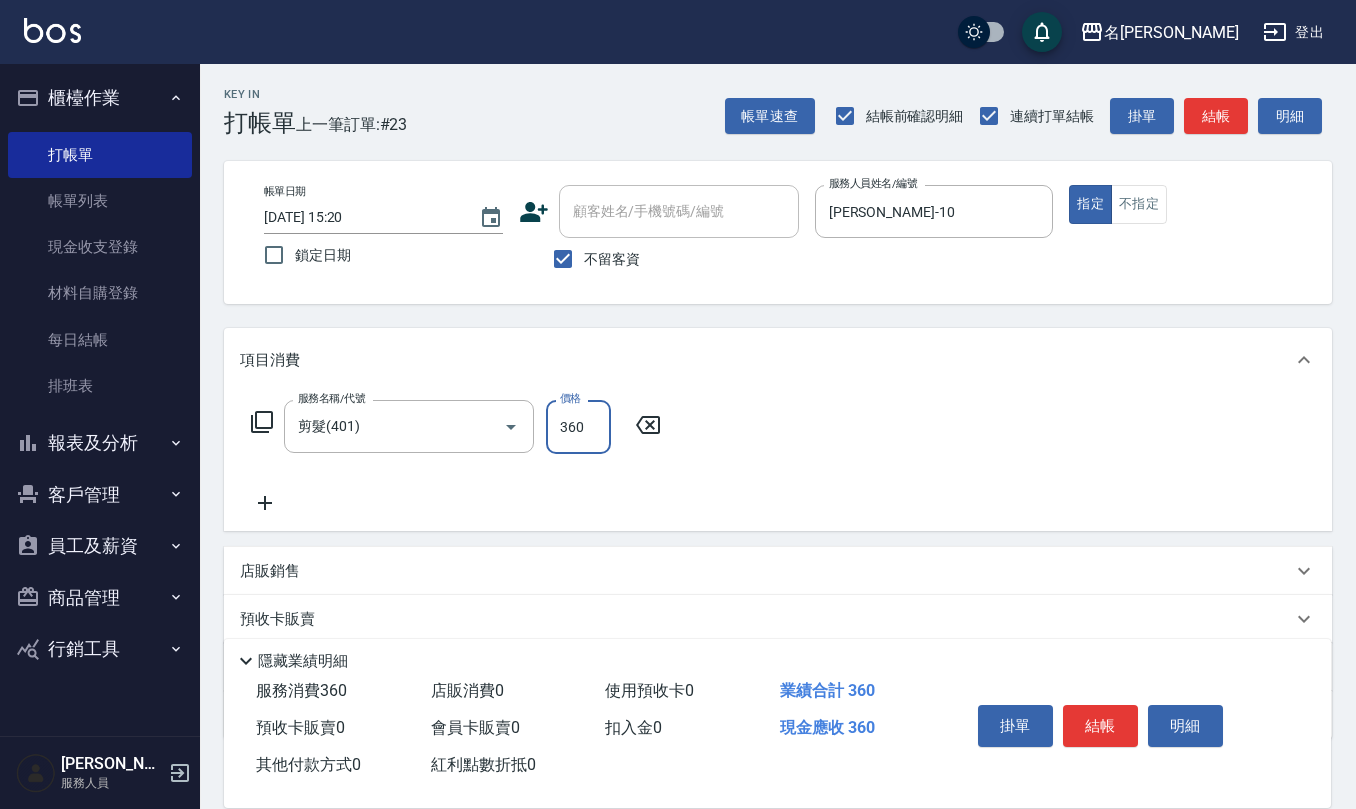 type on "360" 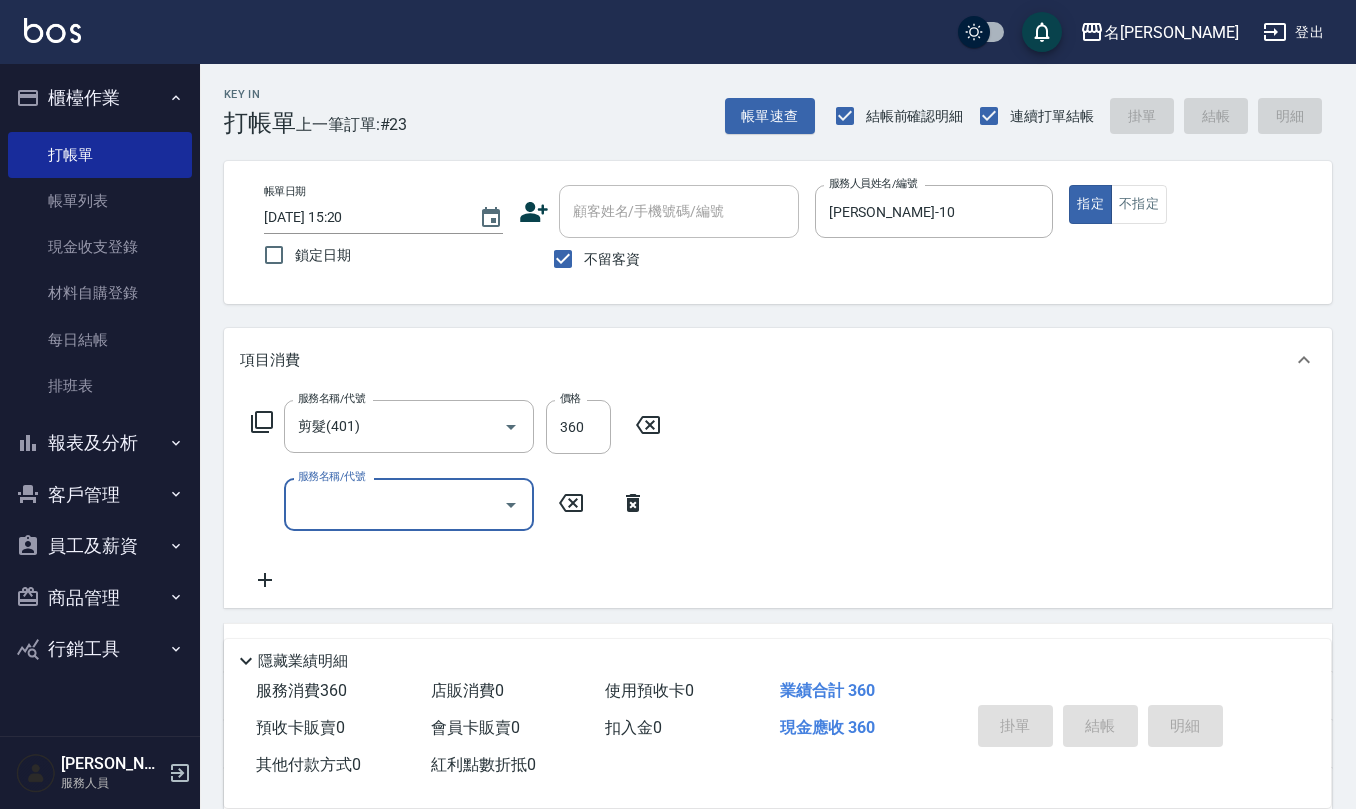 type 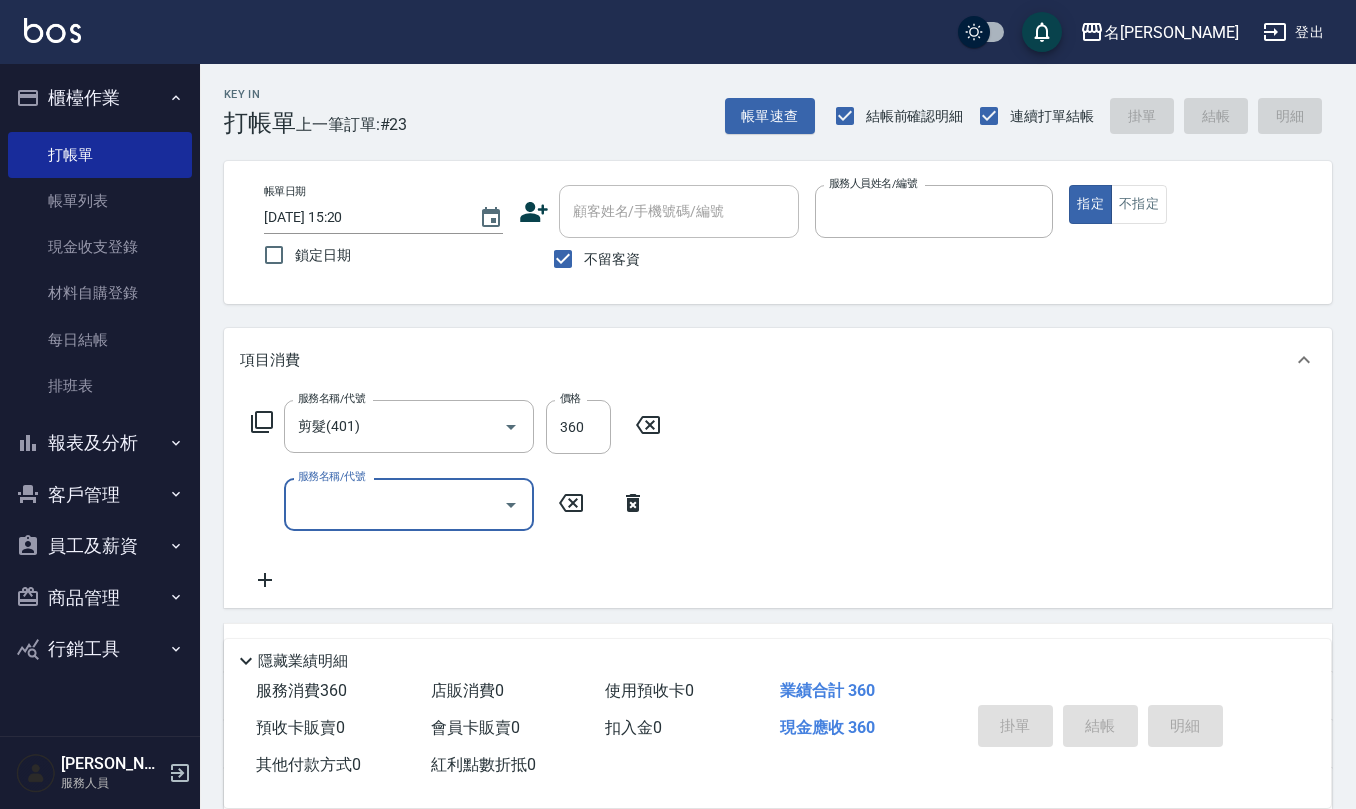 type 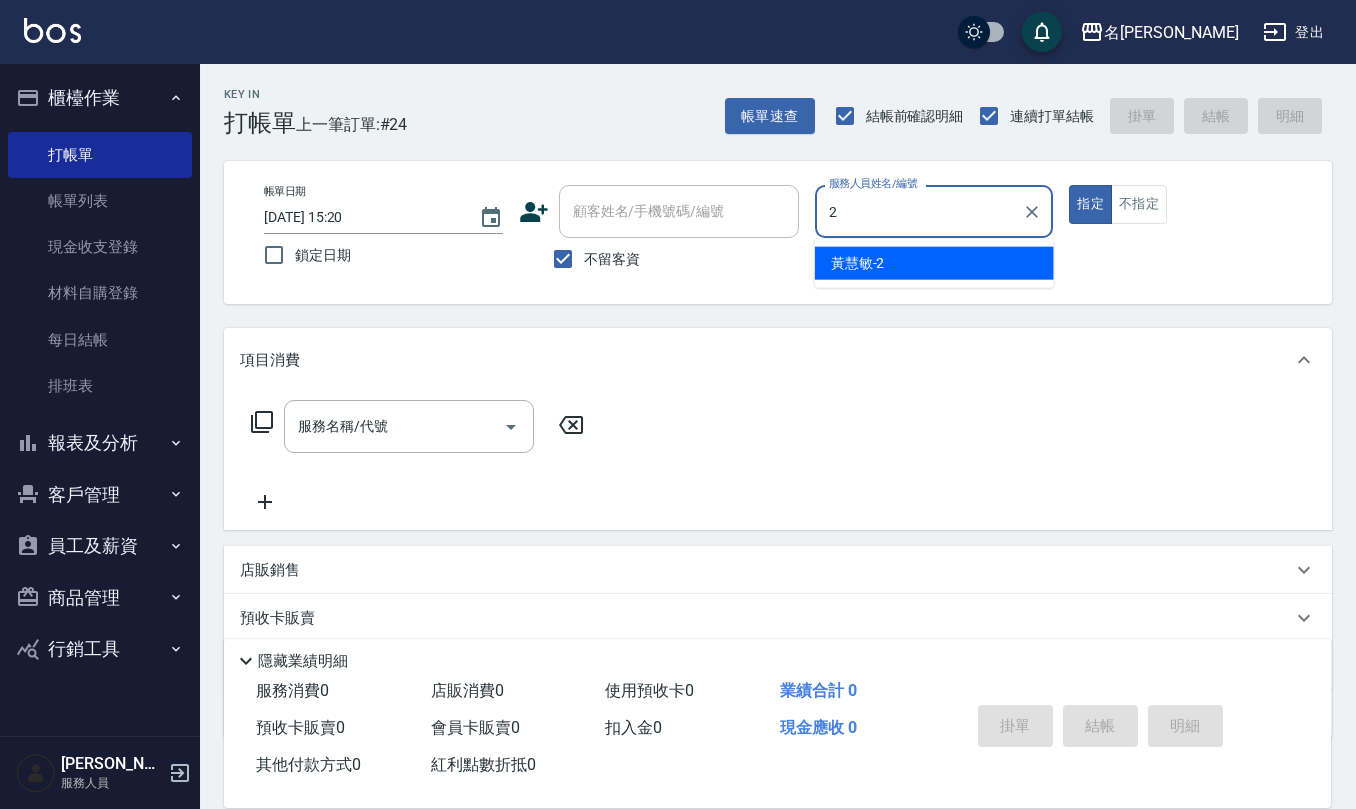 type on "[PERSON_NAME]-2" 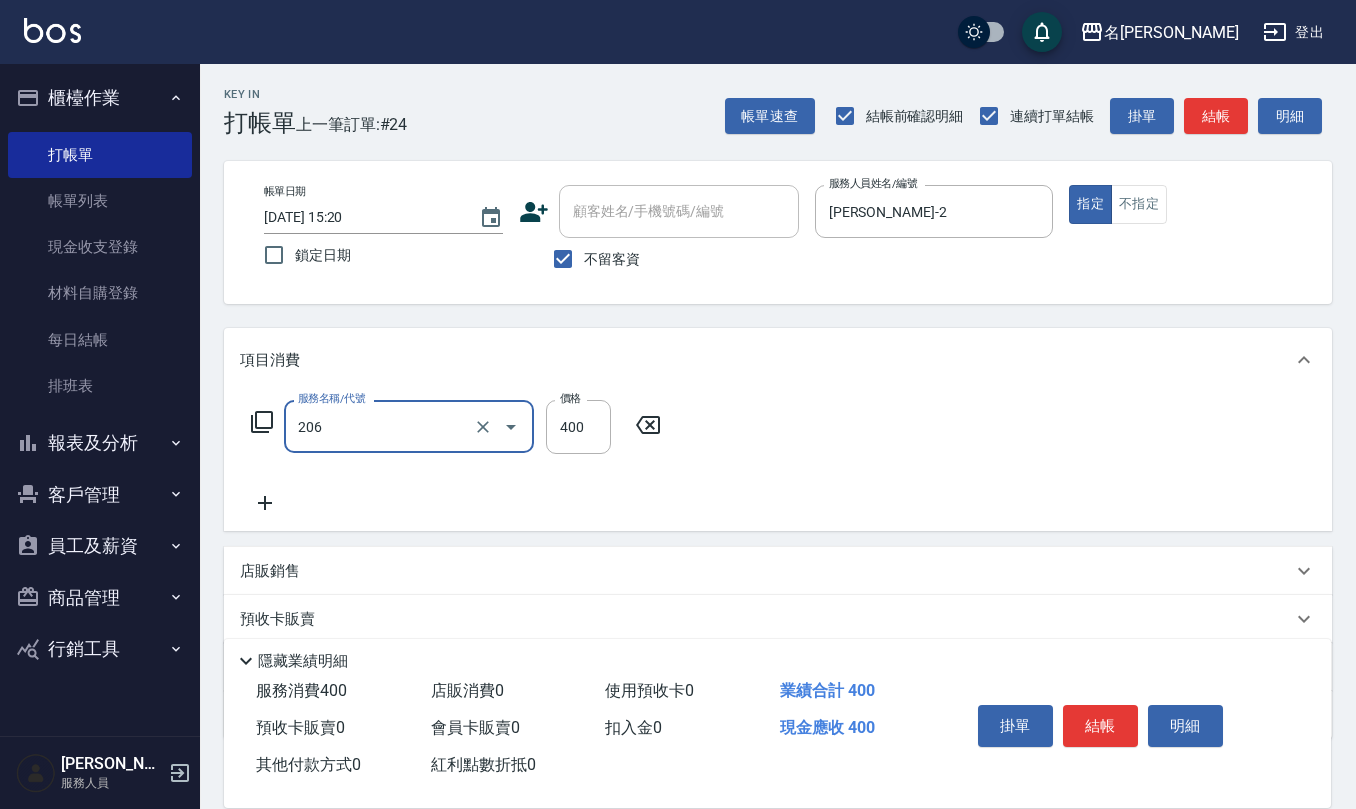 type on "健康洗(206)" 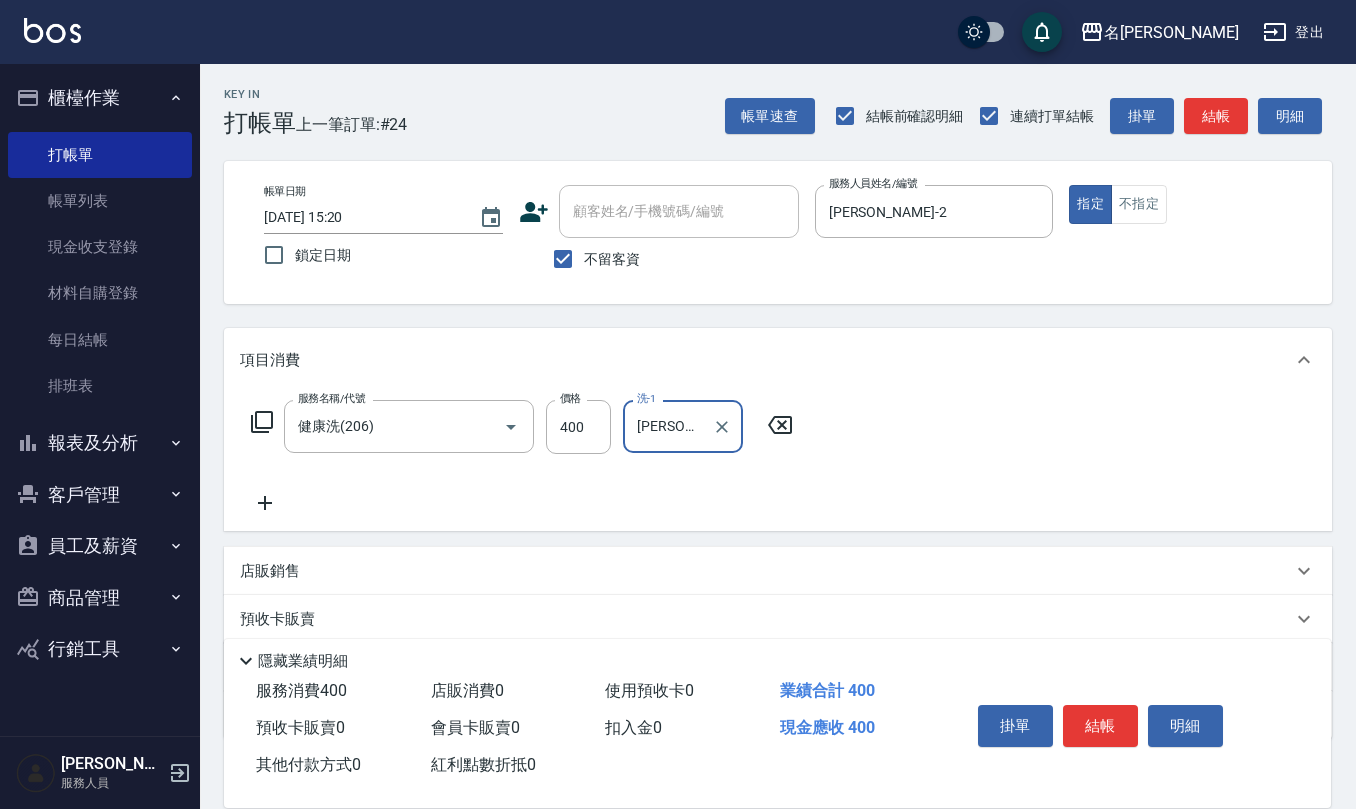 type on "詹沛橙-11" 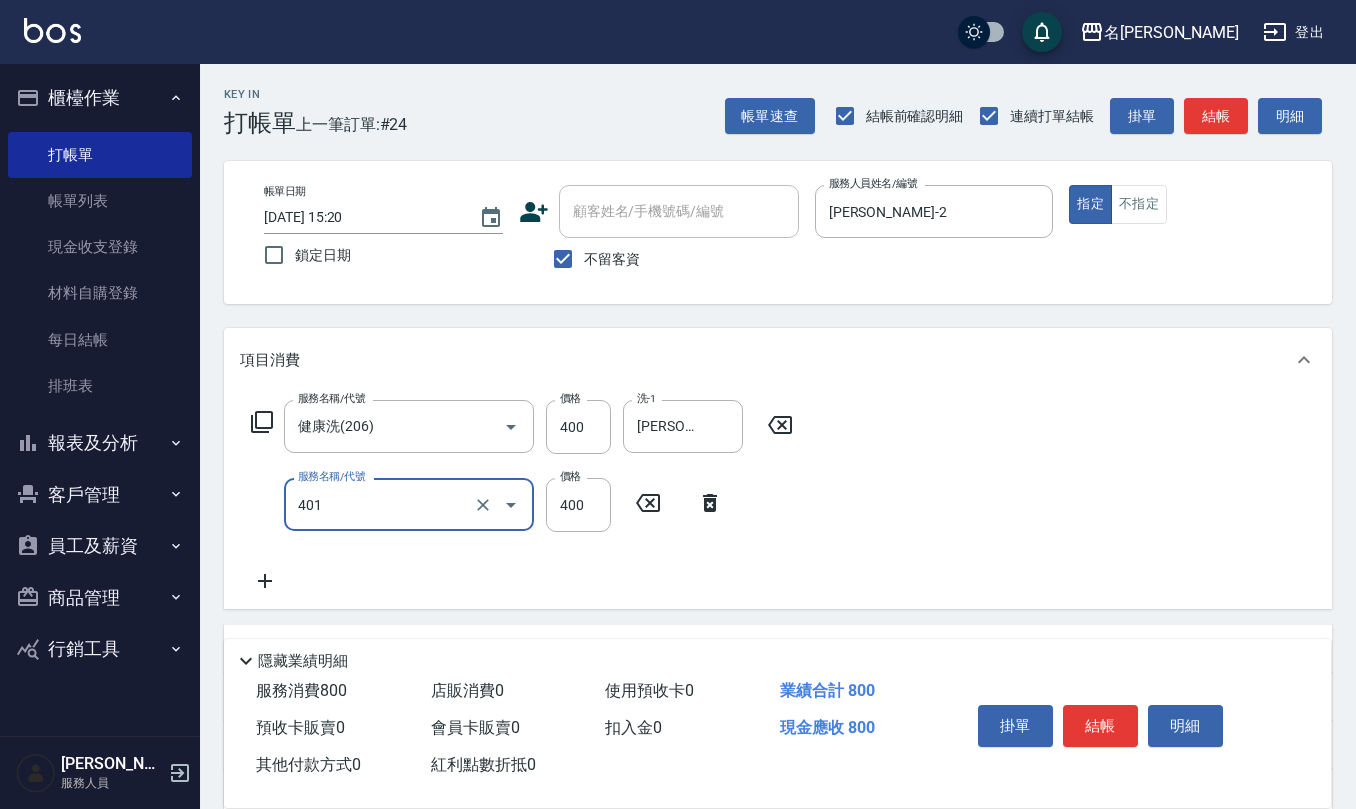 type on "剪髮(401)" 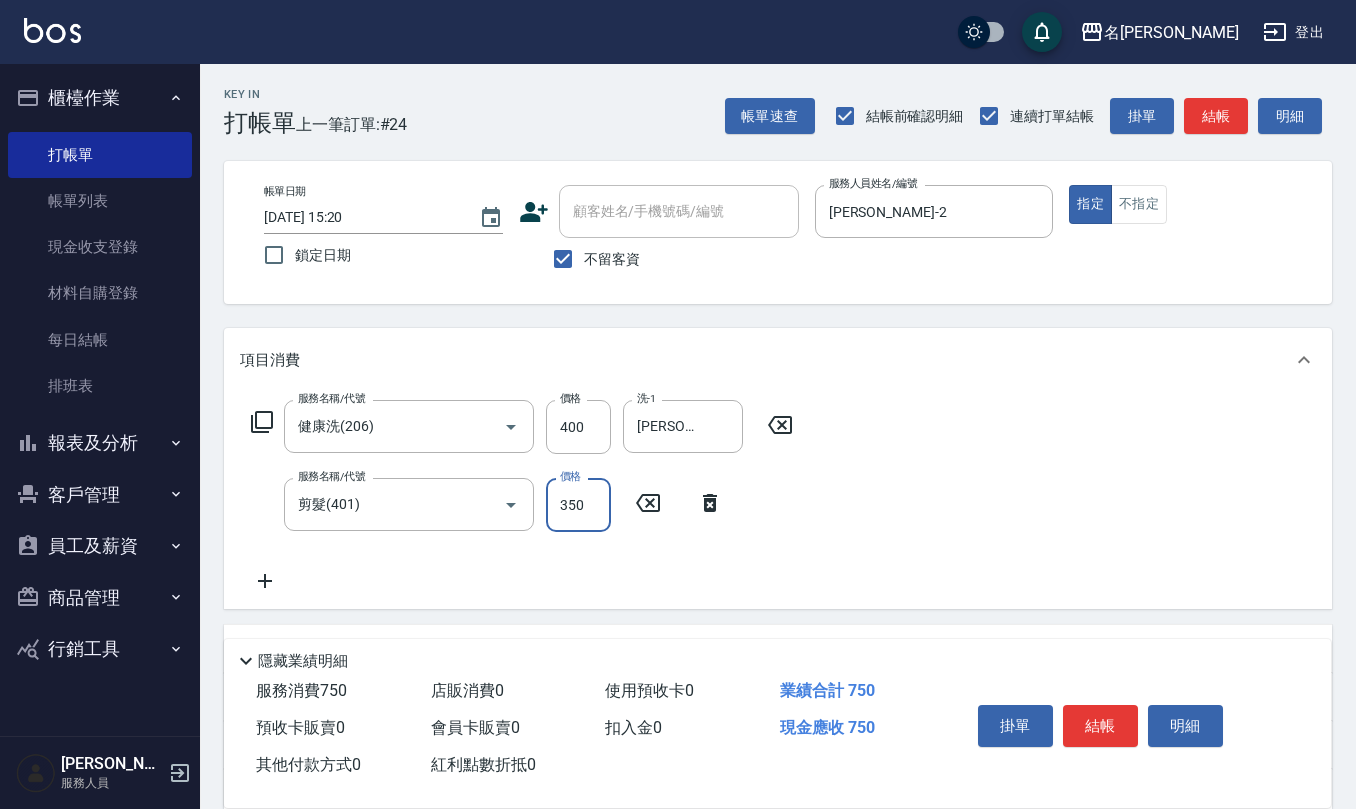 type on "350" 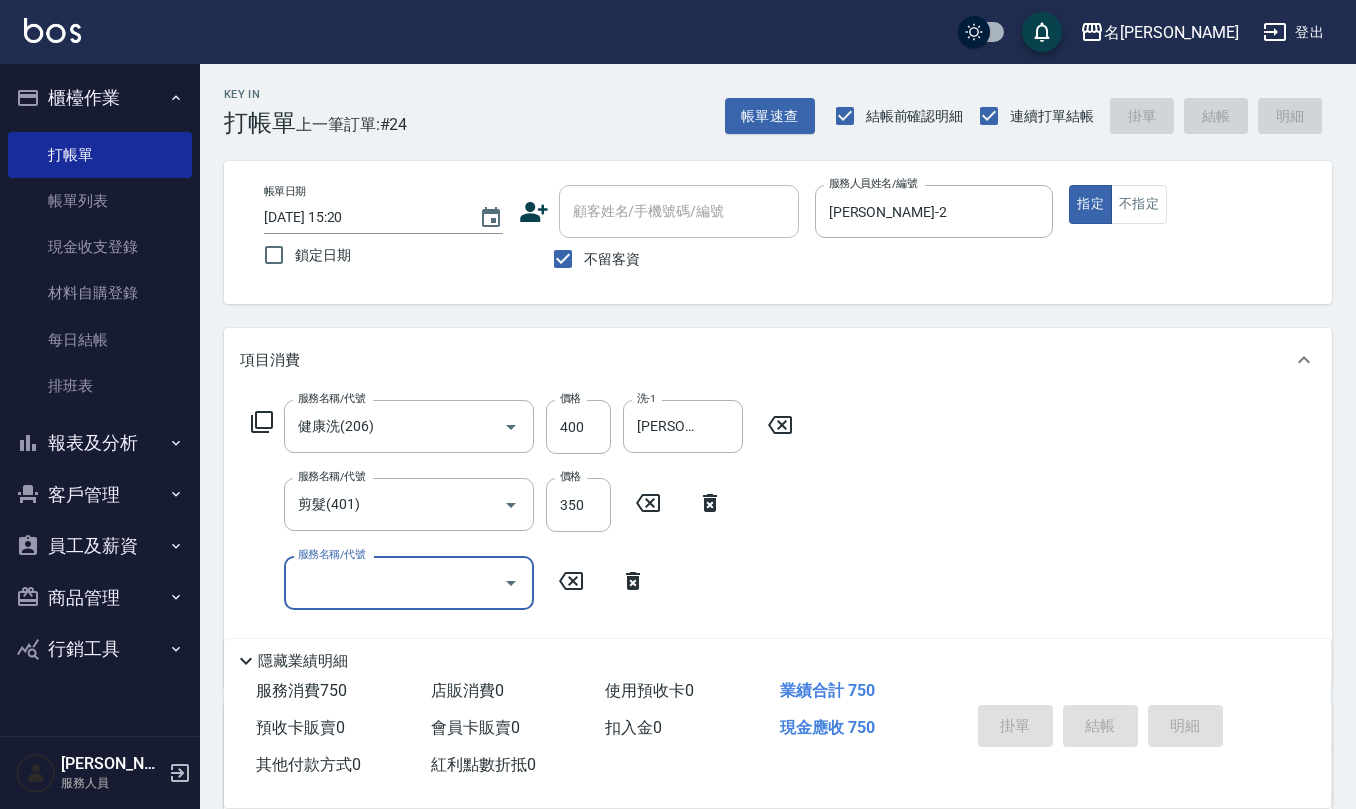 type 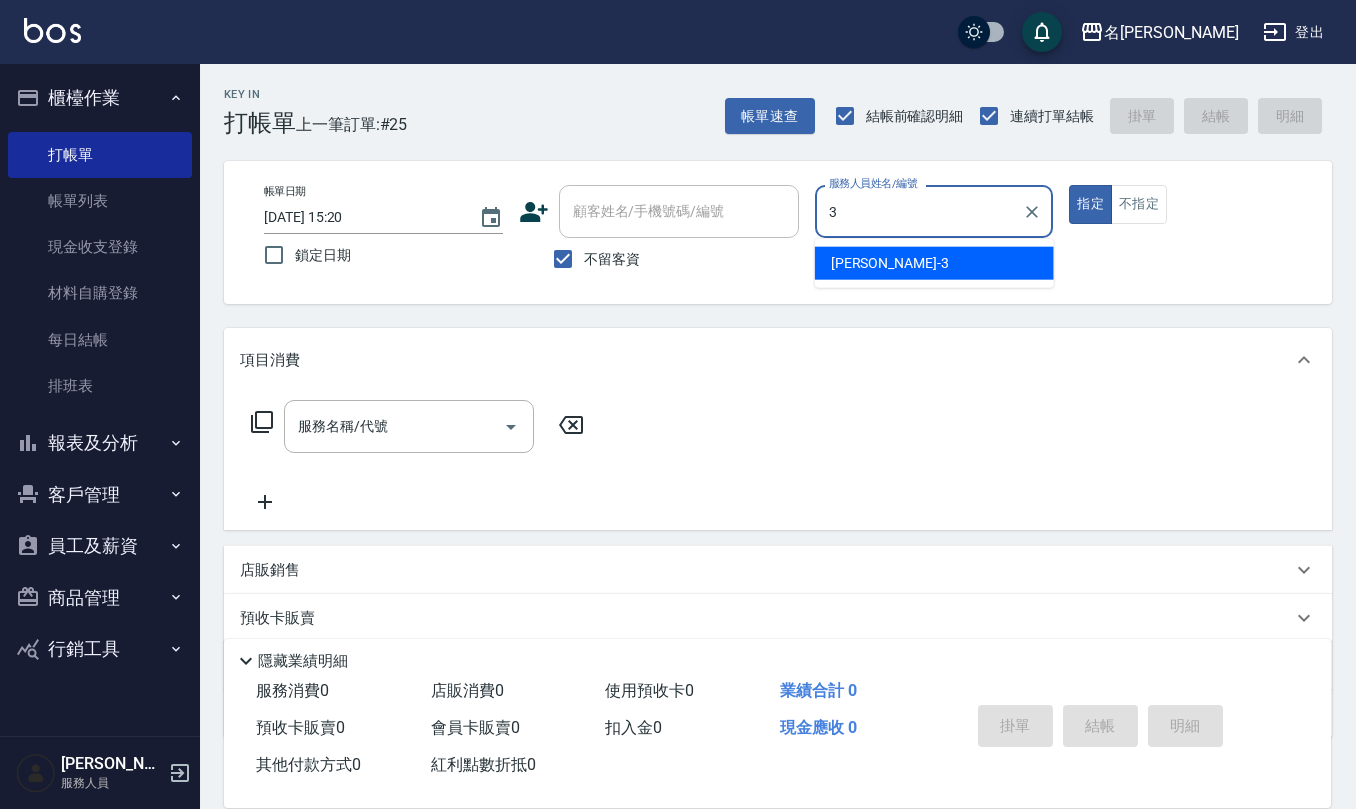 type on "陳旅玨-3" 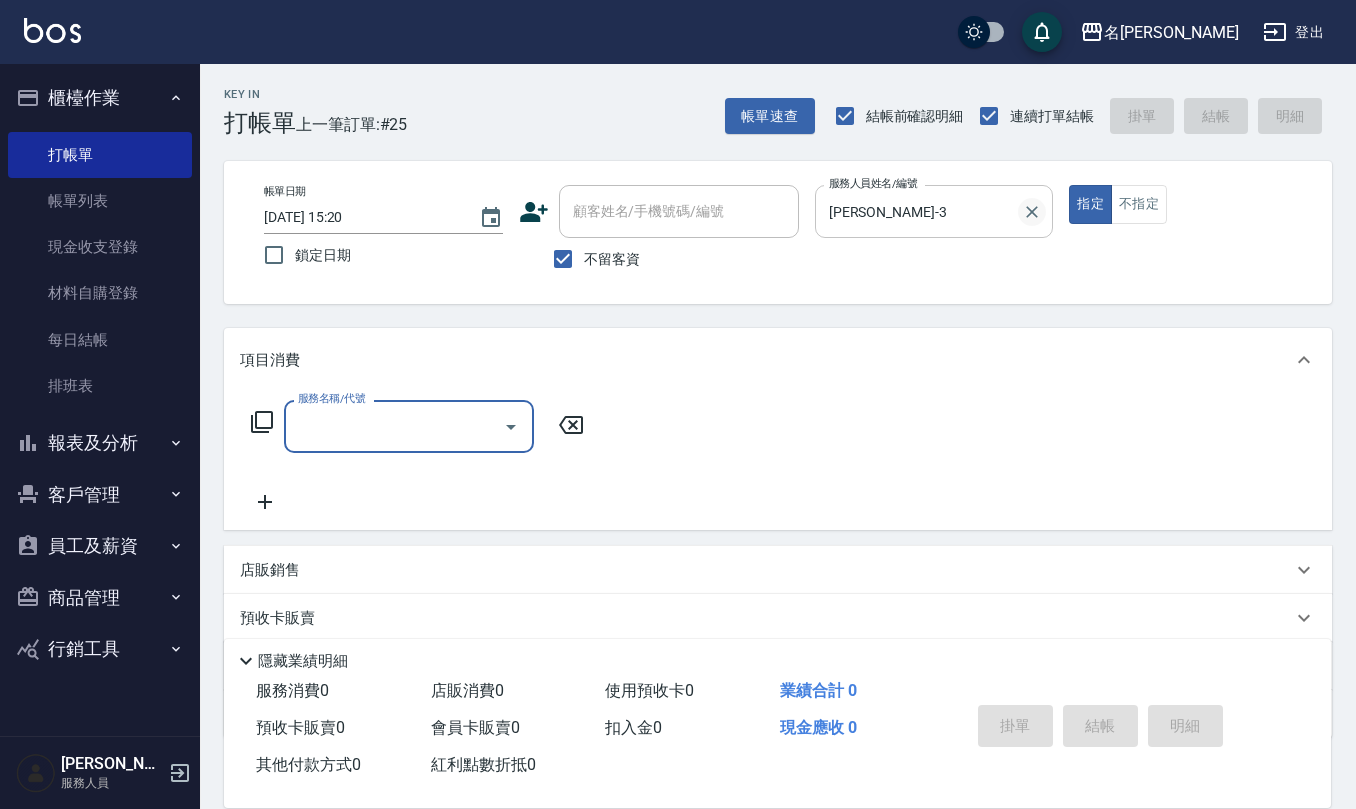 click 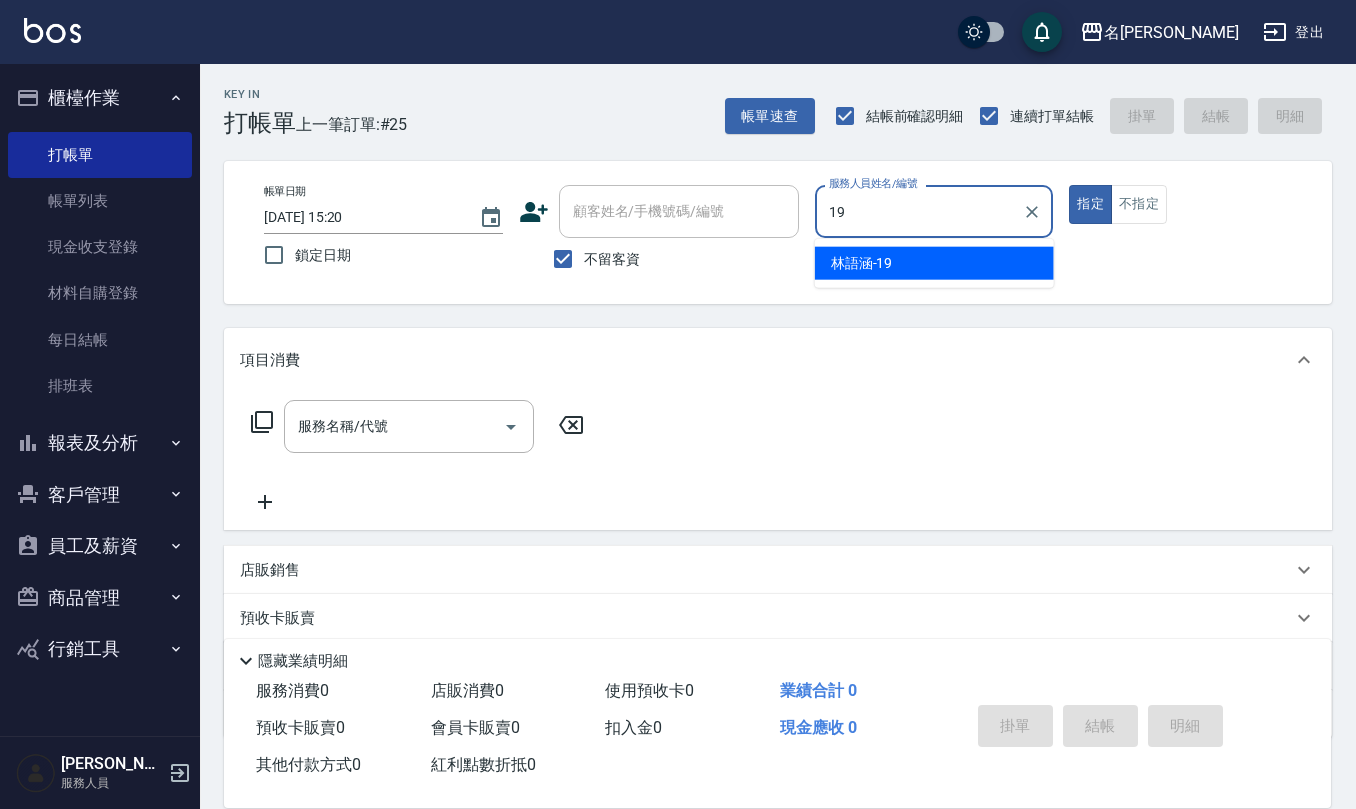 type on "[PERSON_NAME]-19" 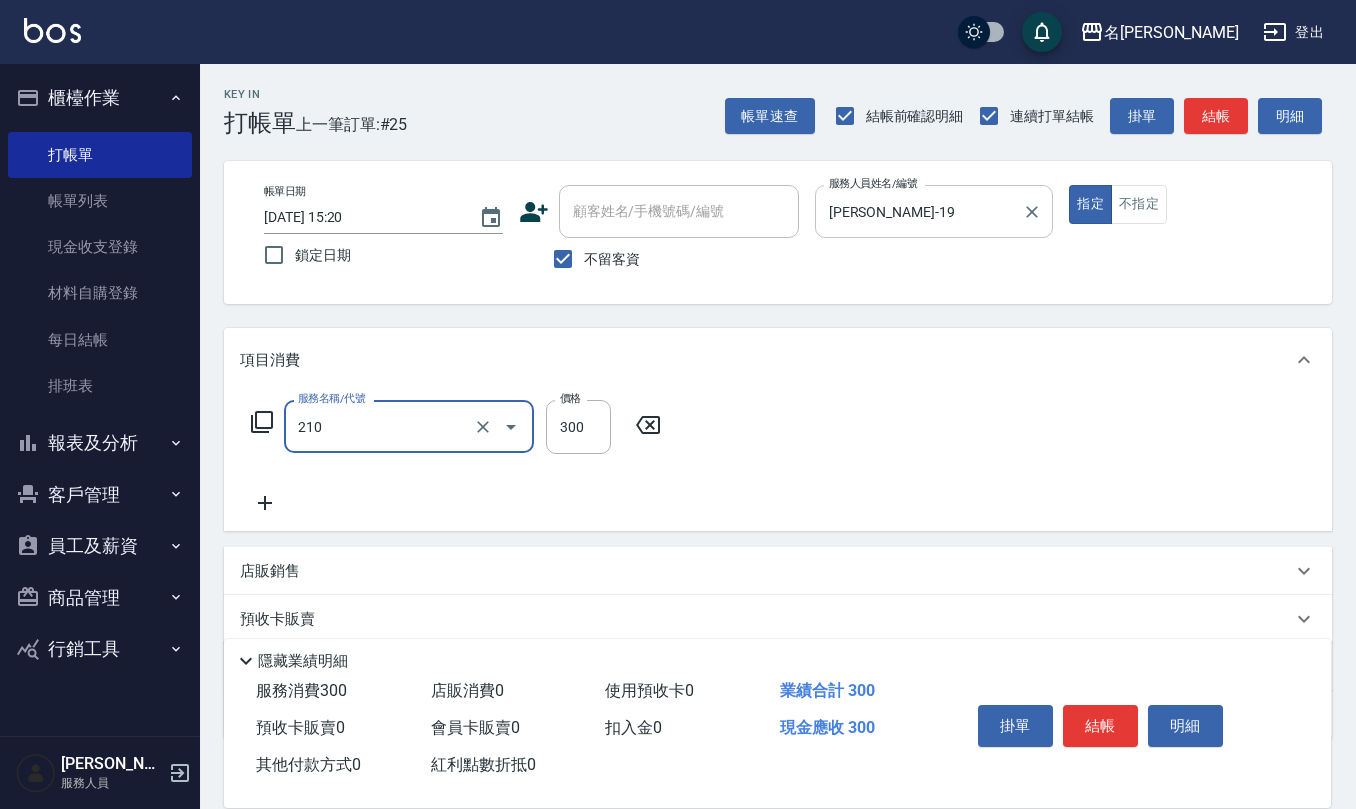 type on "[PERSON_NAME]洗髮精(210)" 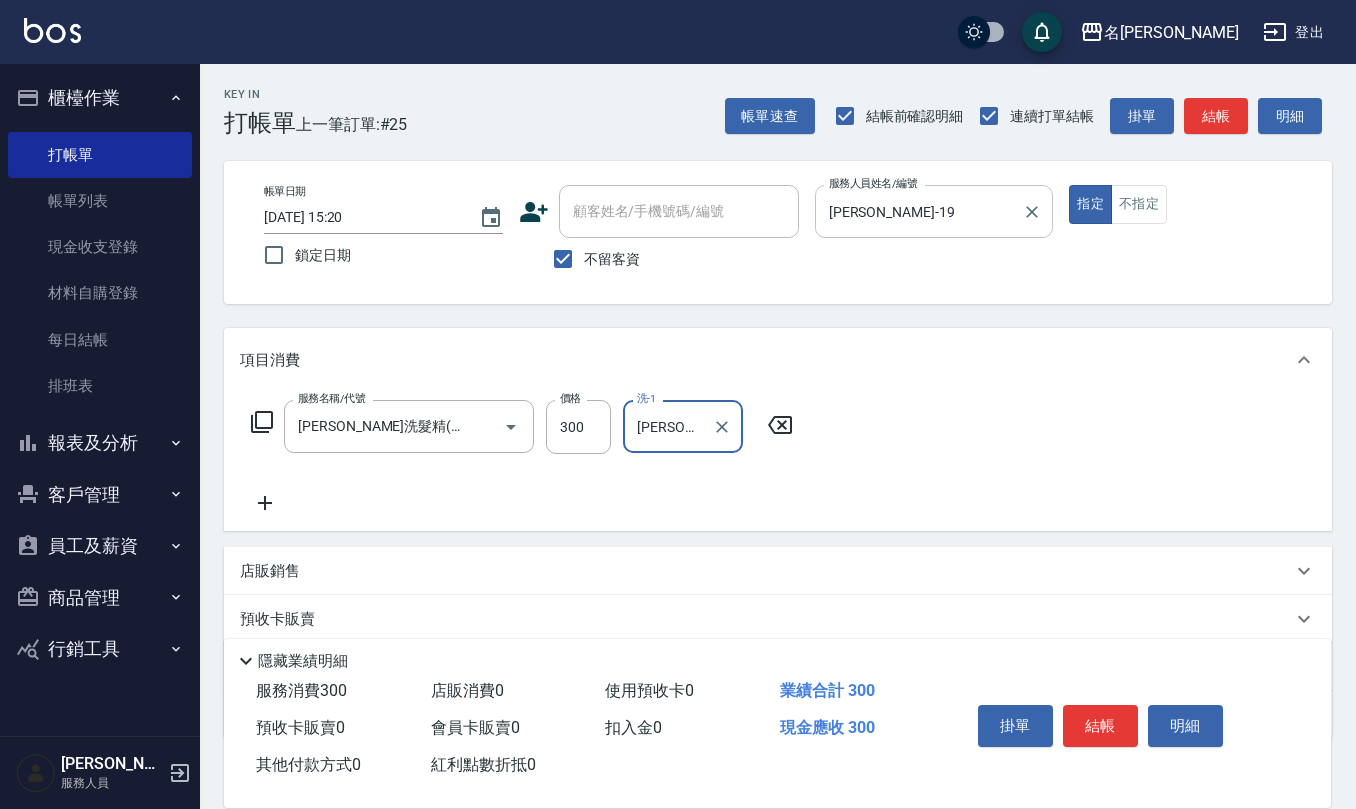 type on "林佩誼-25" 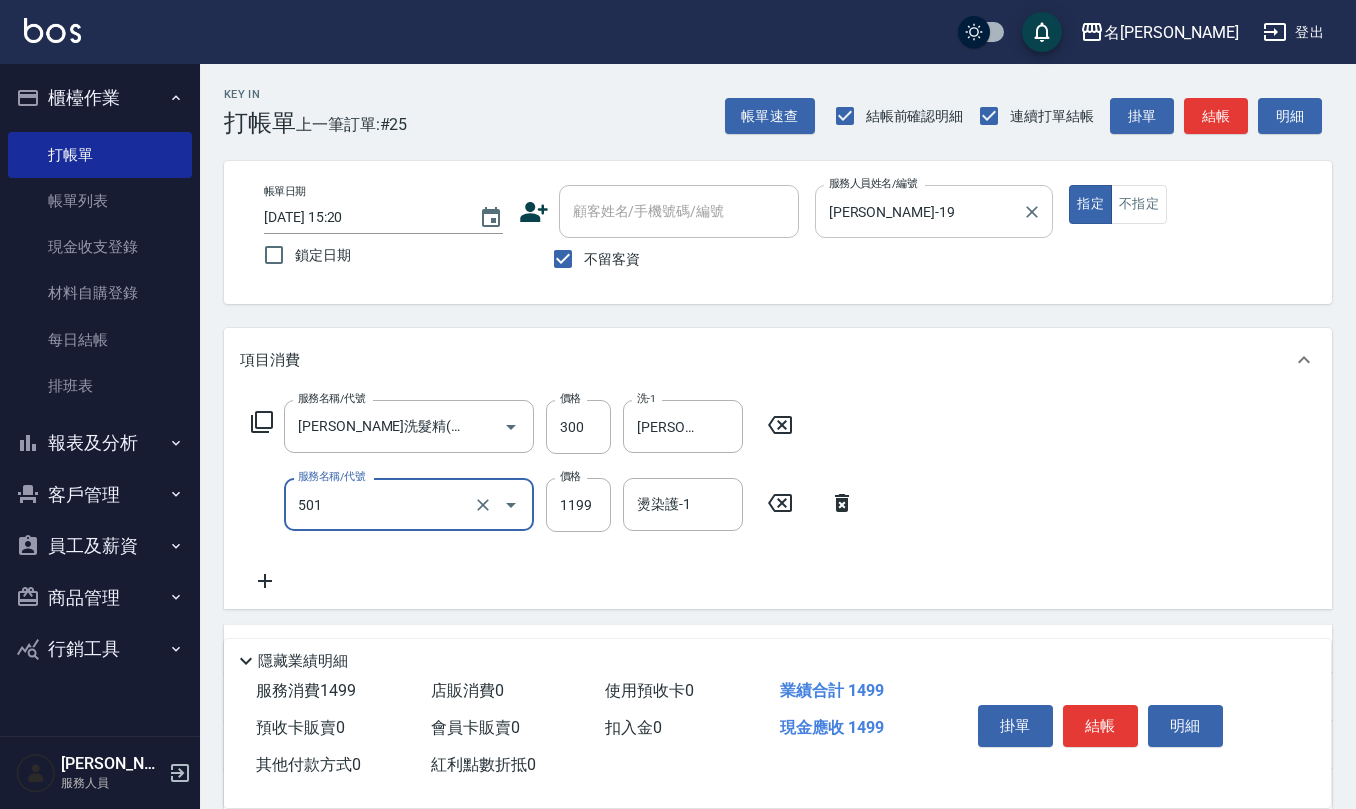 type on "染髮(501)" 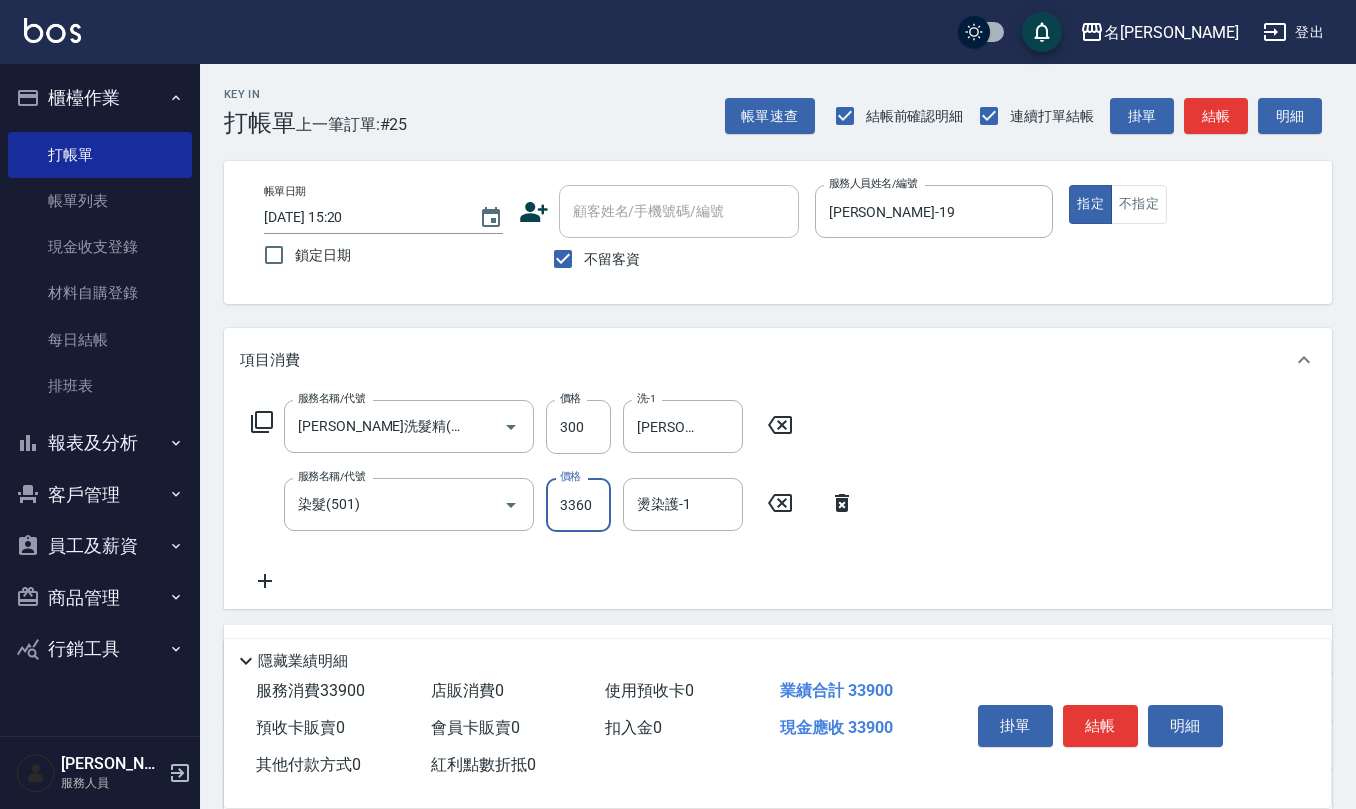 scroll, scrollTop: 0, scrollLeft: 0, axis: both 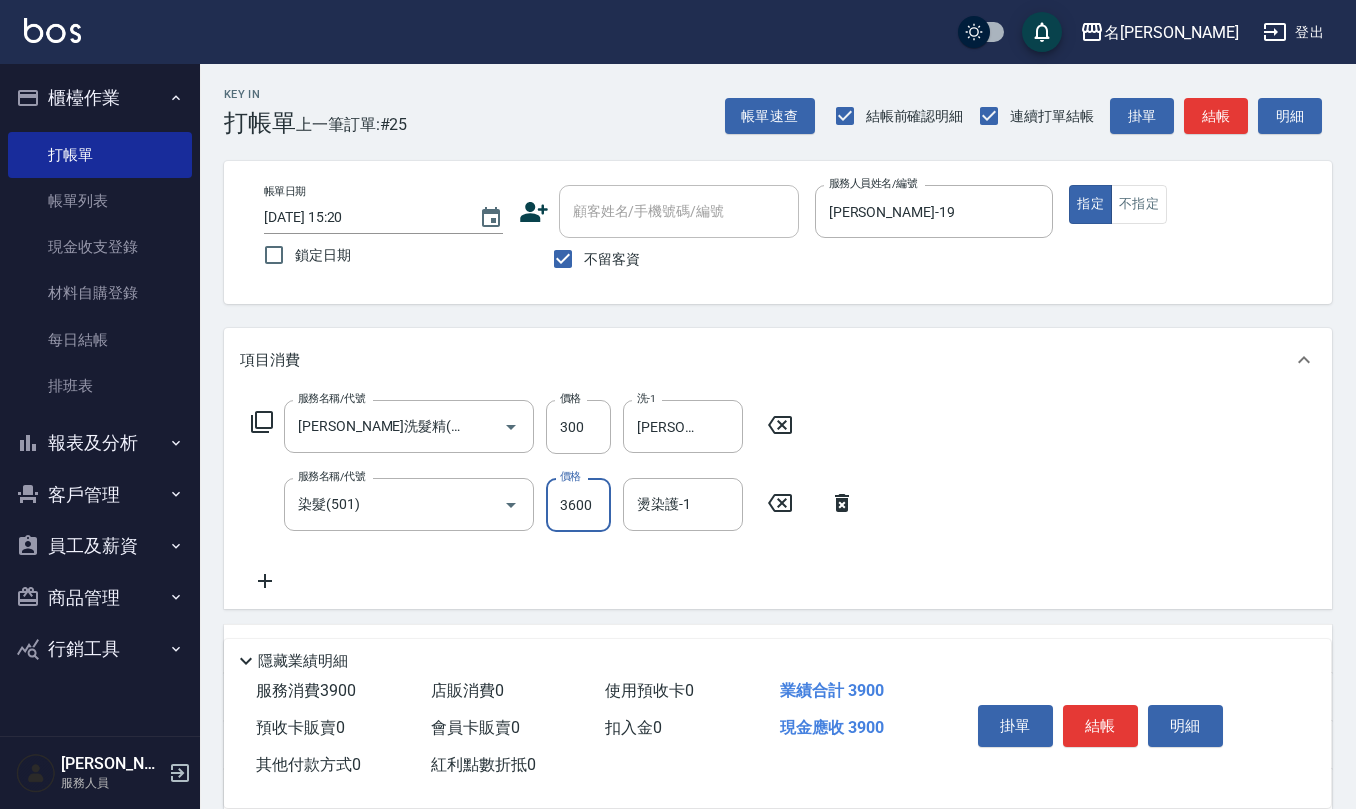 type on "3600" 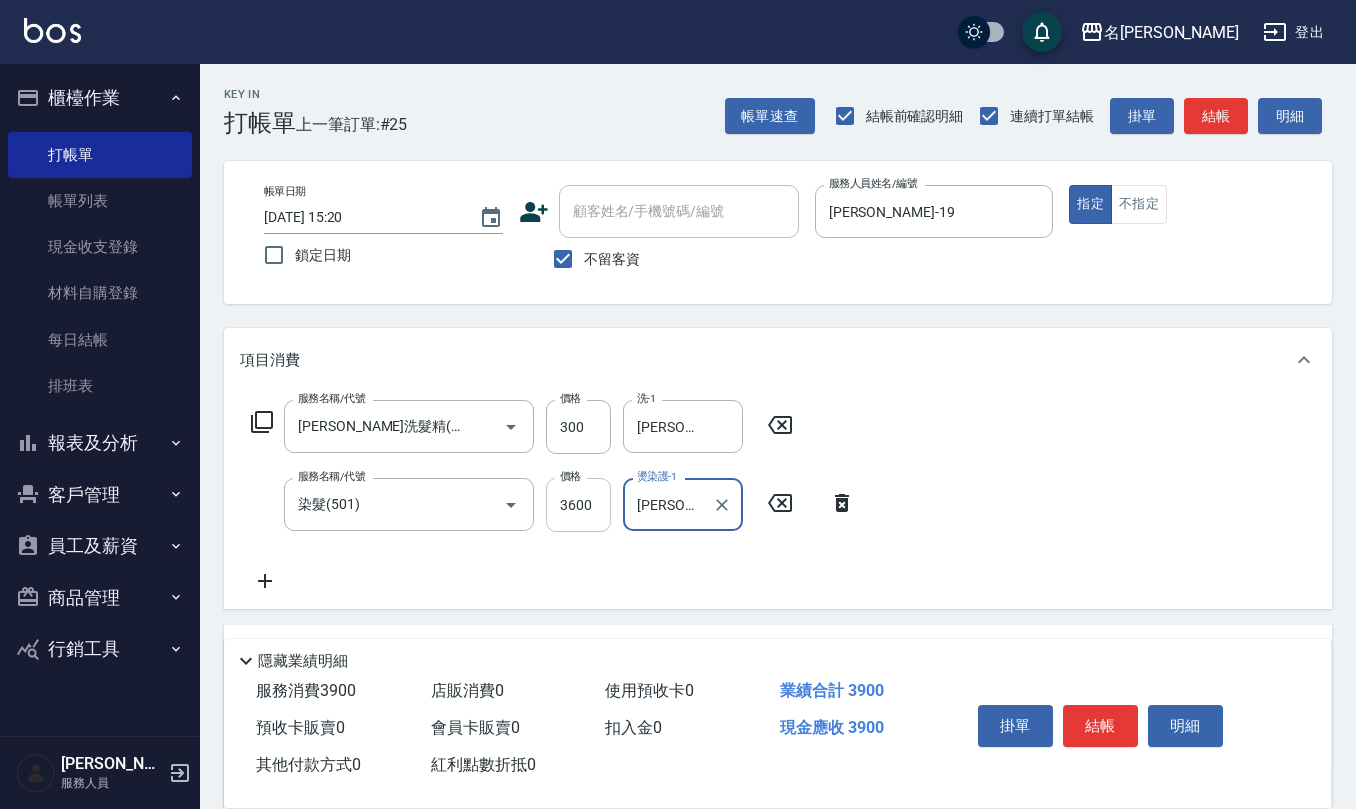 type on "林佩誼-25" 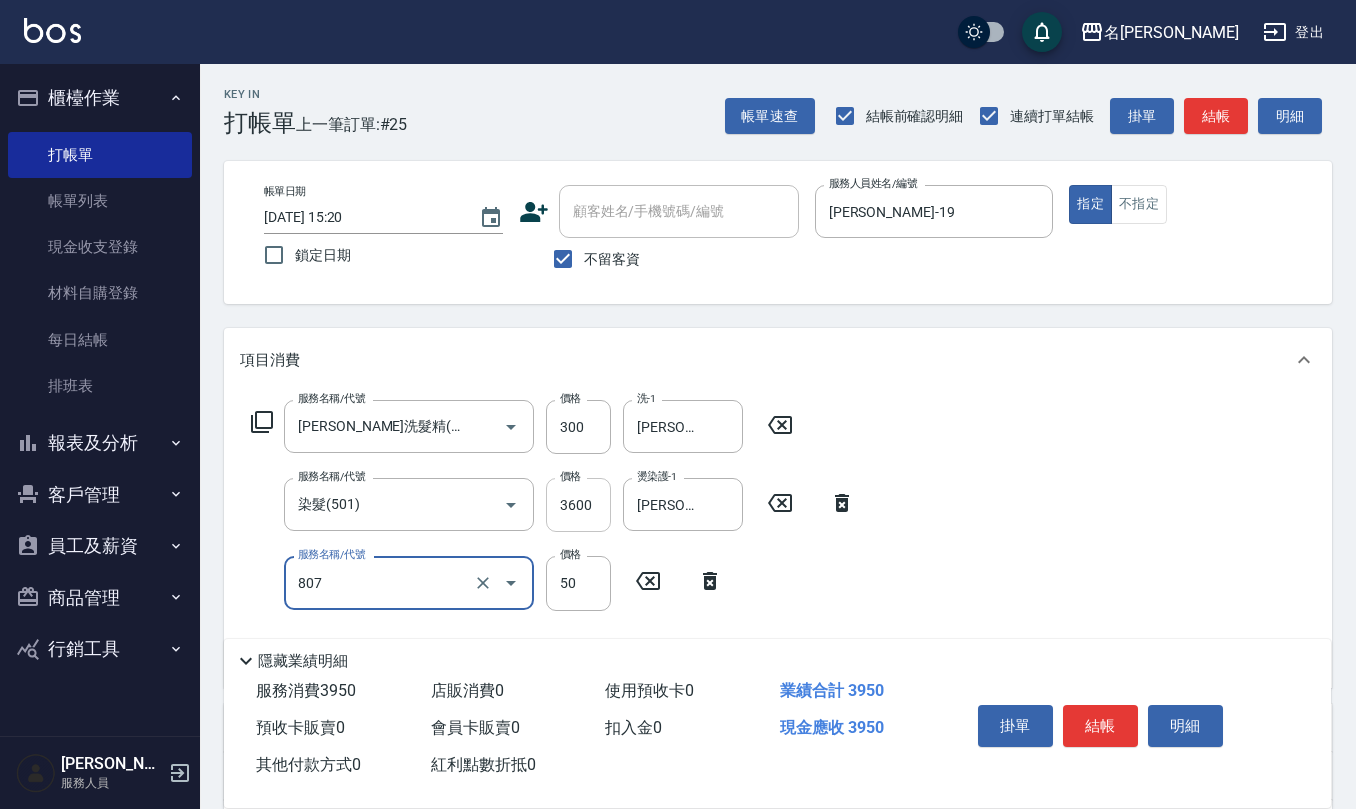 type on "TG護髮素(潤絲)(807)" 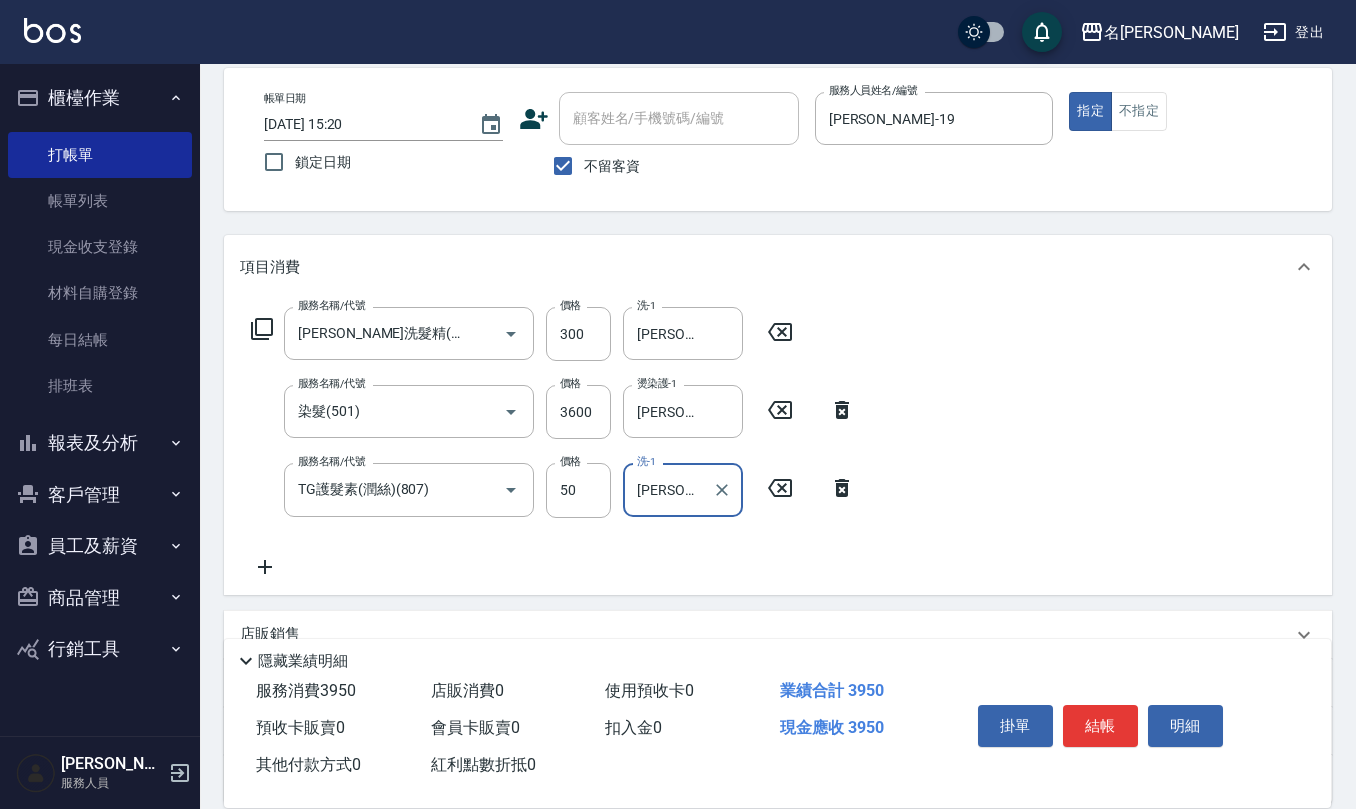 scroll, scrollTop: 133, scrollLeft: 0, axis: vertical 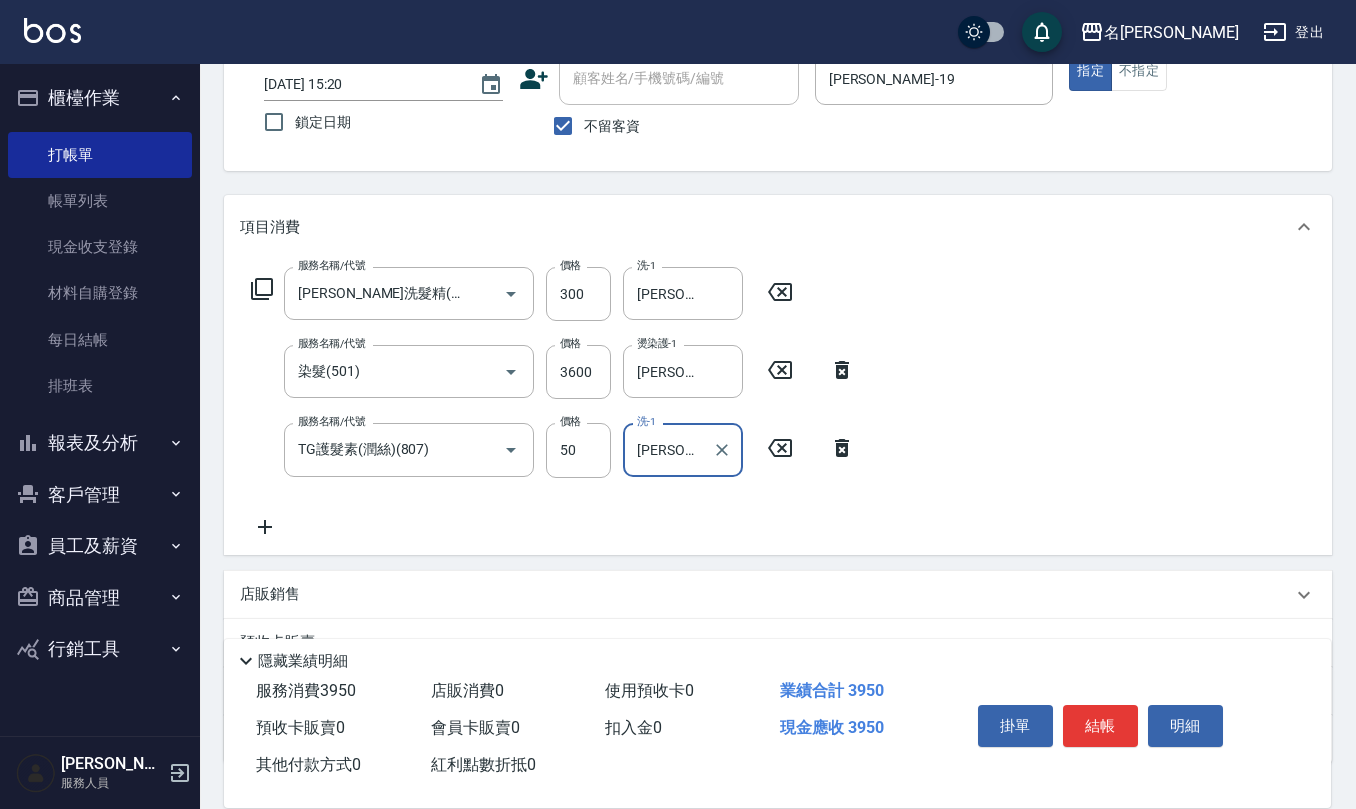 type on "林佩誼-25" 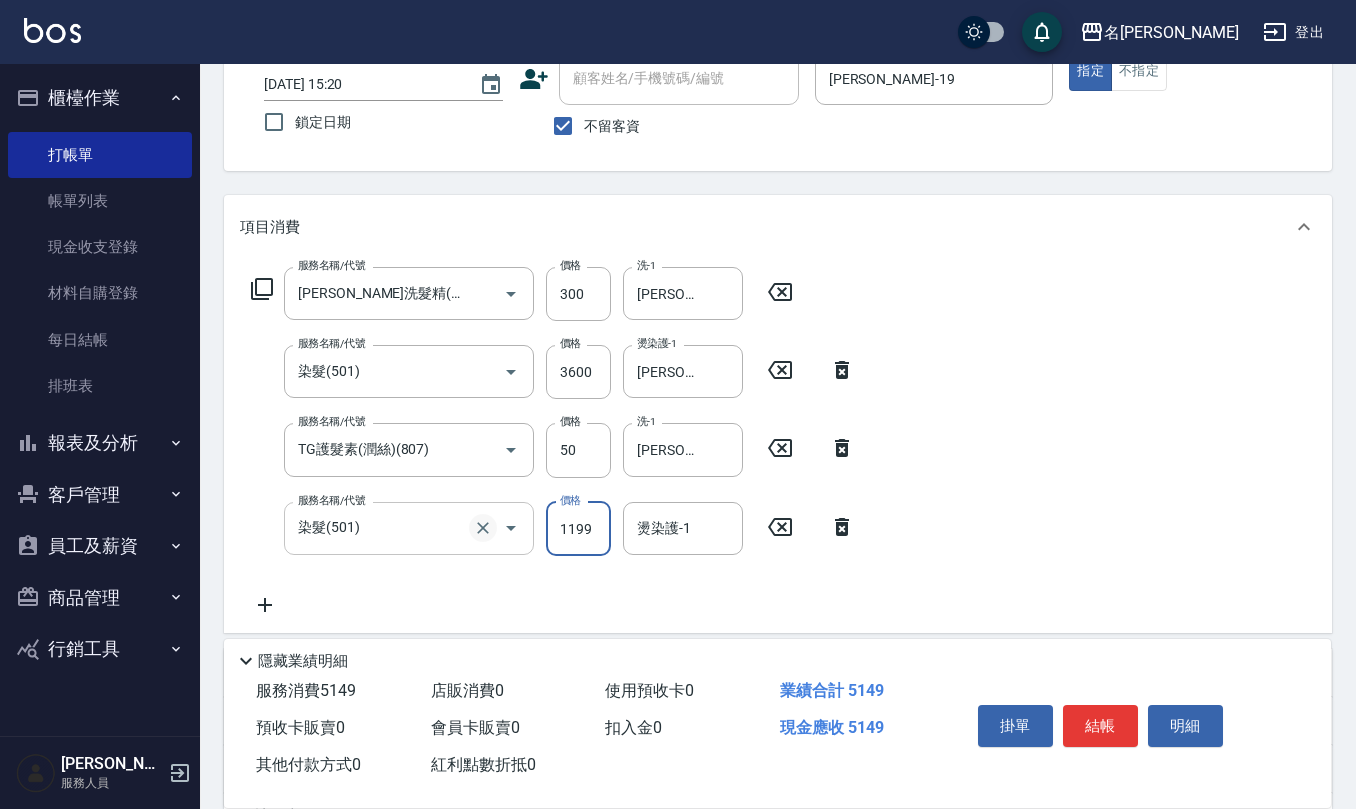 click 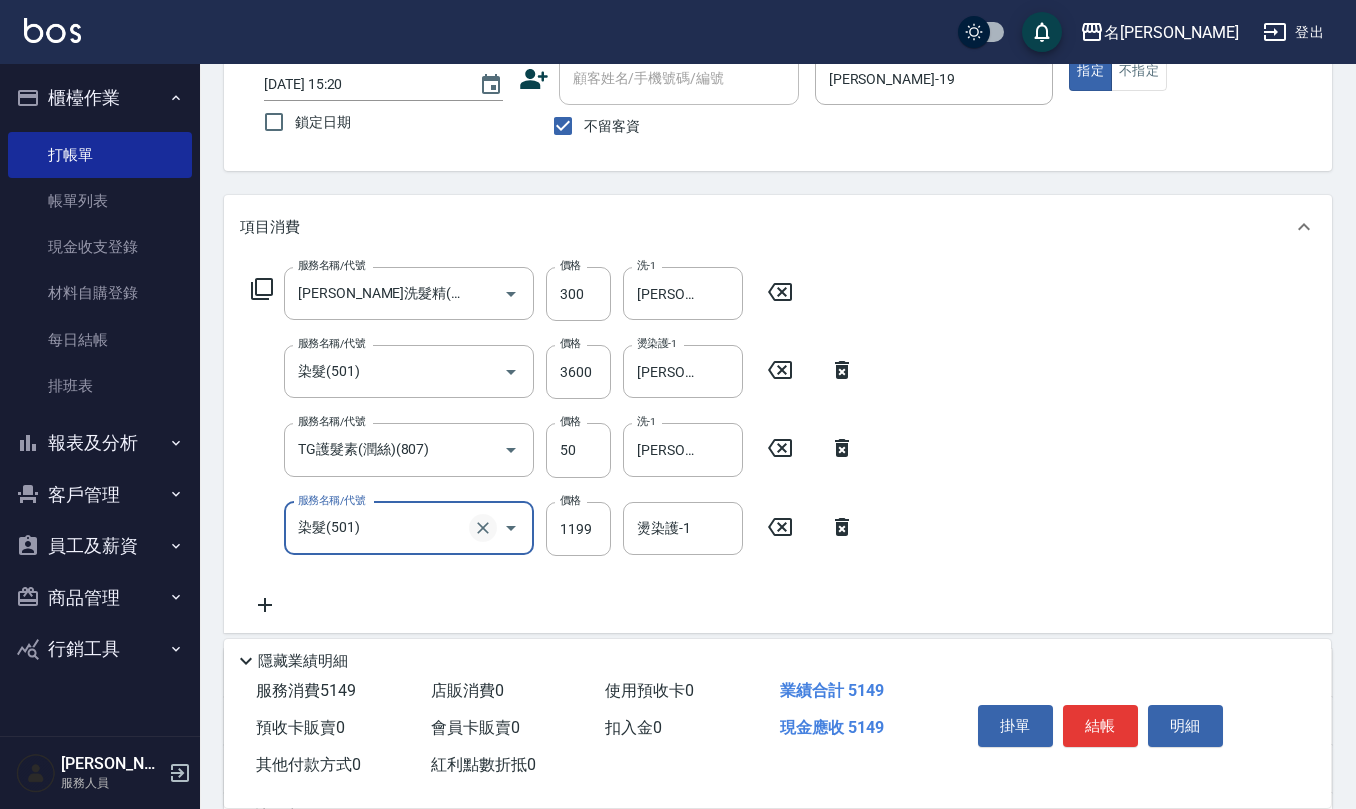 click 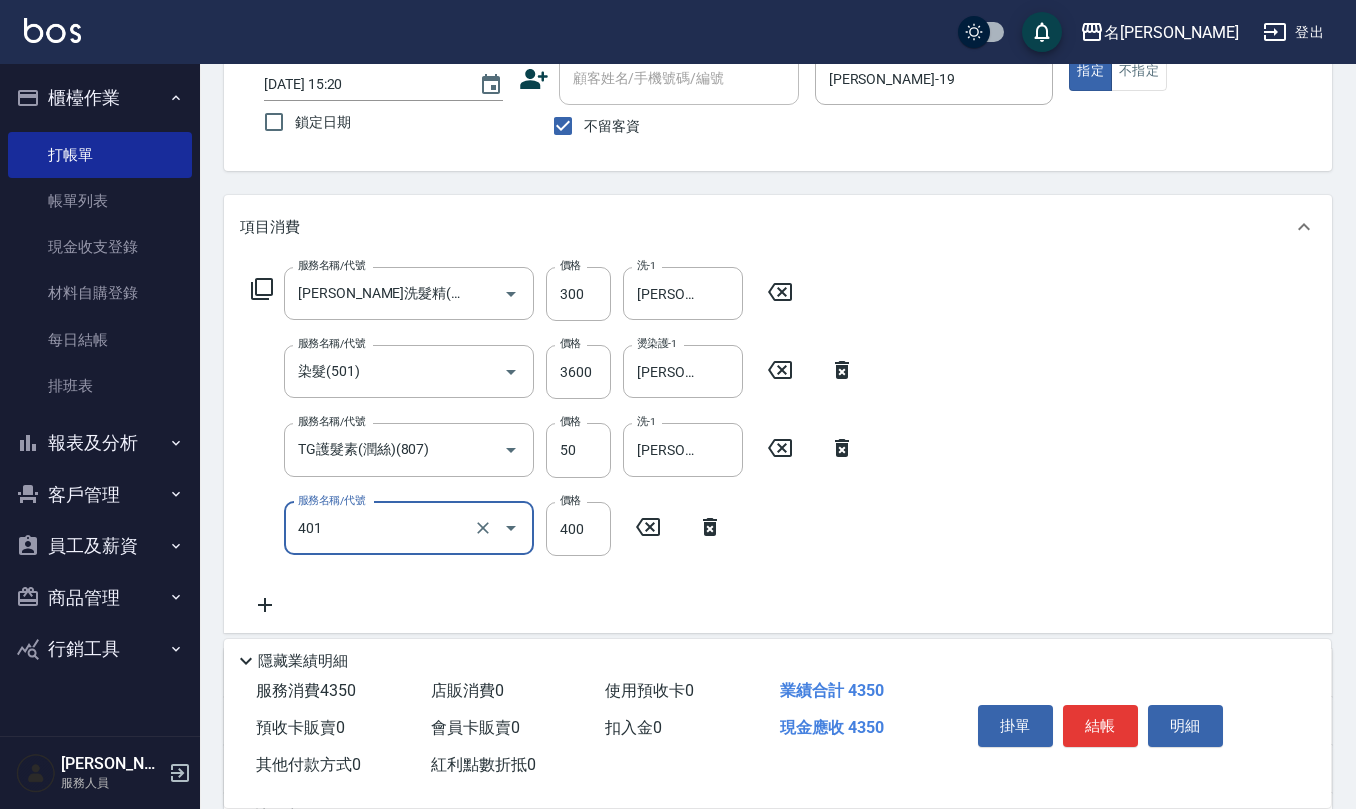 type on "剪髮(401)" 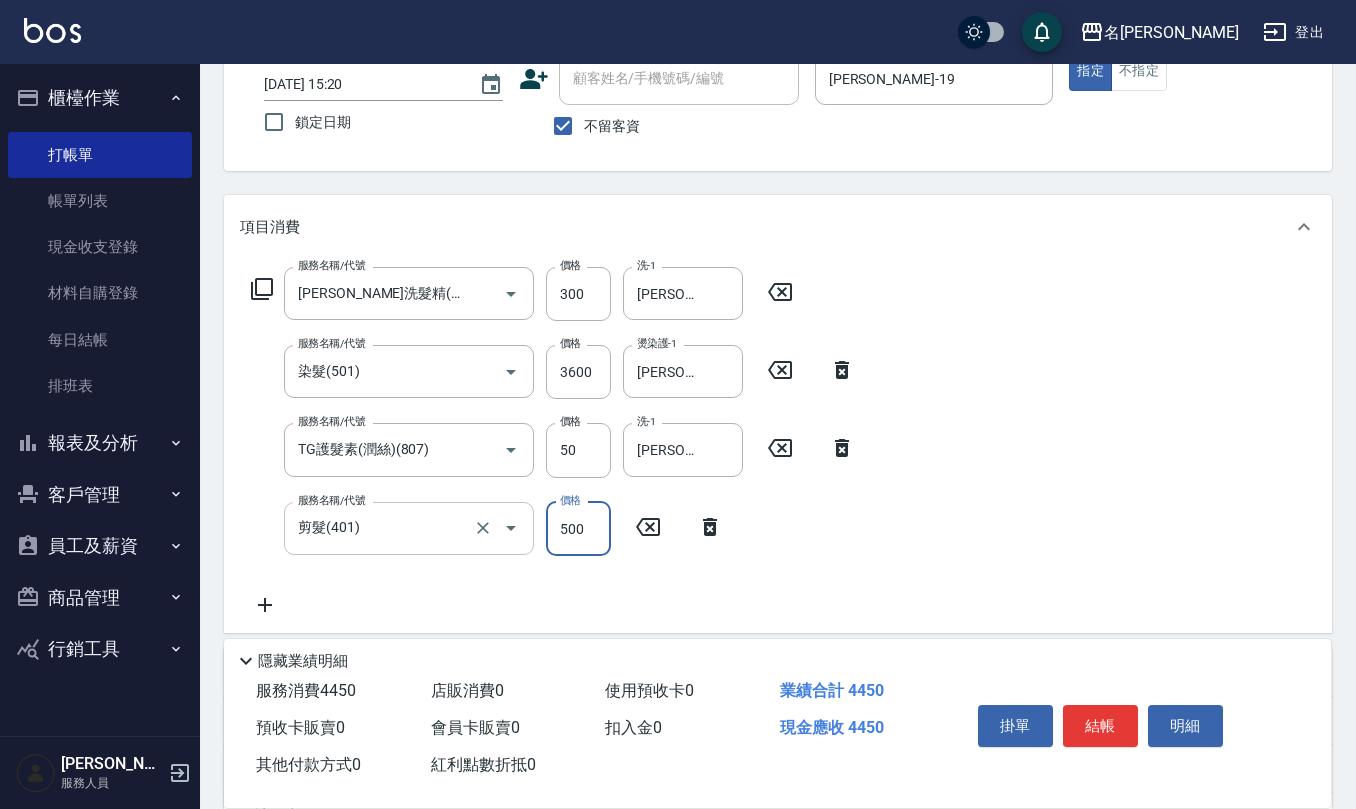 type on "500" 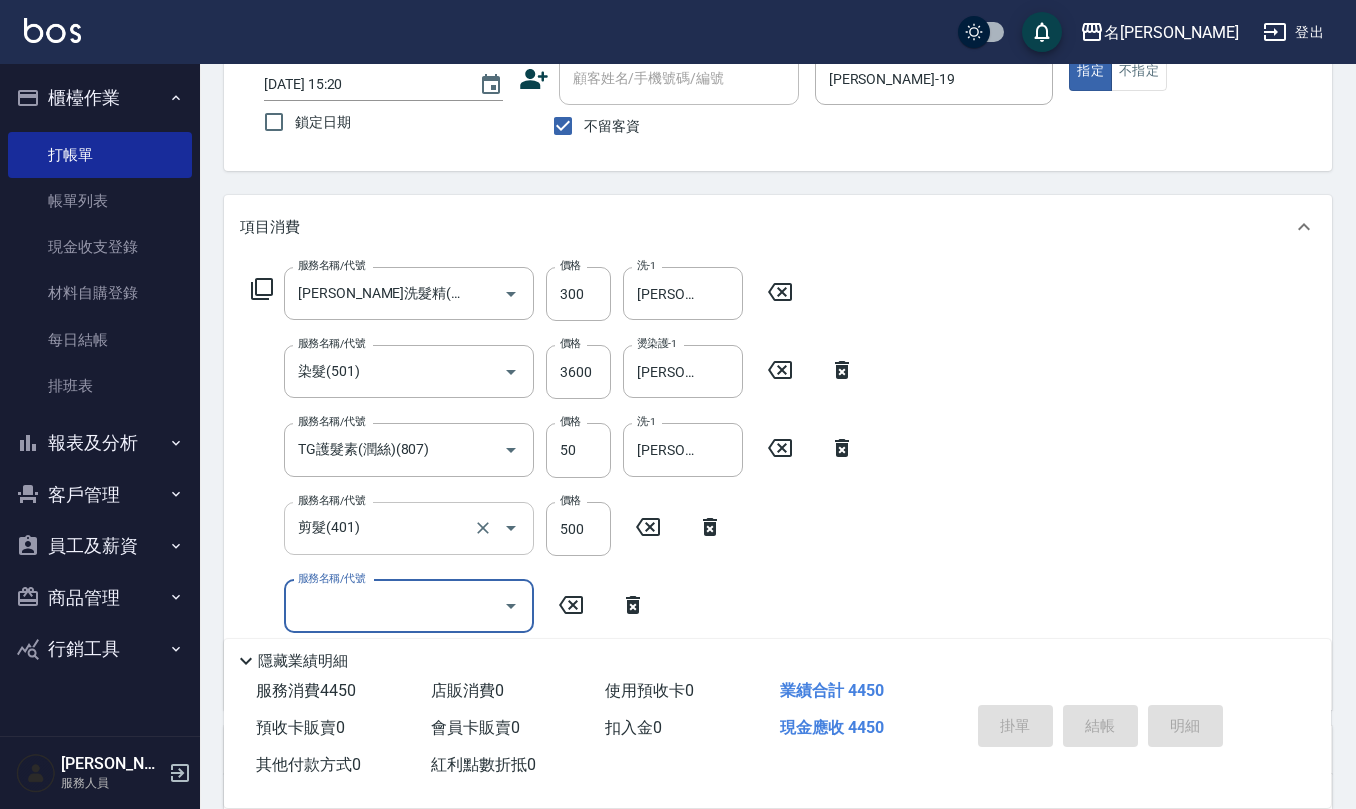 type on "2025/07/14 15:24" 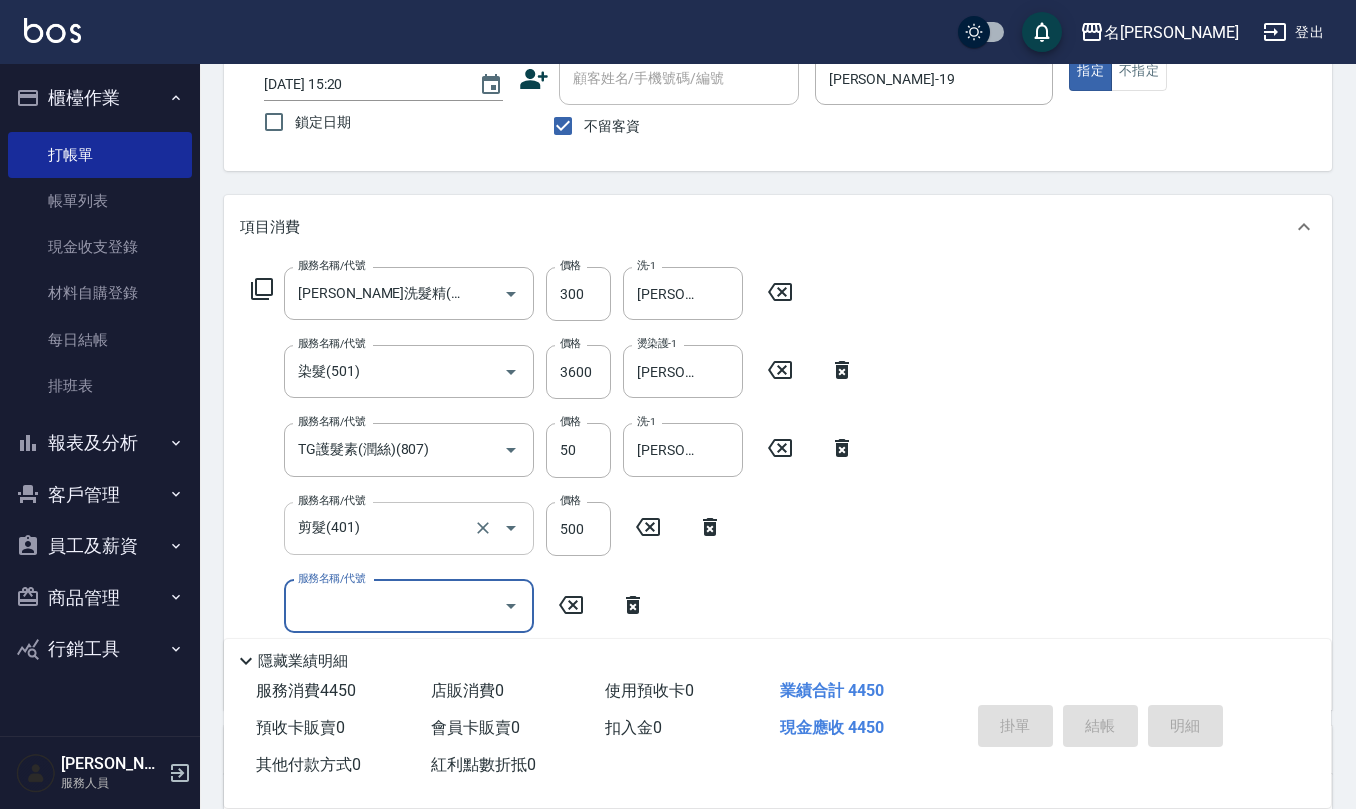 type 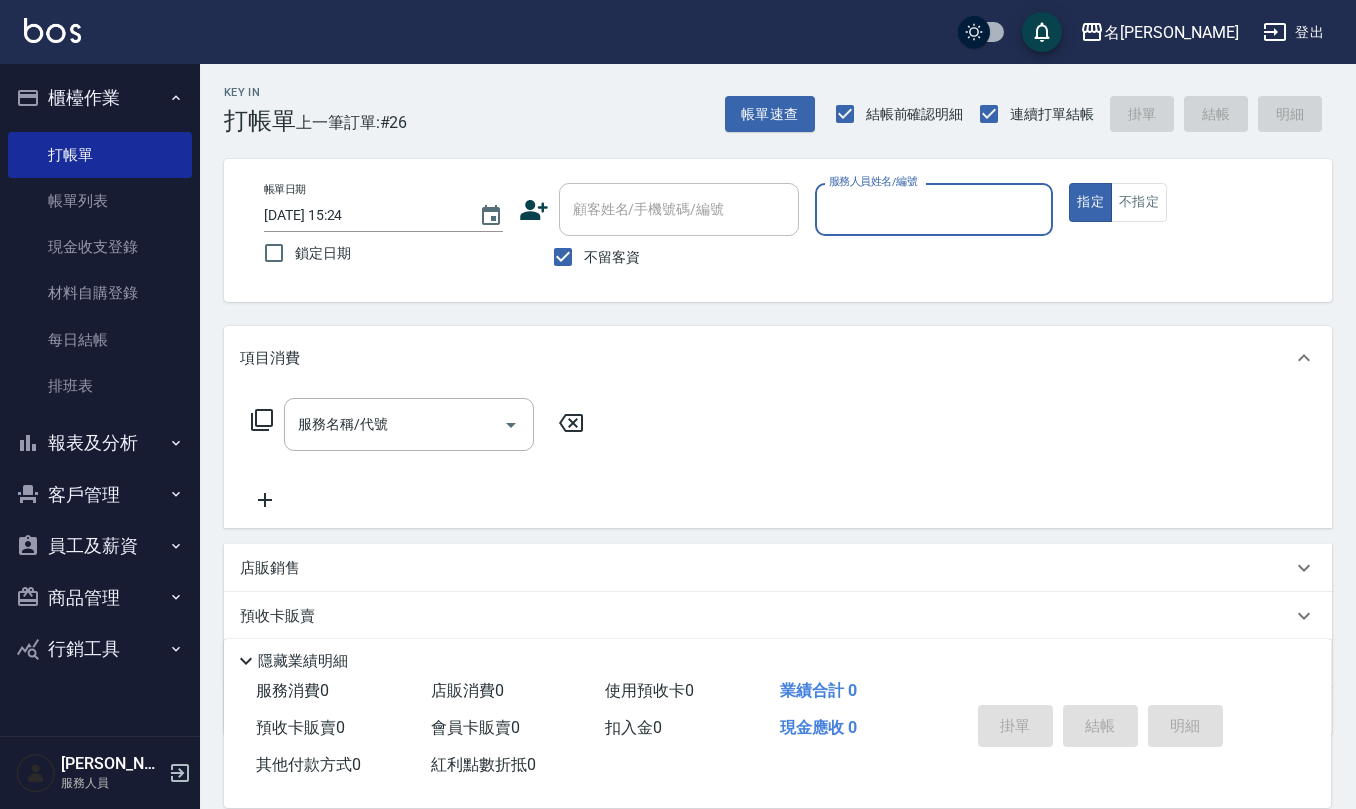scroll, scrollTop: 0, scrollLeft: 0, axis: both 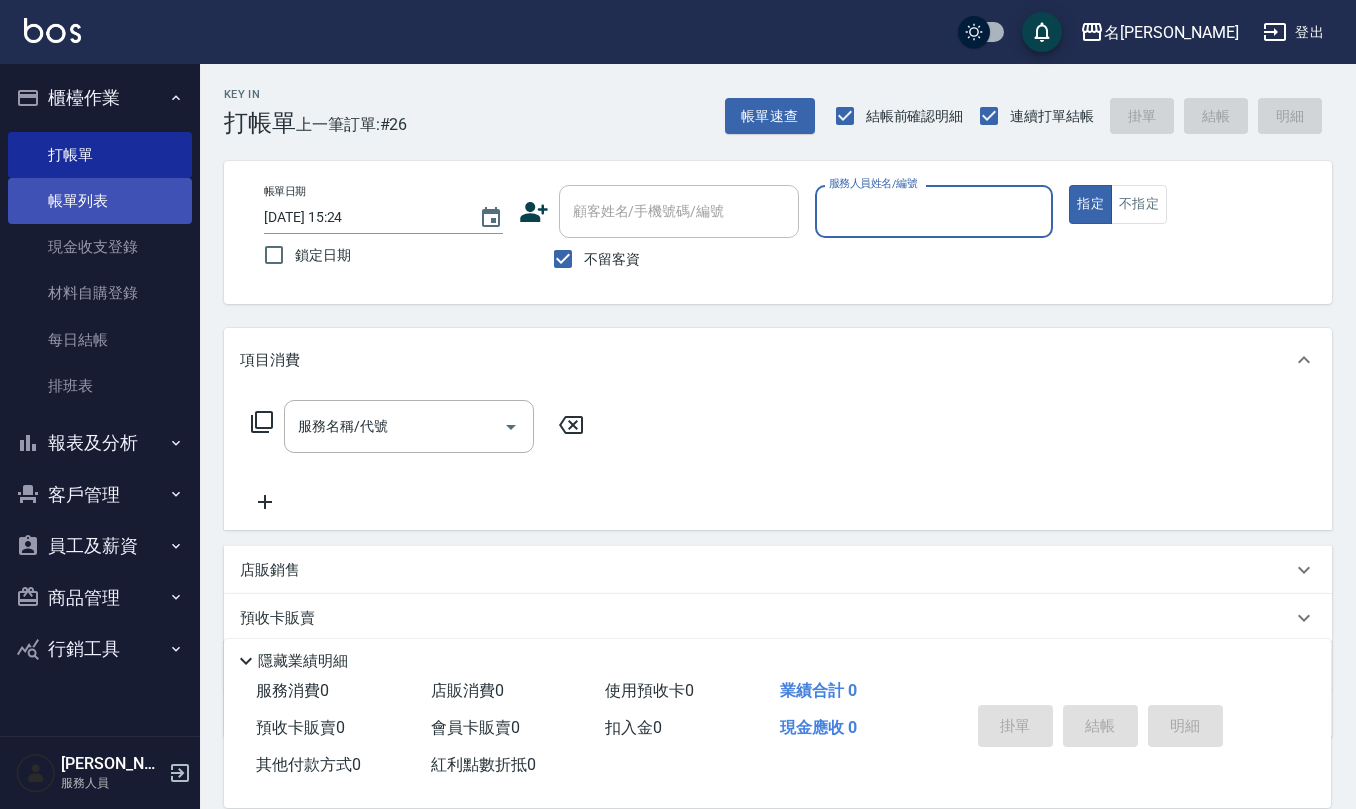click on "帳單列表" at bounding box center [100, 201] 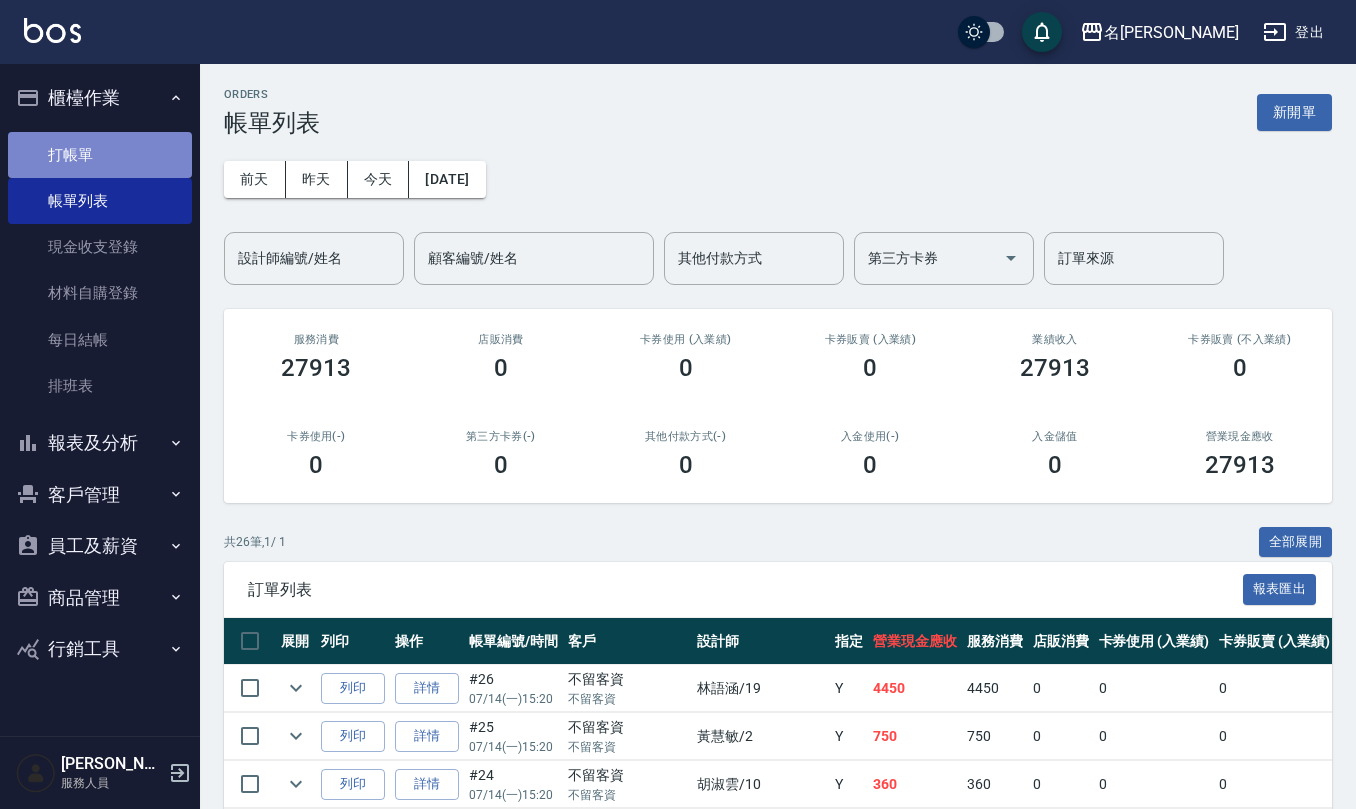 click on "打帳單" at bounding box center [100, 155] 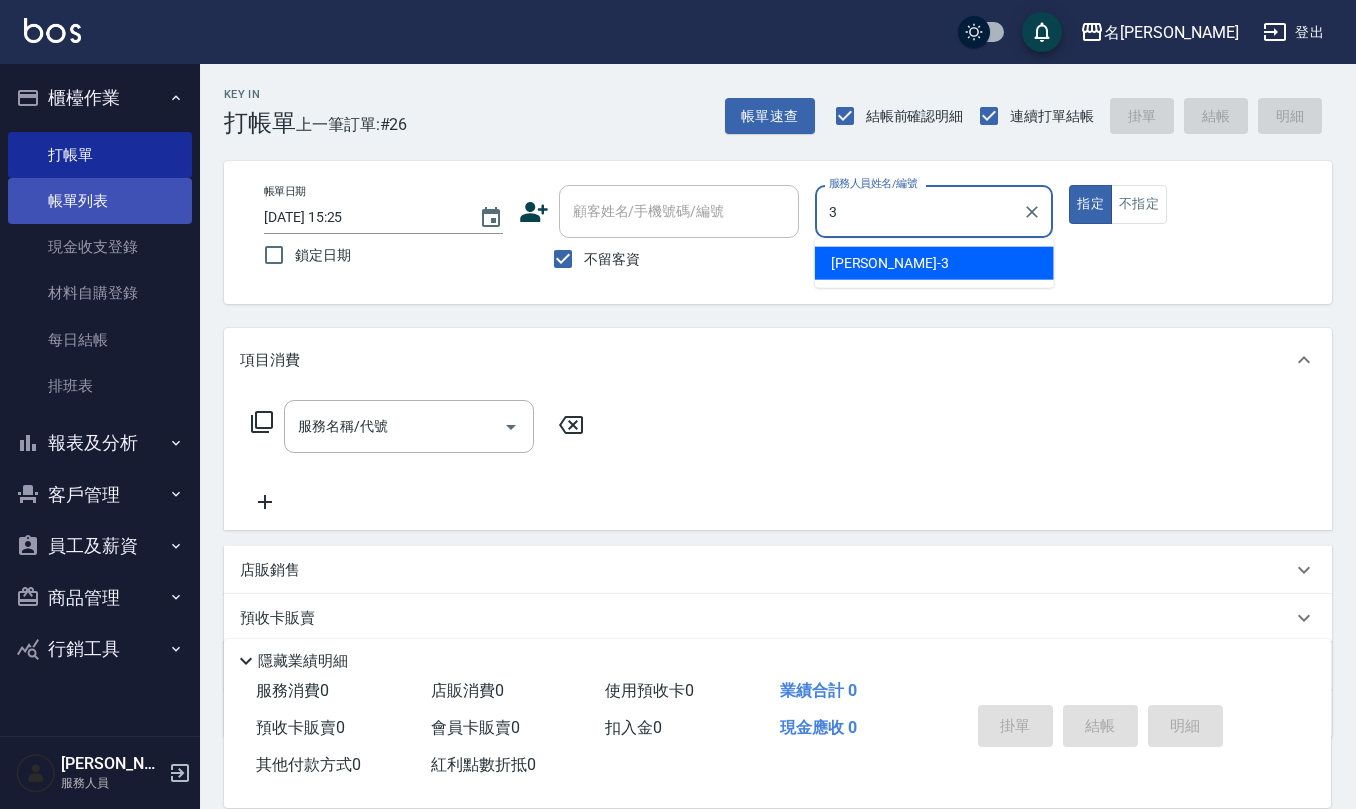type on "陳旅玨-3" 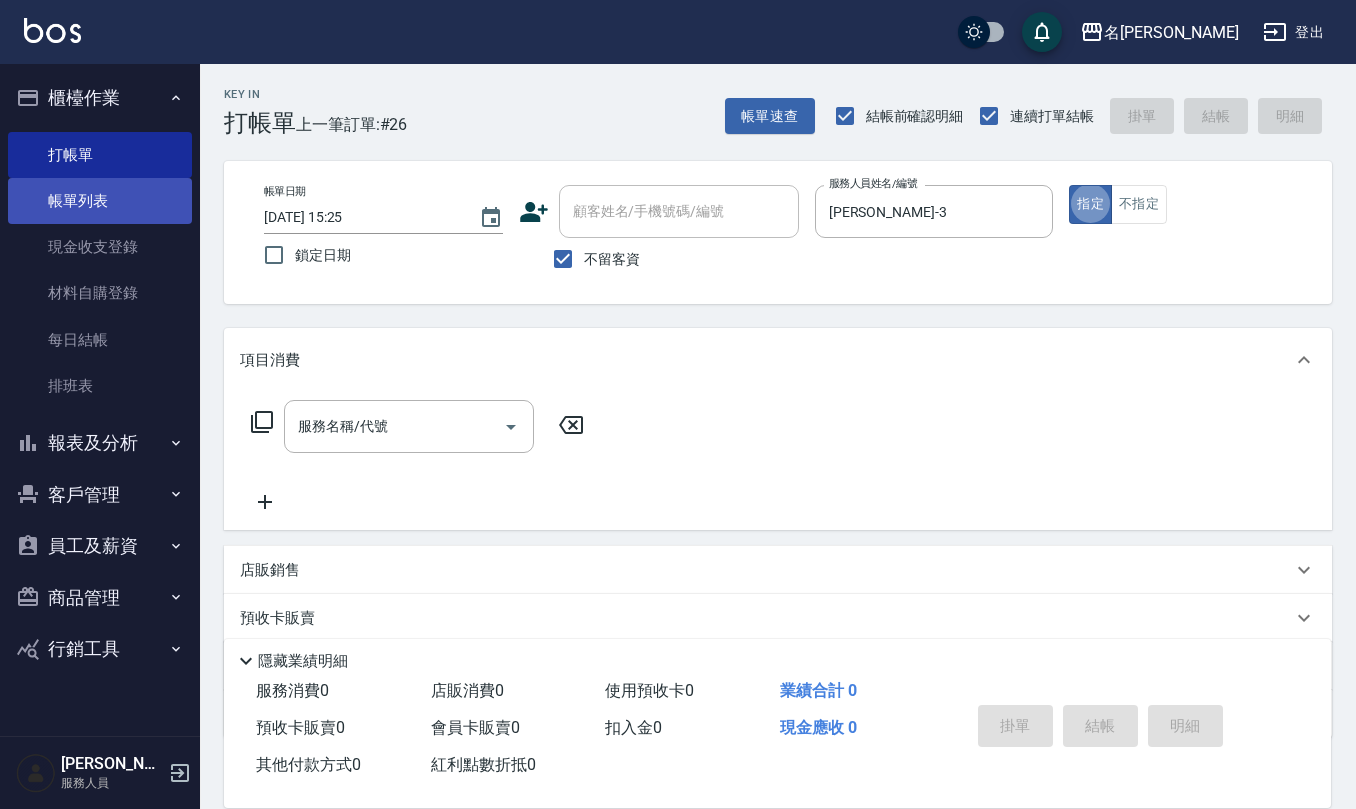 type on "true" 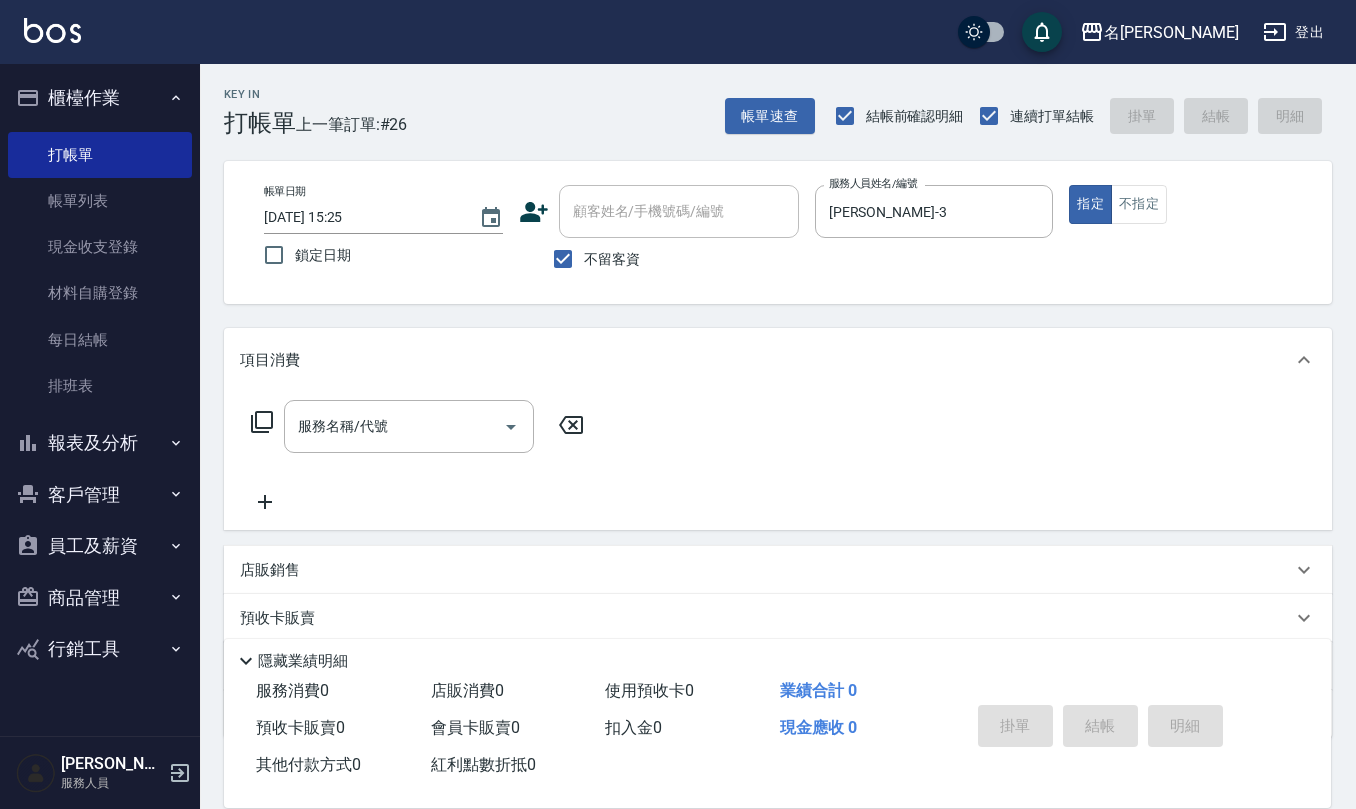 click on "店販銷售" at bounding box center [766, 570] 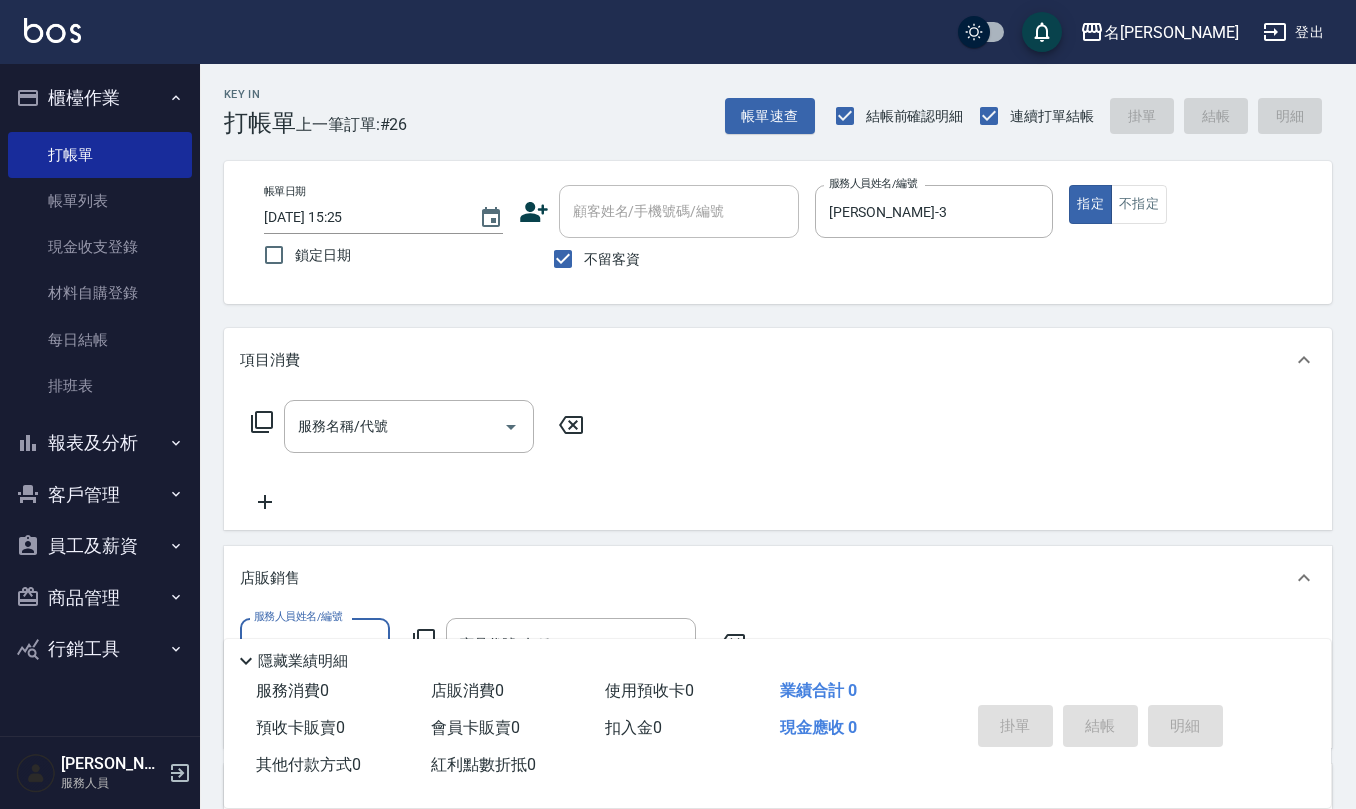 scroll, scrollTop: 1, scrollLeft: 0, axis: vertical 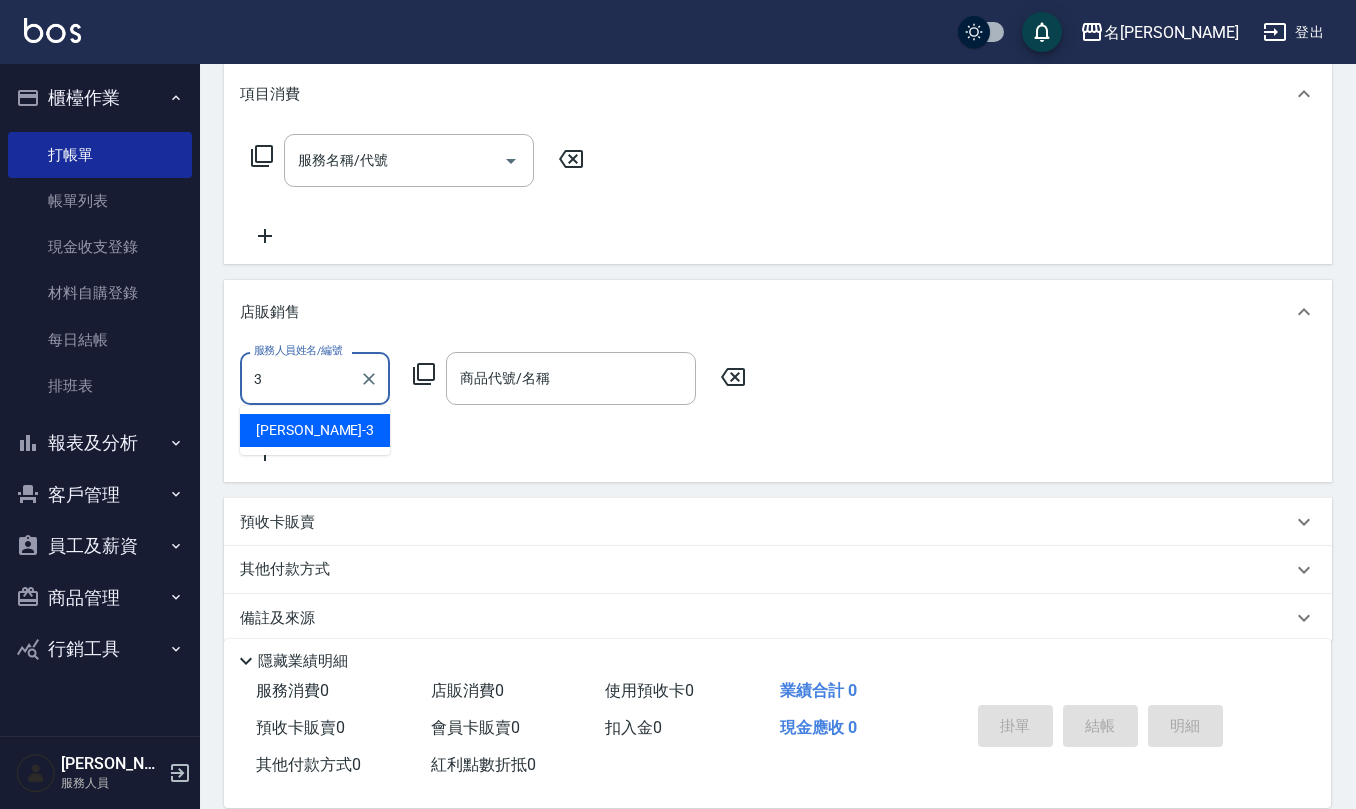type on "陳旅玨-3" 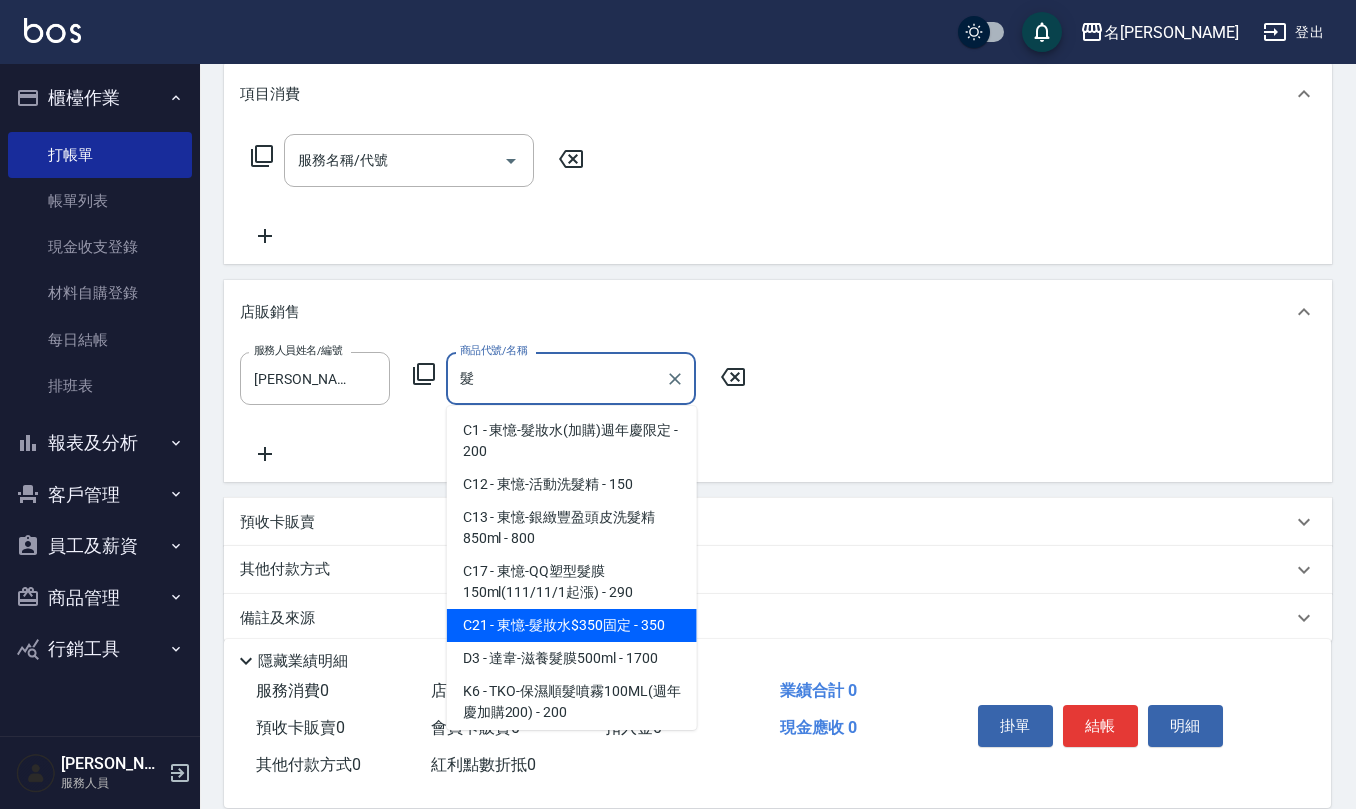 type on "東憶-髮妝水$350固定" 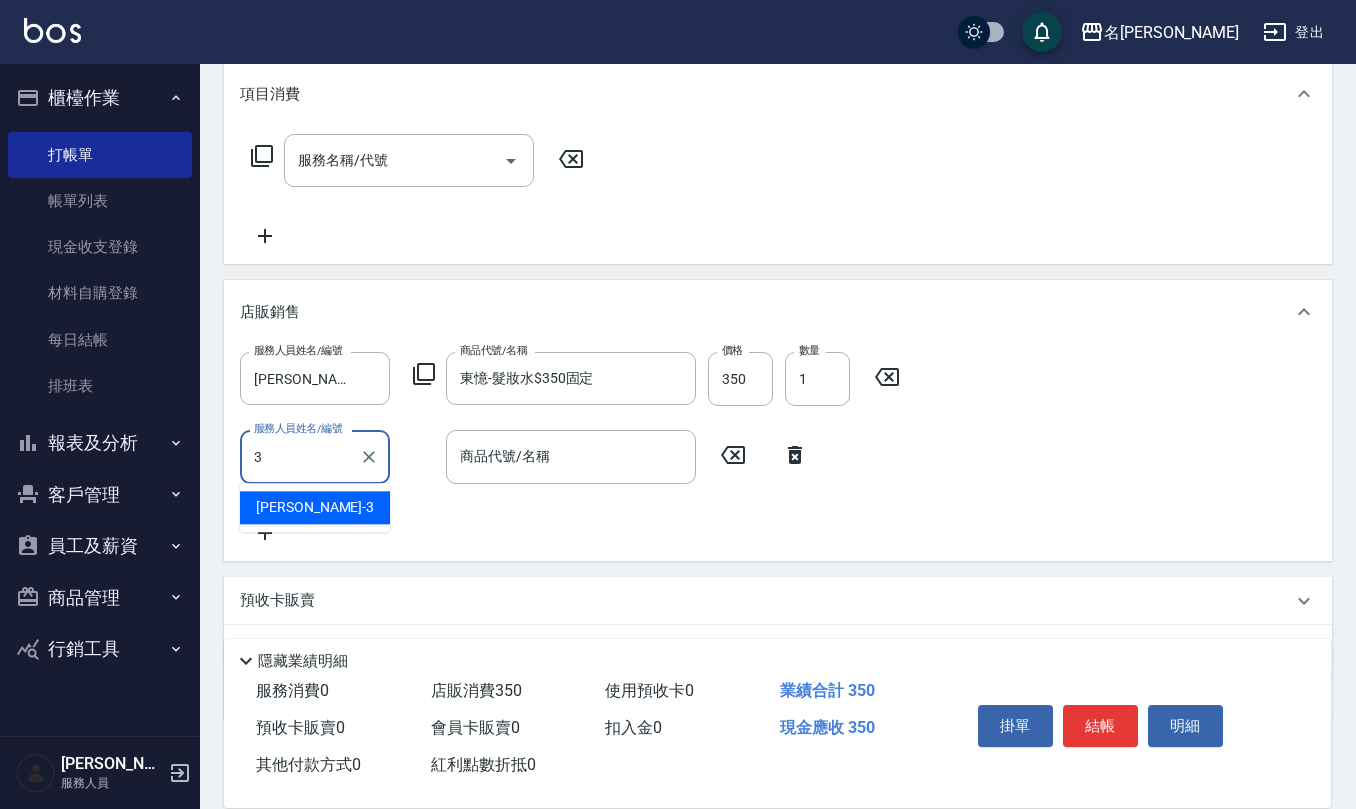 type on "陳旅玨-3" 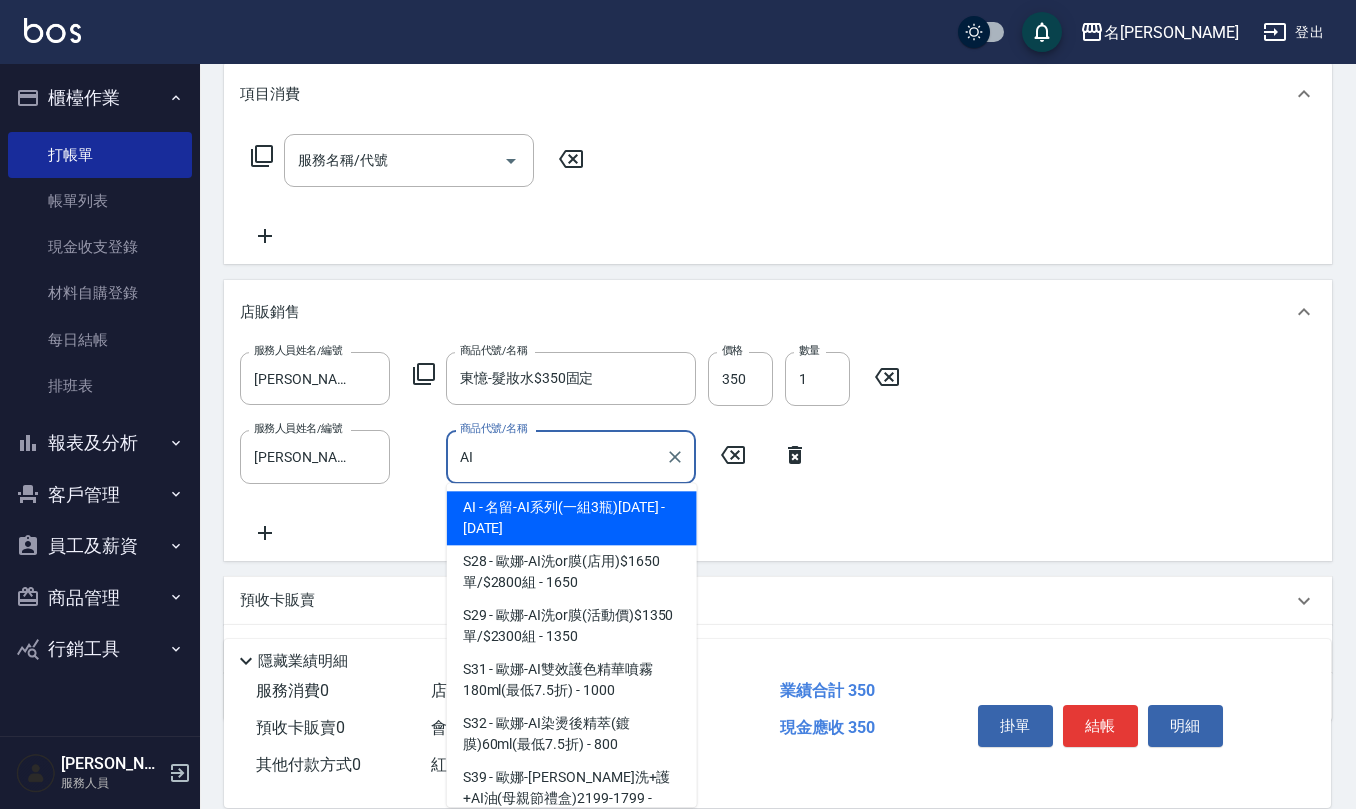 type on "A" 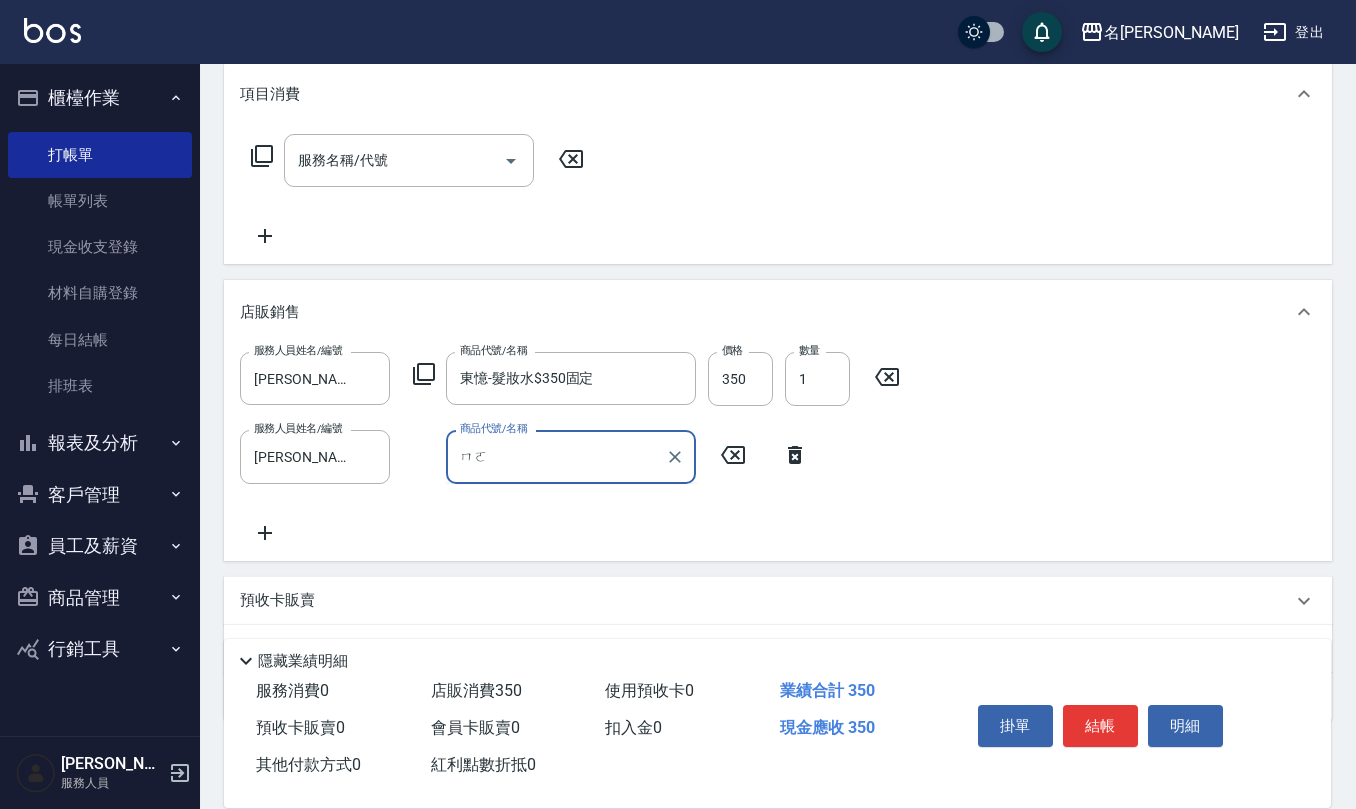 type on "ㄇ" 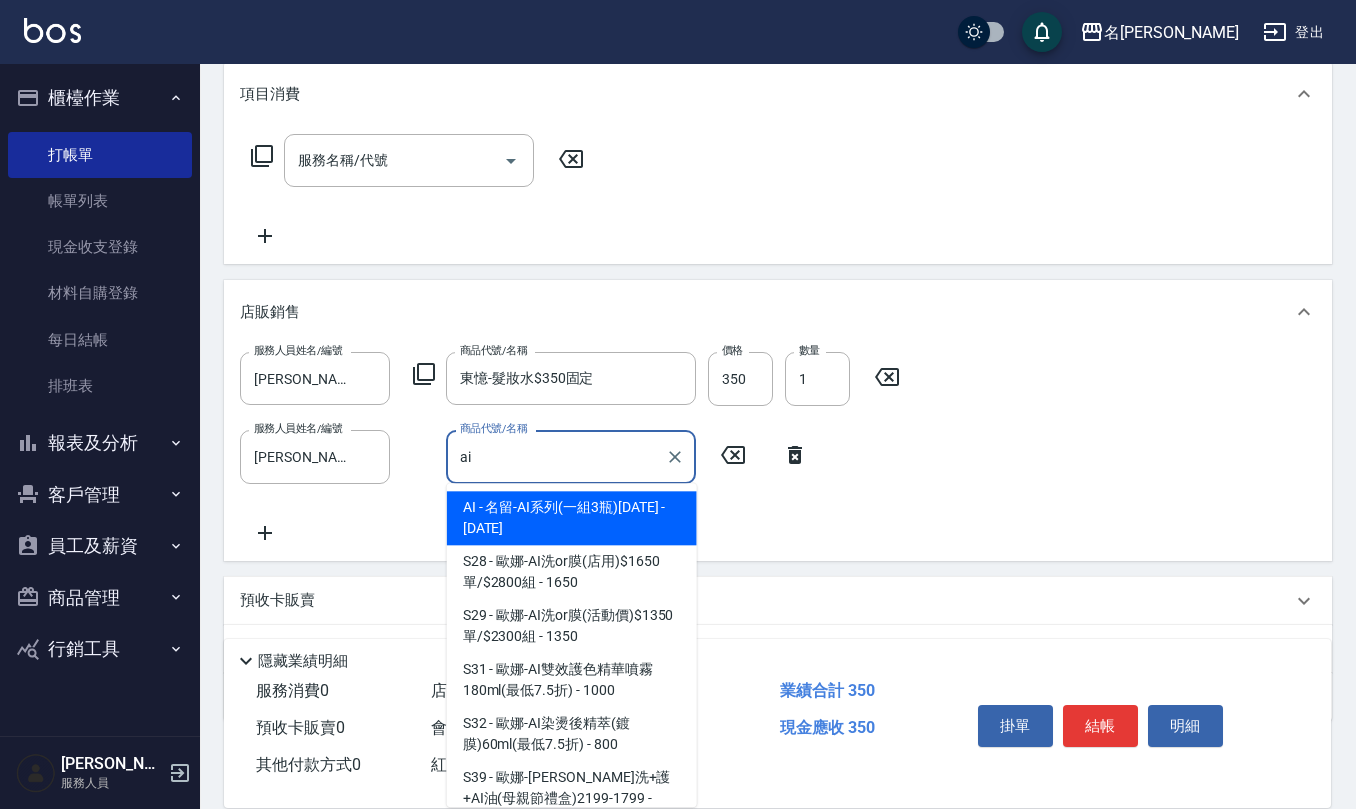 type on "名留-AI系列(一組3瓶)1200" 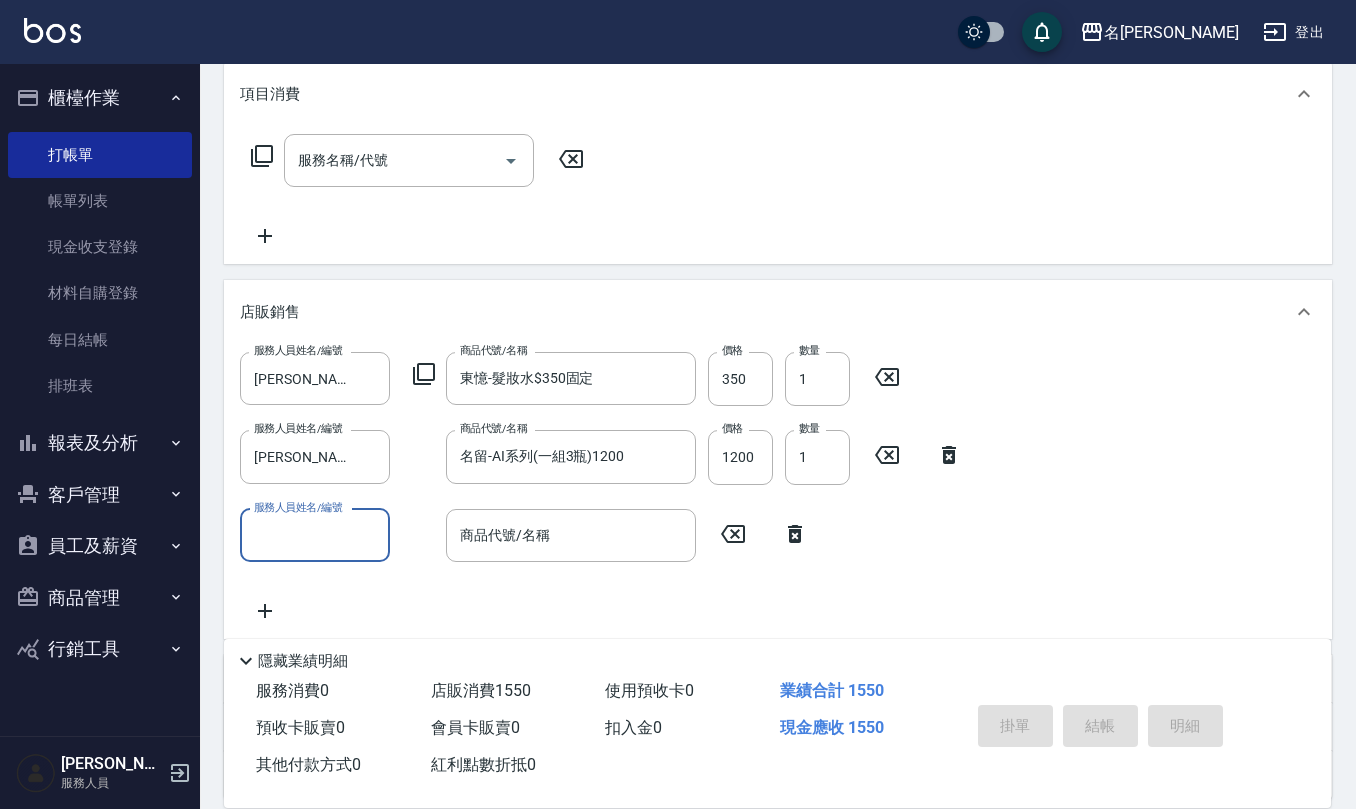 type on "2025/07/14 15:26" 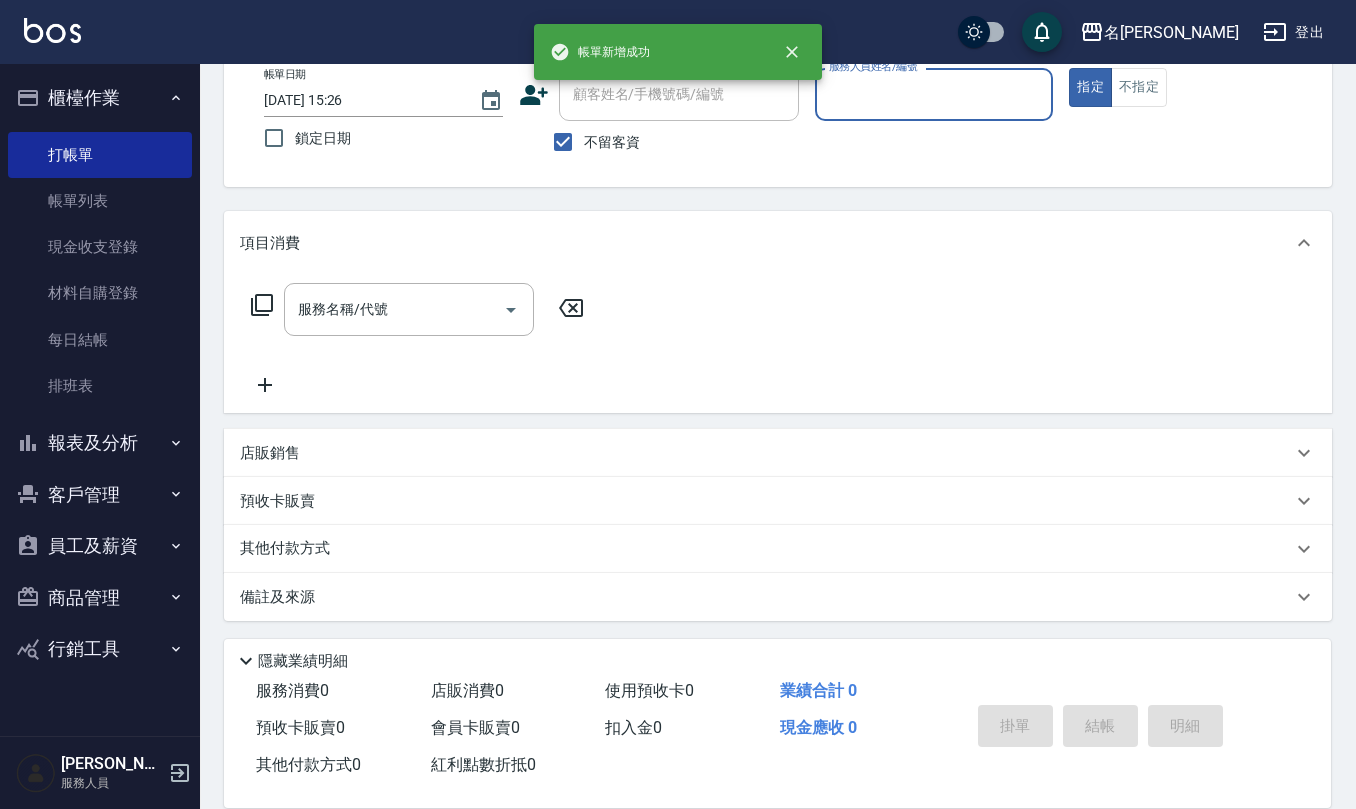 scroll, scrollTop: 0, scrollLeft: 0, axis: both 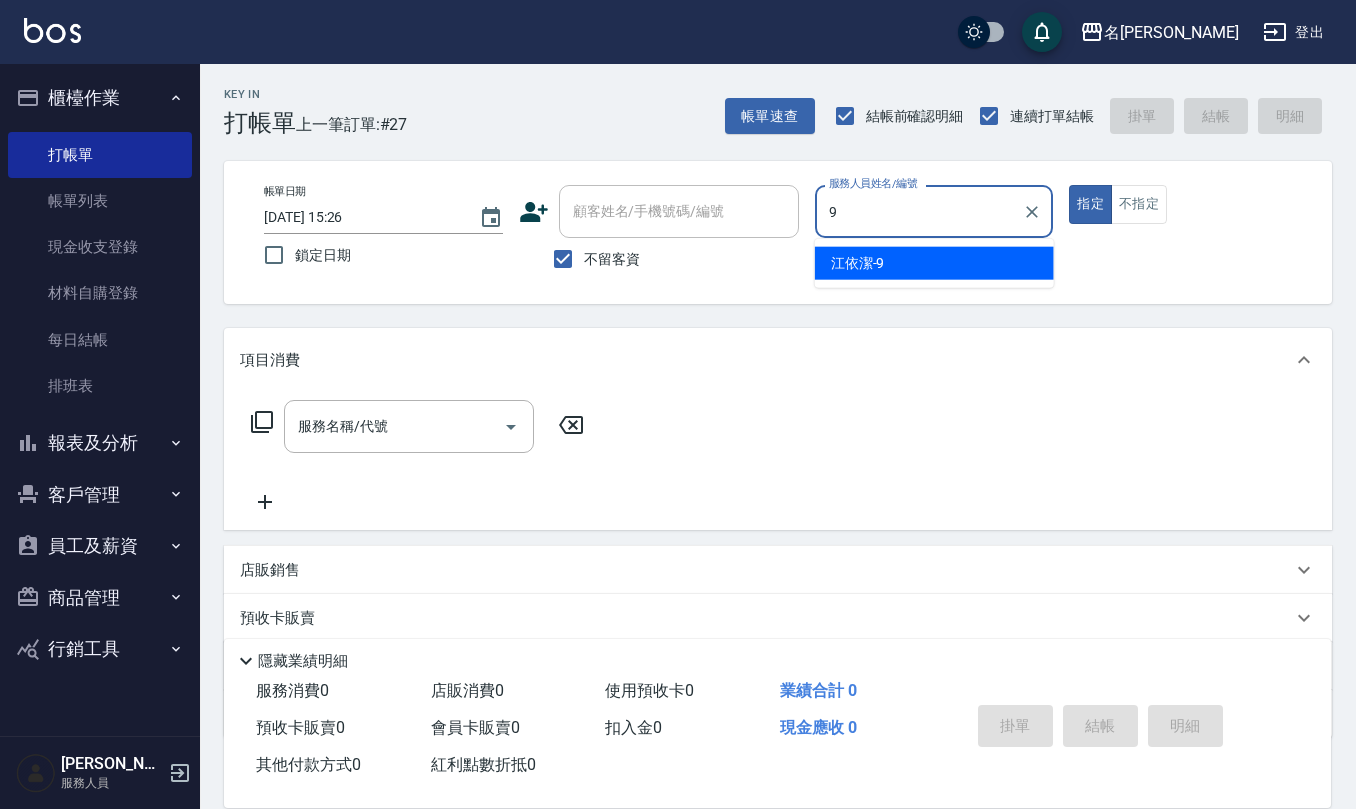 type on "江依潔-9" 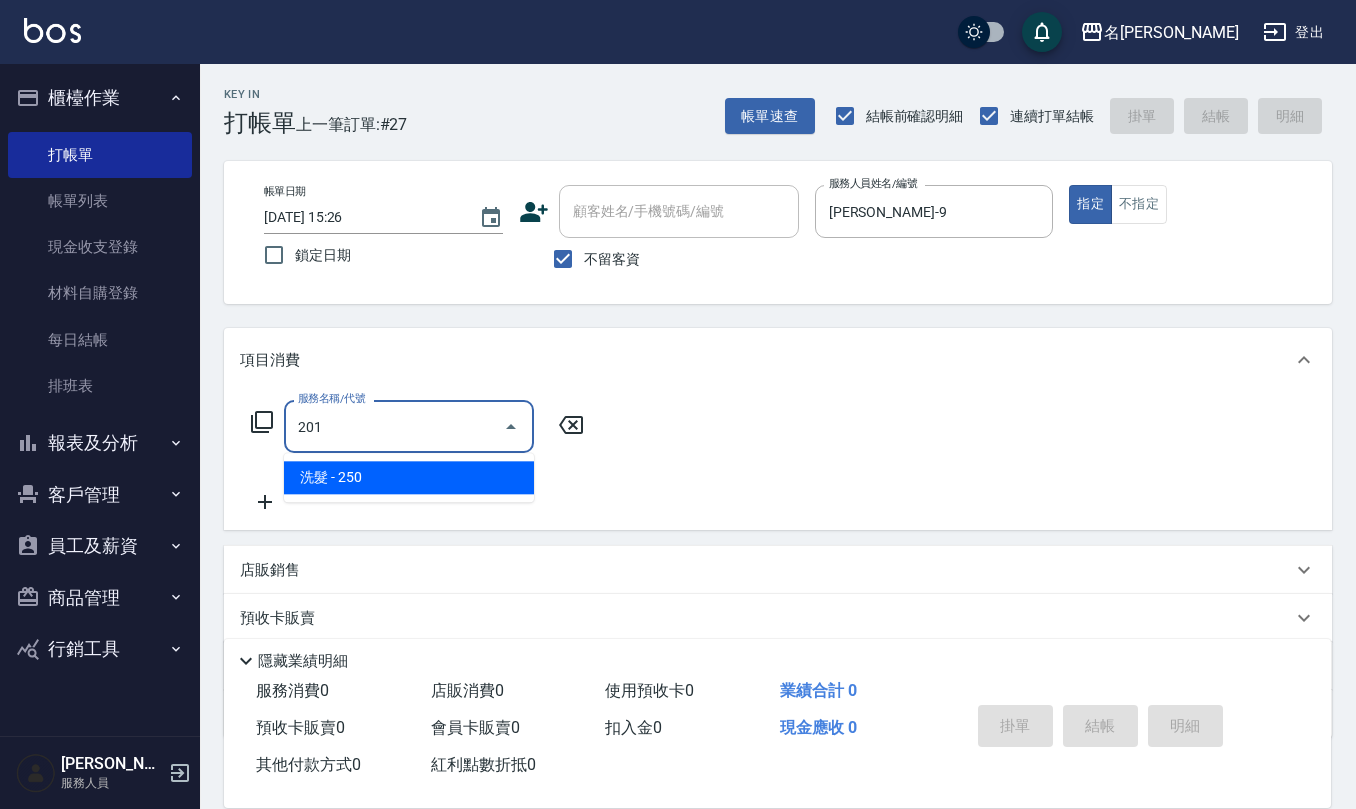 type on "洗髮(201)" 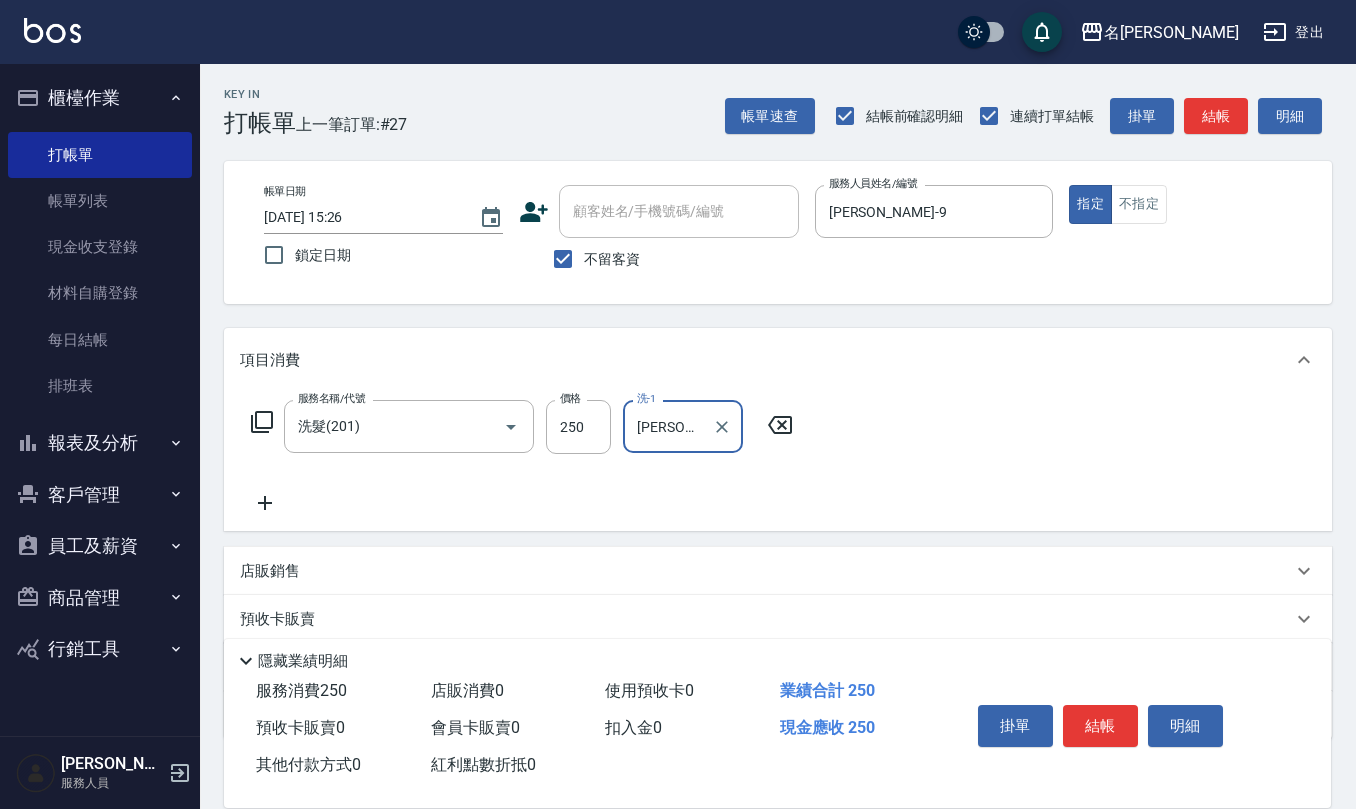 type on "杜芊彤-20" 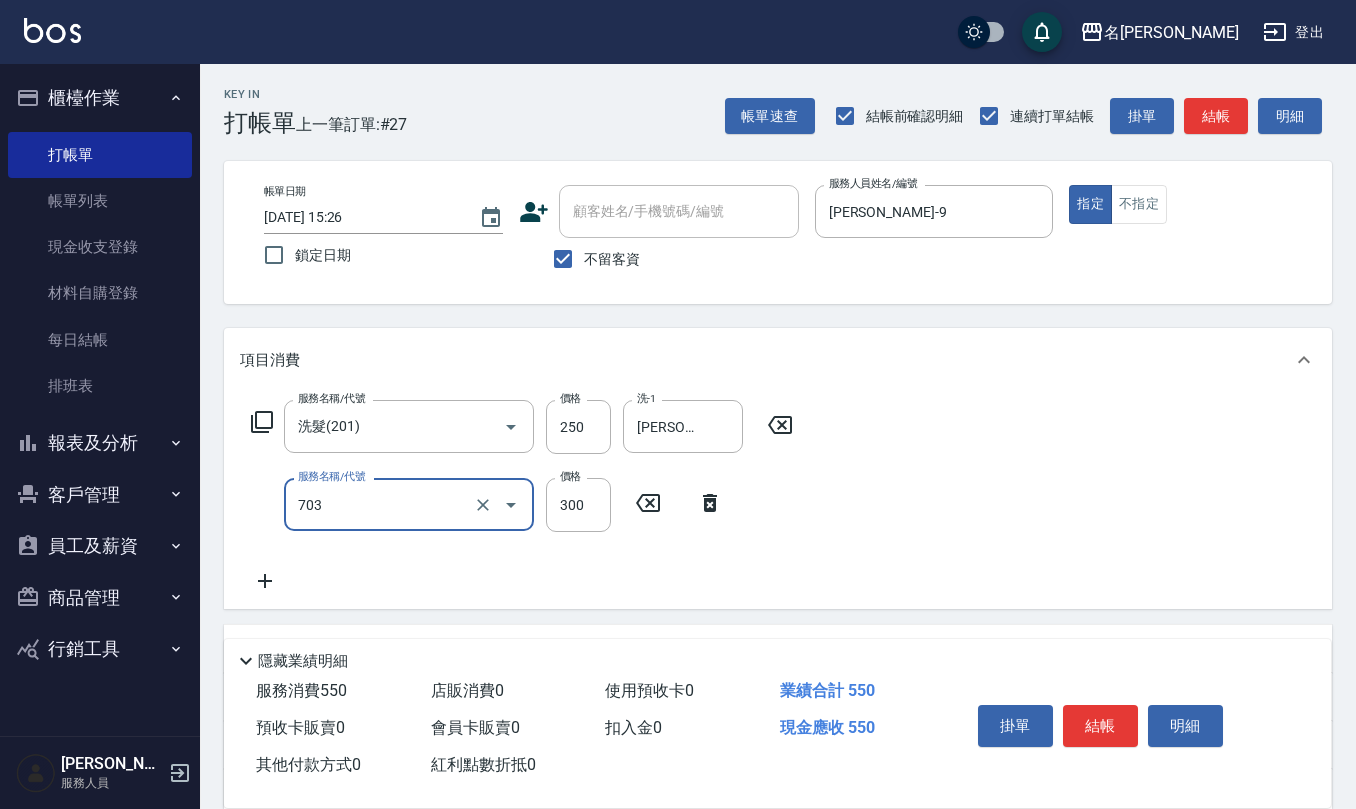 type on "(1236)設計師(703)" 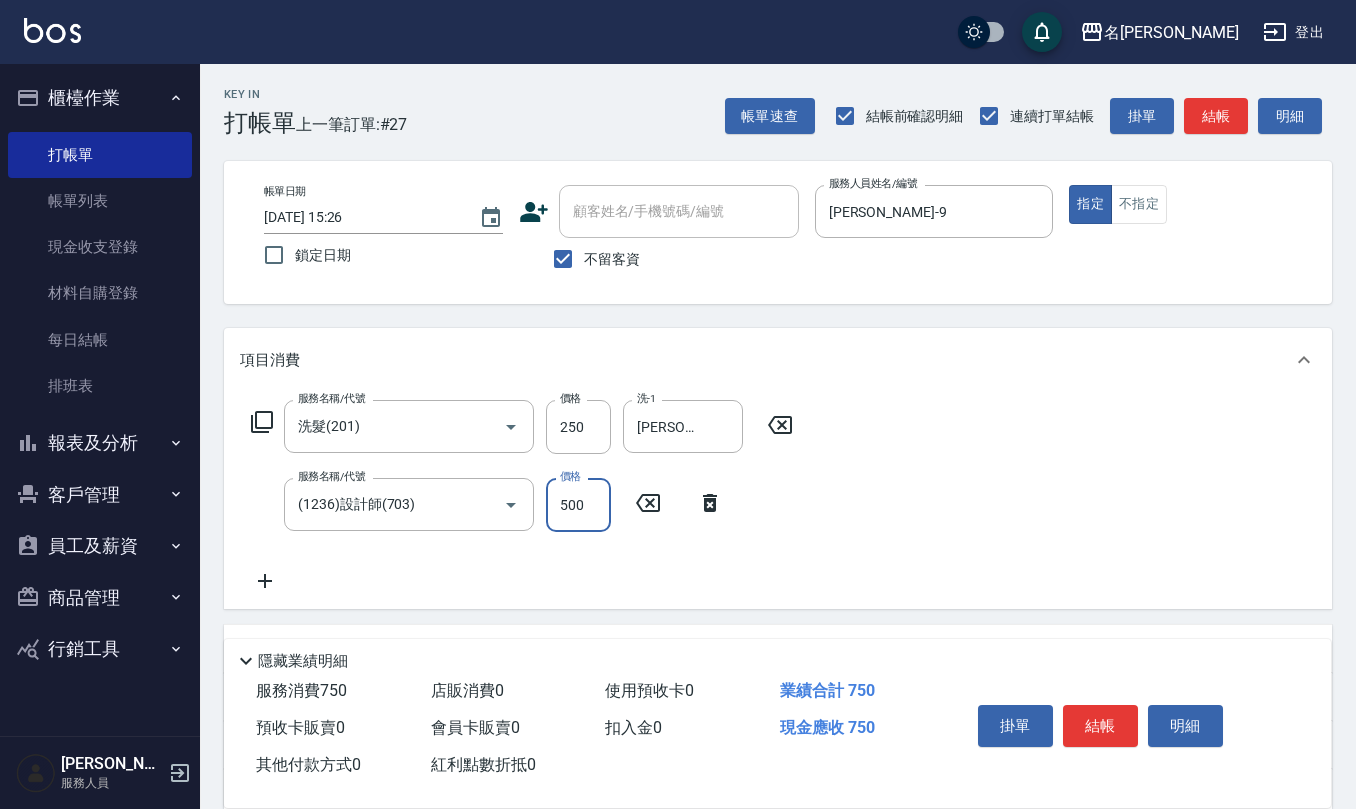 type on "500" 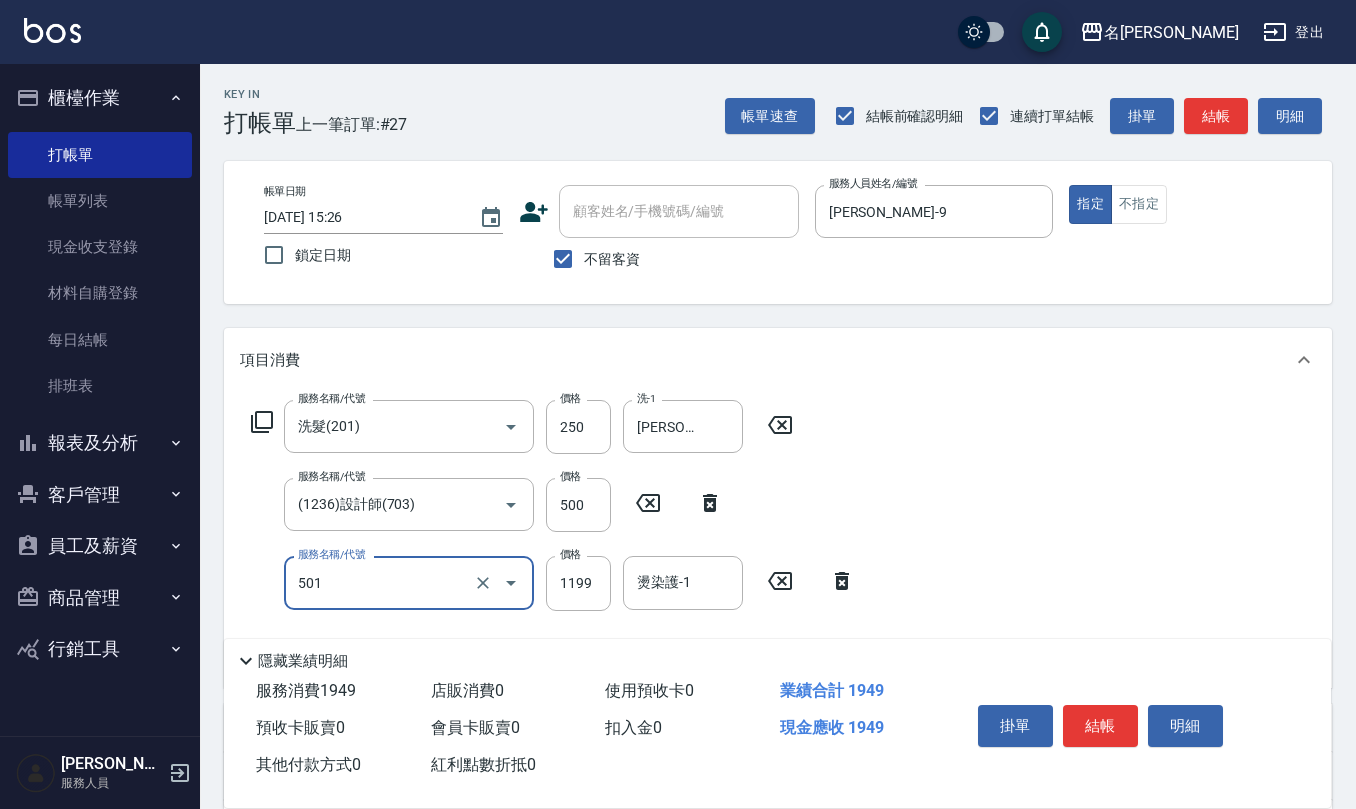 type on "染髮(501)" 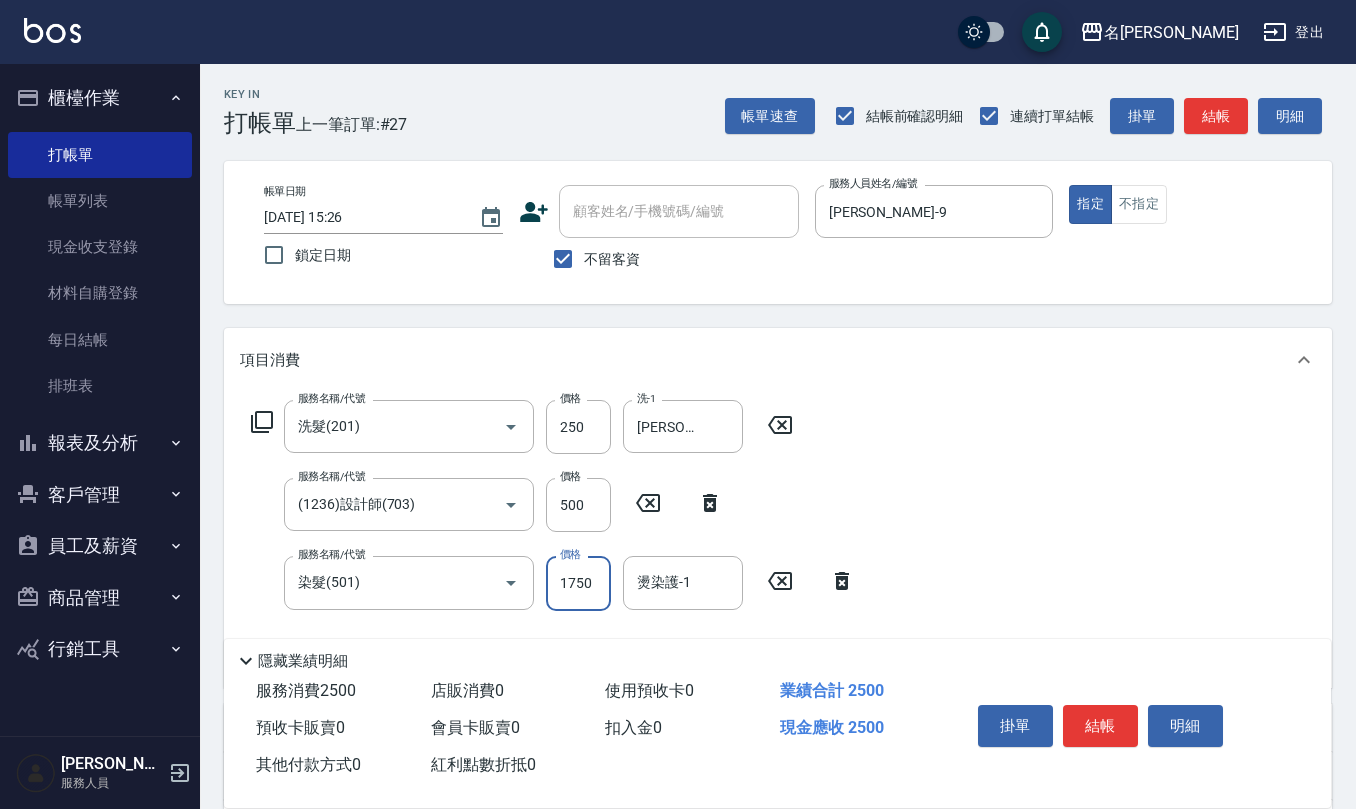 type on "1750" 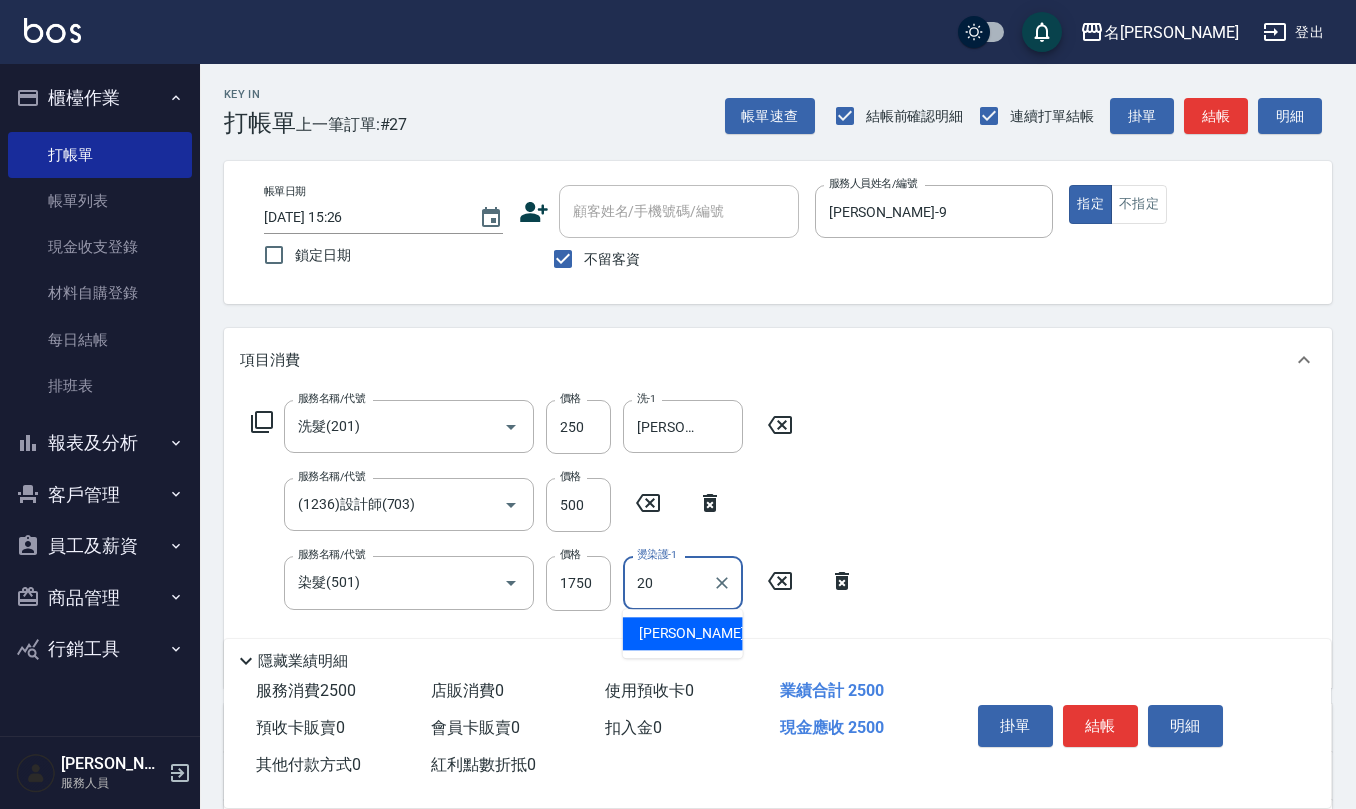 type on "杜芊彤-20" 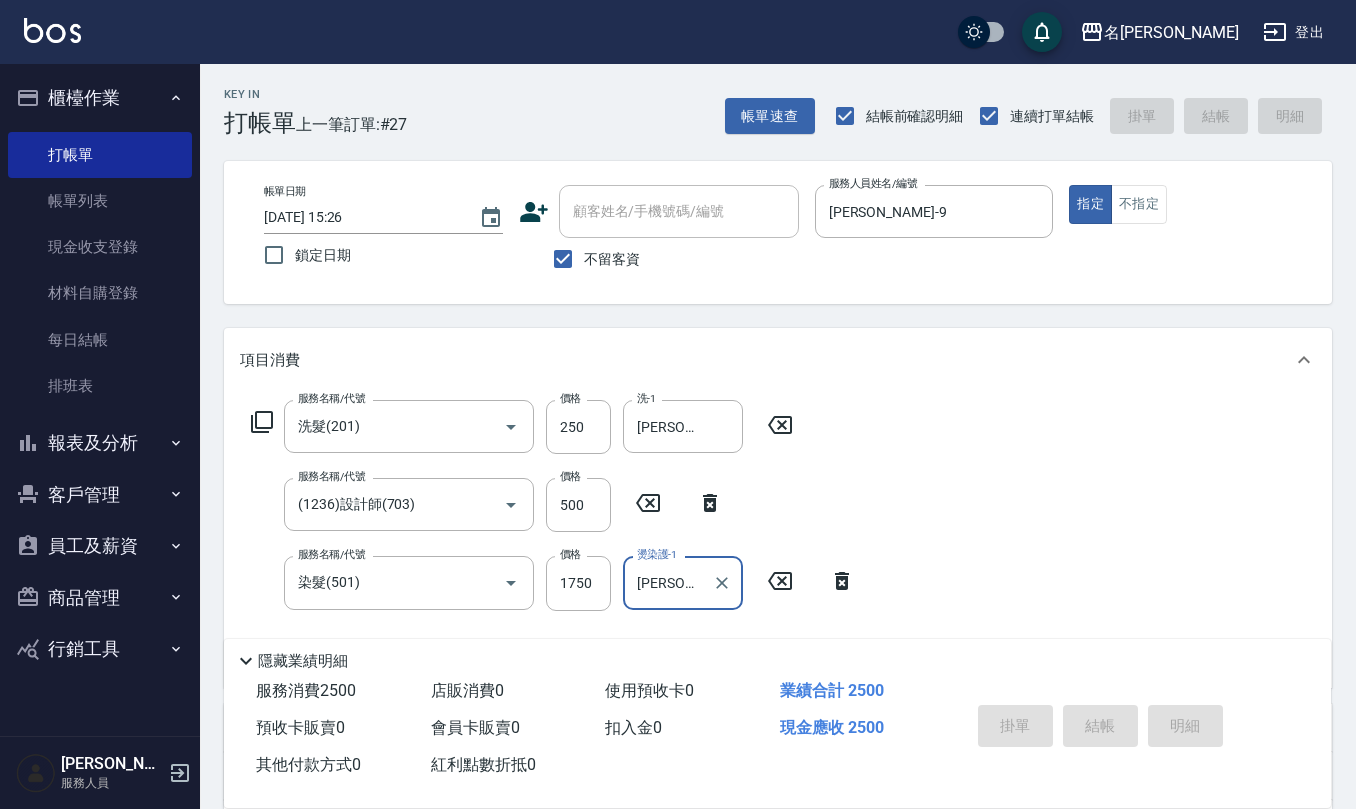 type on "2025/07/14 15:33" 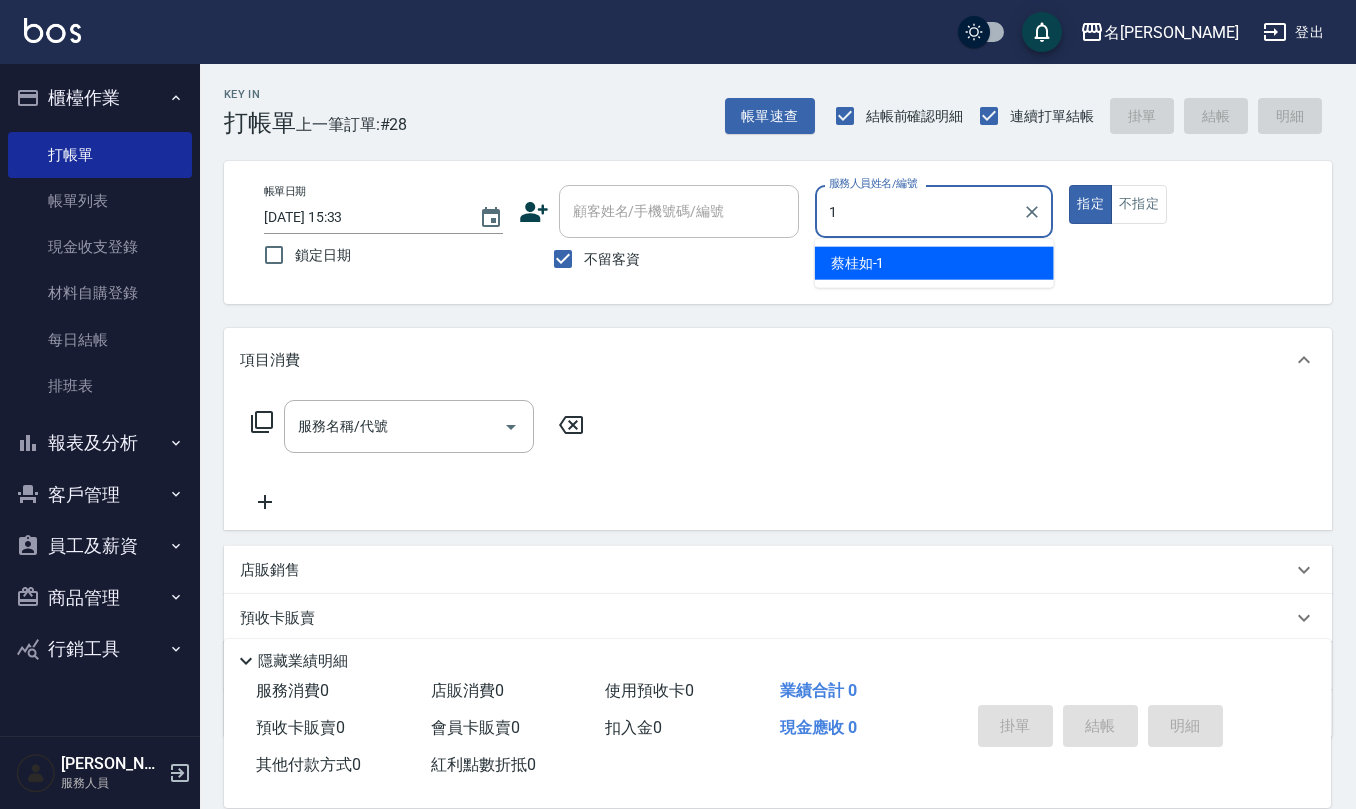 type on "蔡桂如-1" 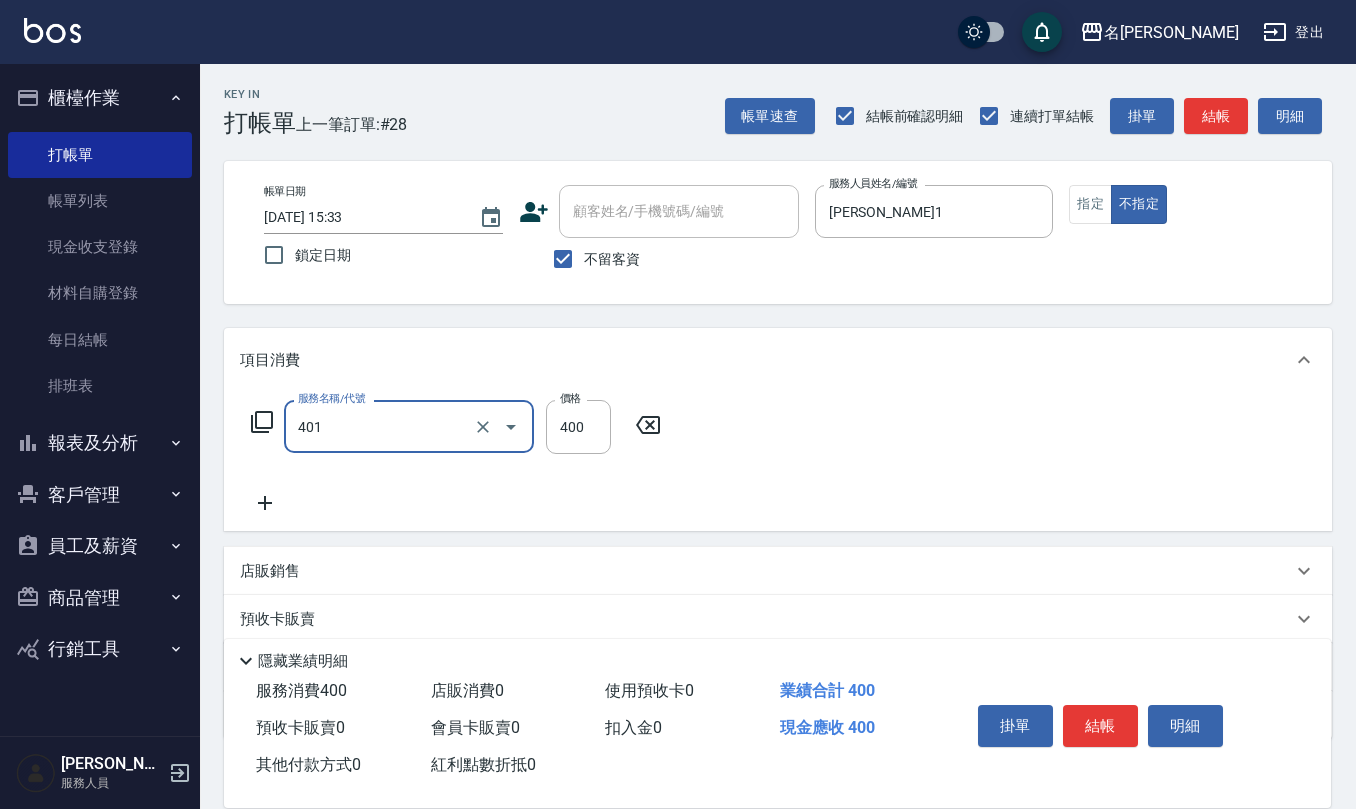 type on "剪髮(401)" 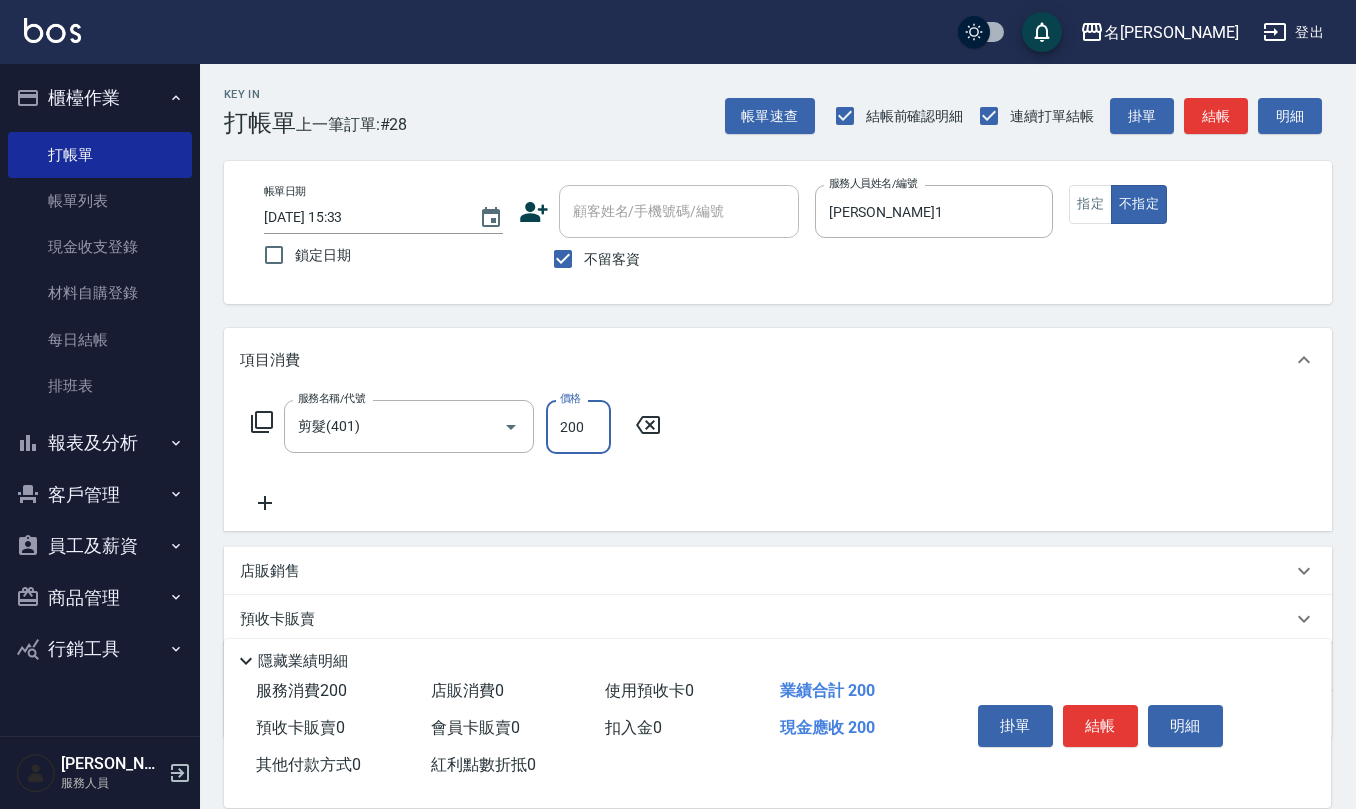 type on "200" 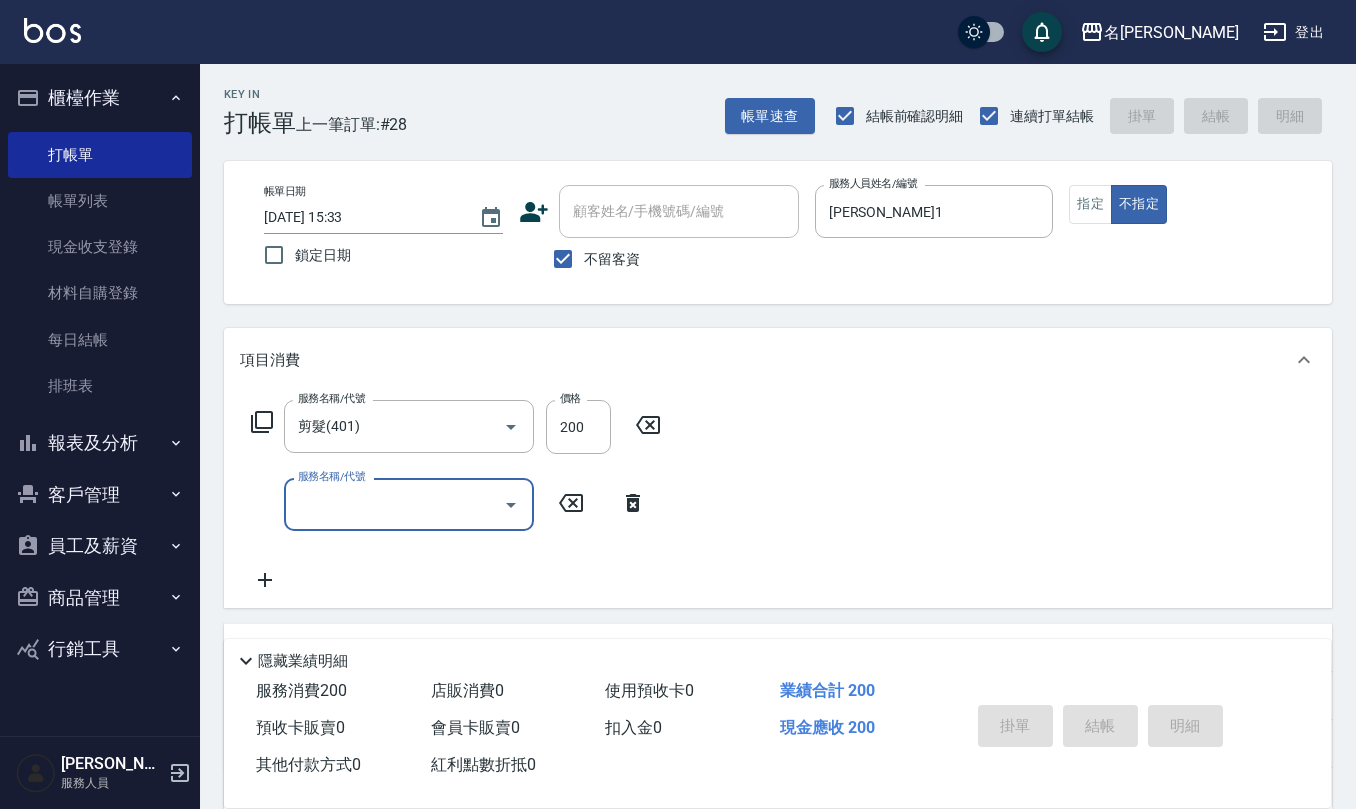 type on "2025/07/14 15:46" 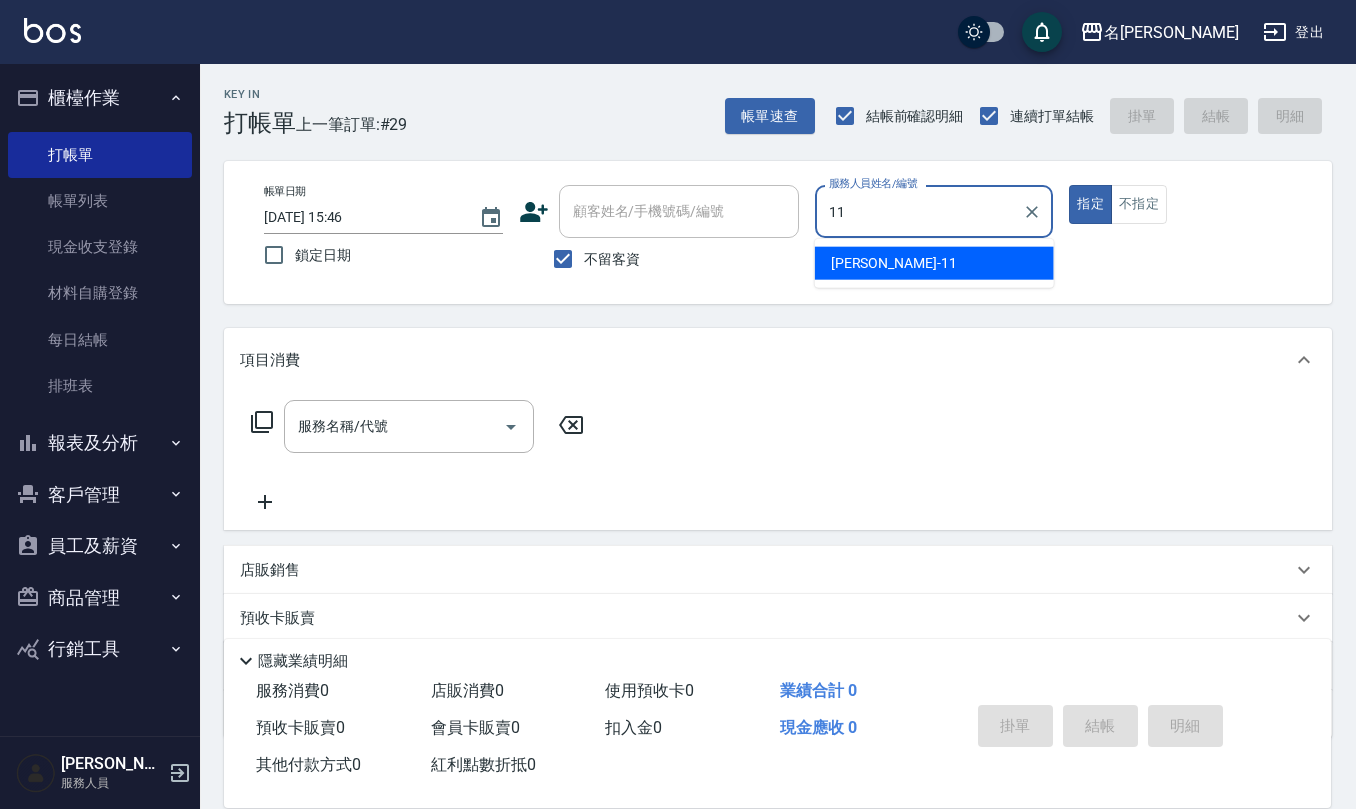 type on "詹沛橙-11" 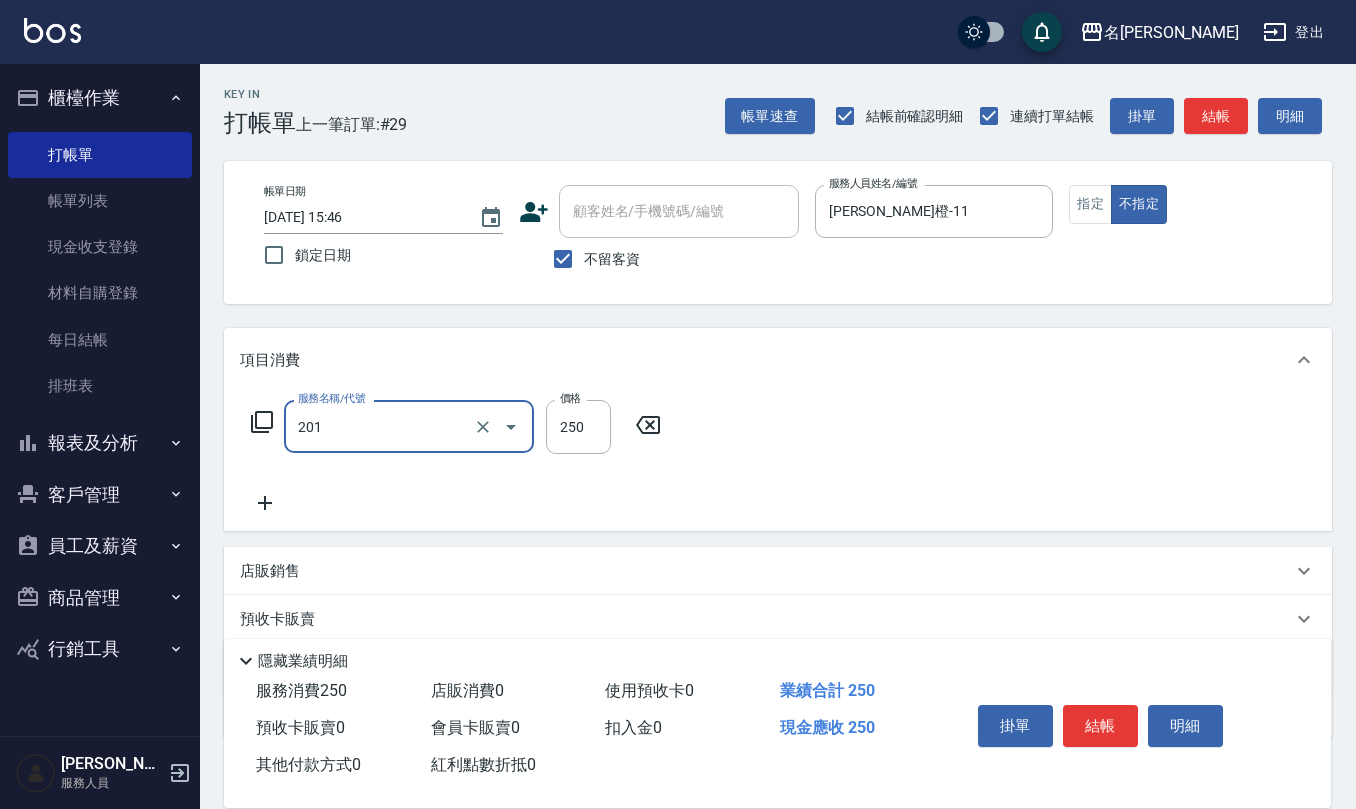 type on "洗髮(201)" 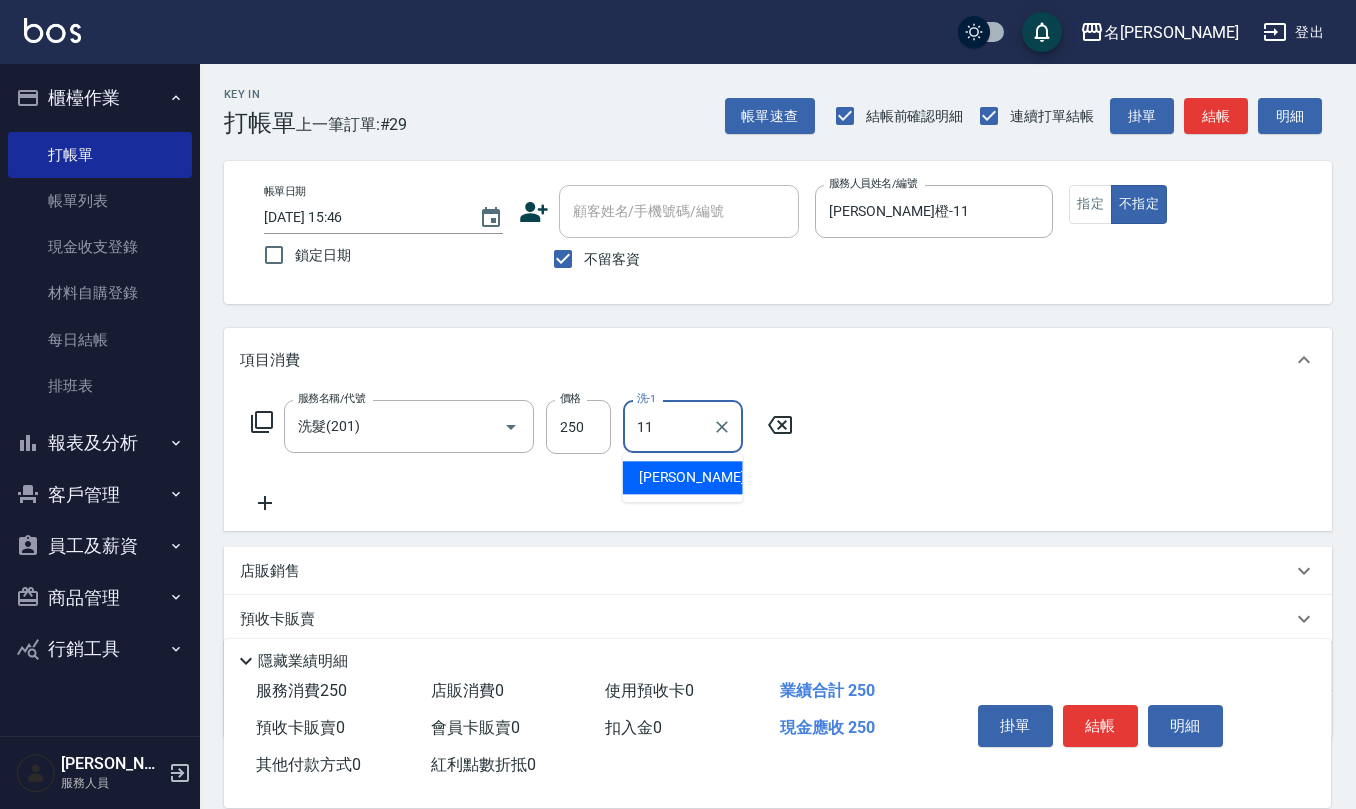 type on "詹沛橙-11" 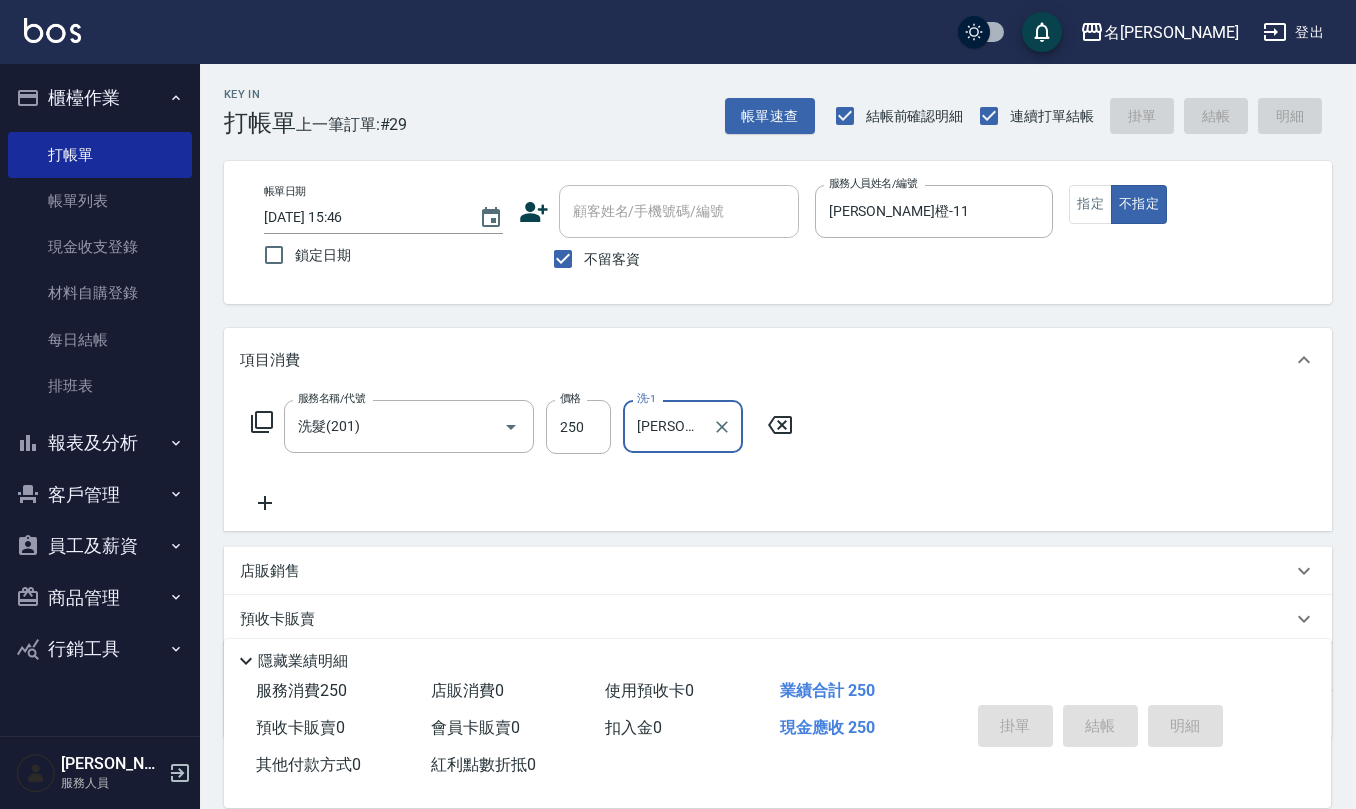 type on "2025/07/14 15:47" 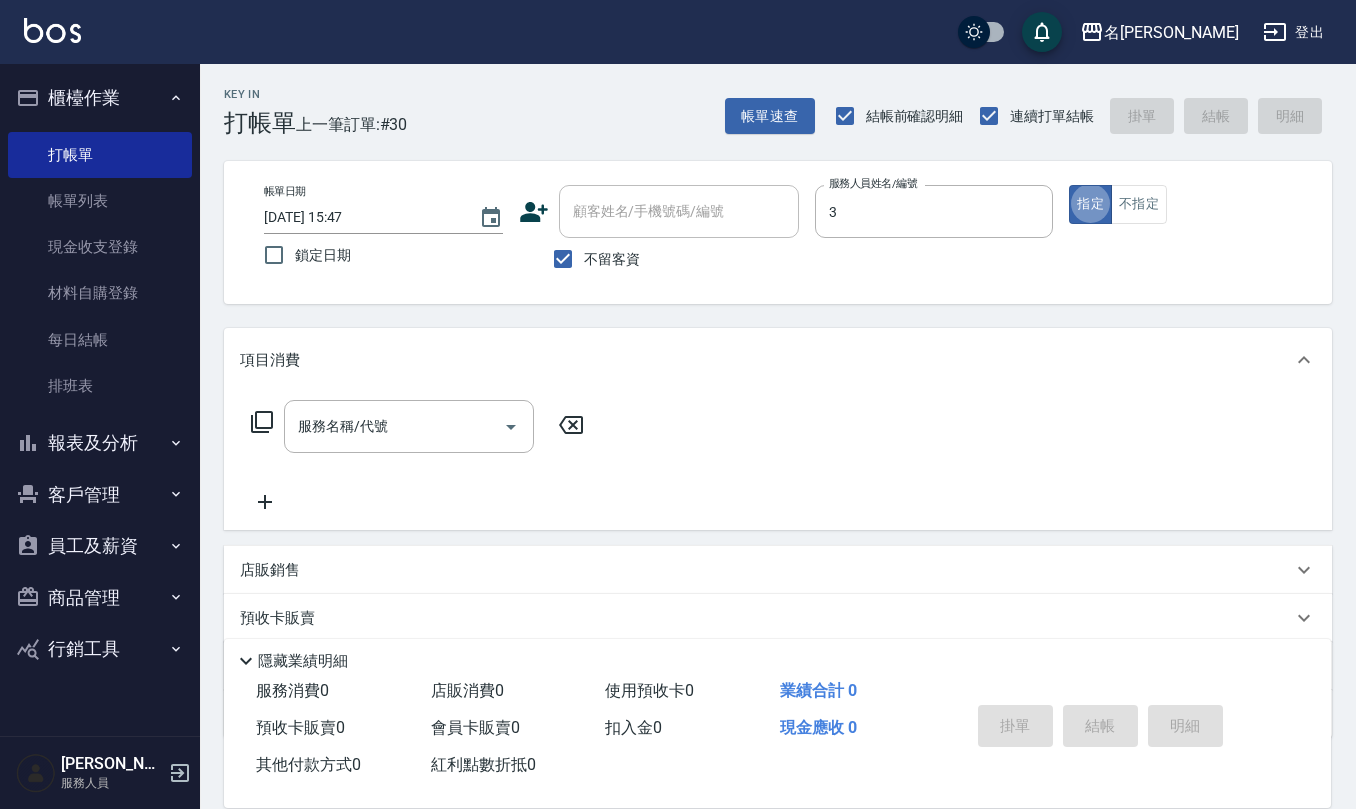 type on "陳旅玨-3" 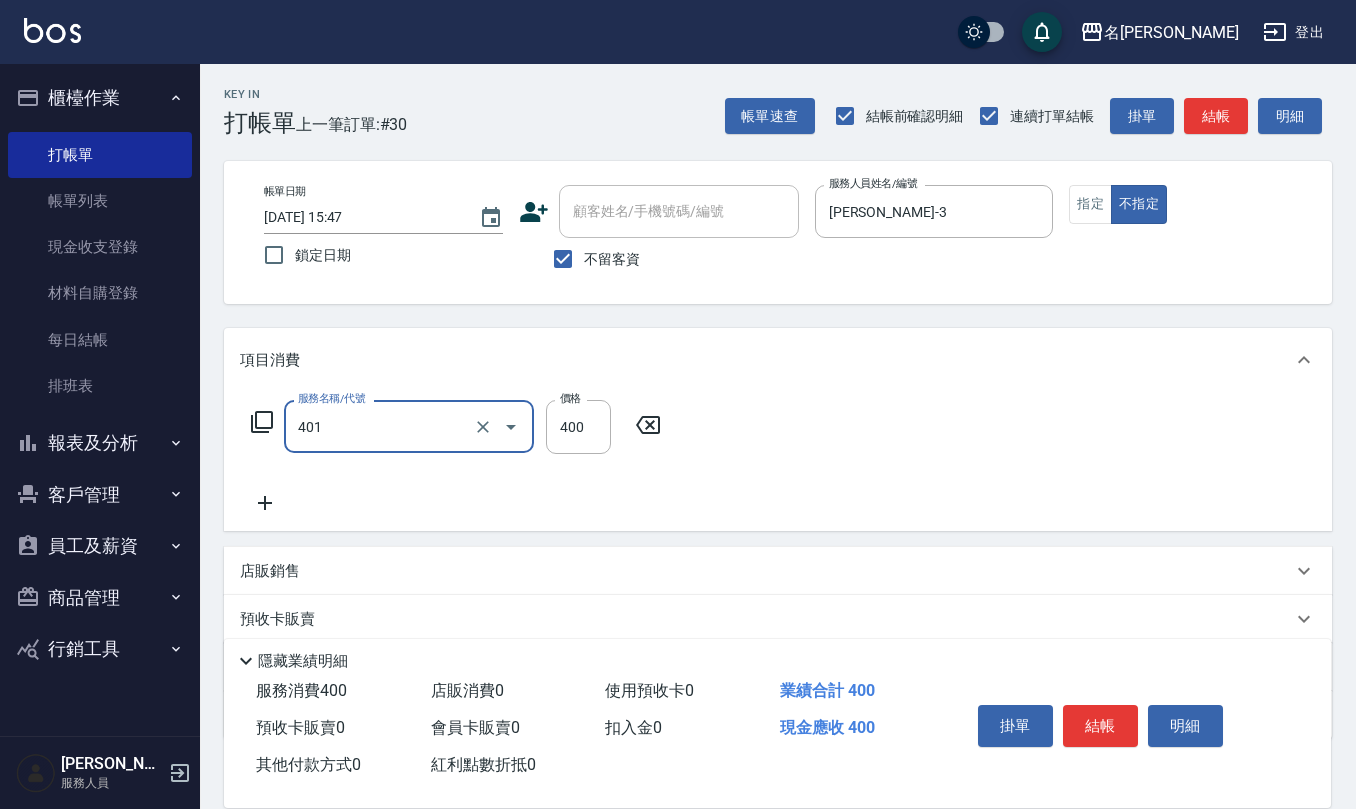 type on "剪髮(401)" 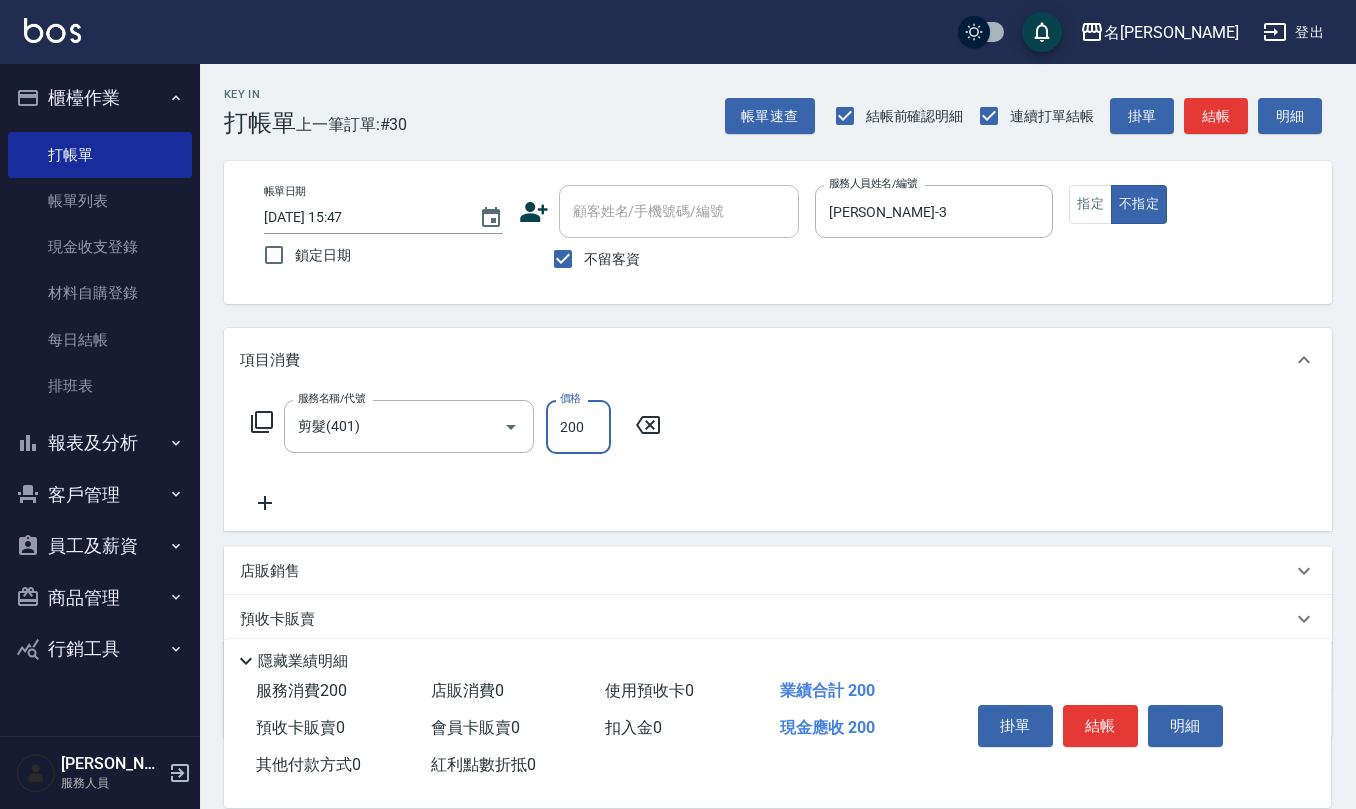 type on "200" 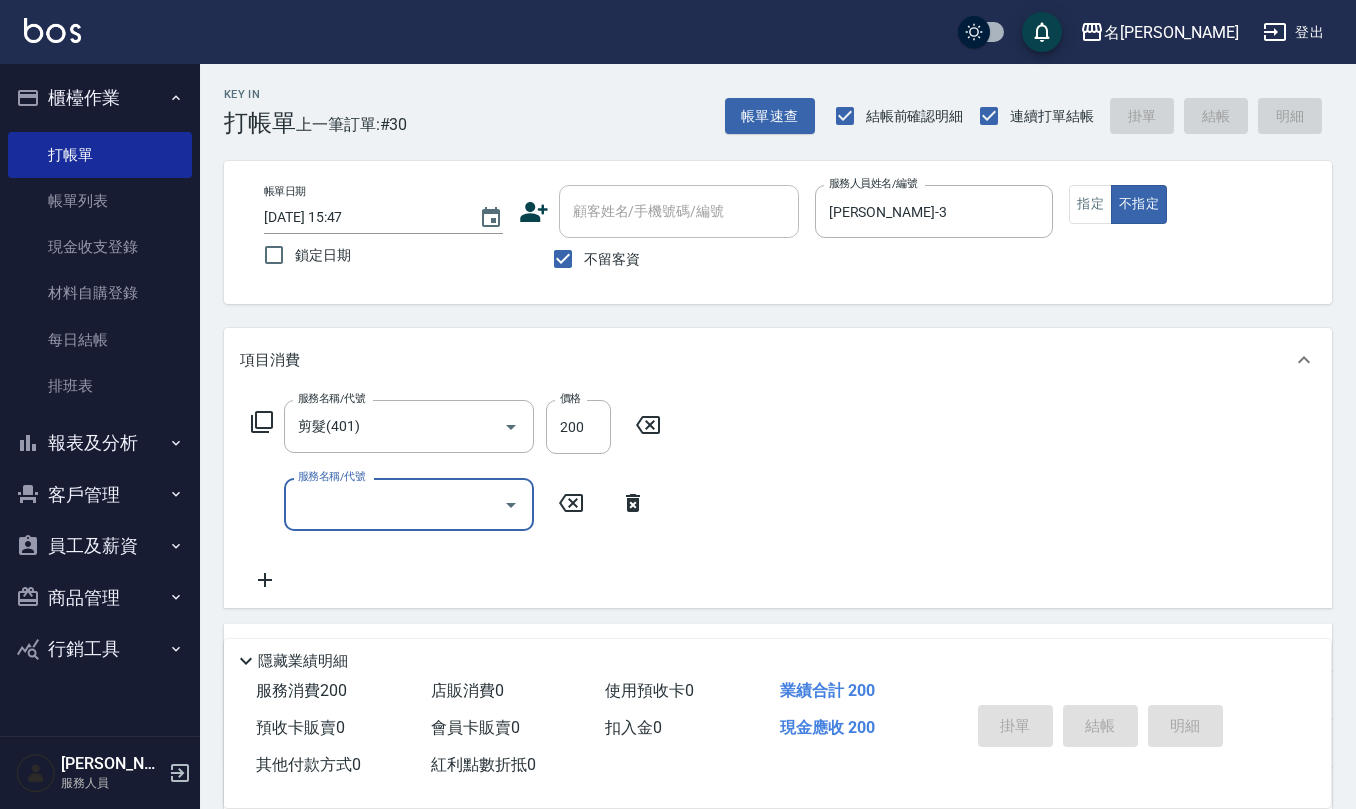 type on "2025/07/14 16:16" 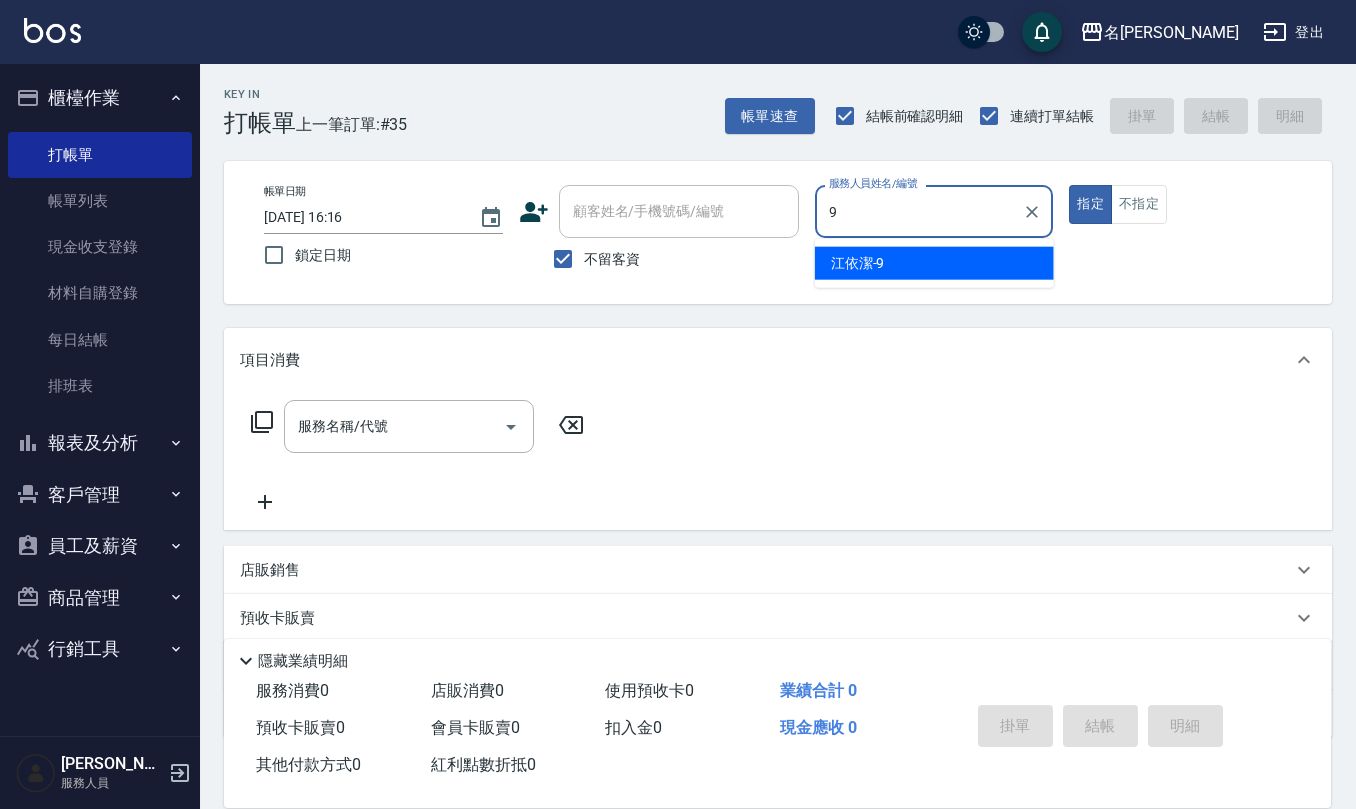 type on "江依潔-9" 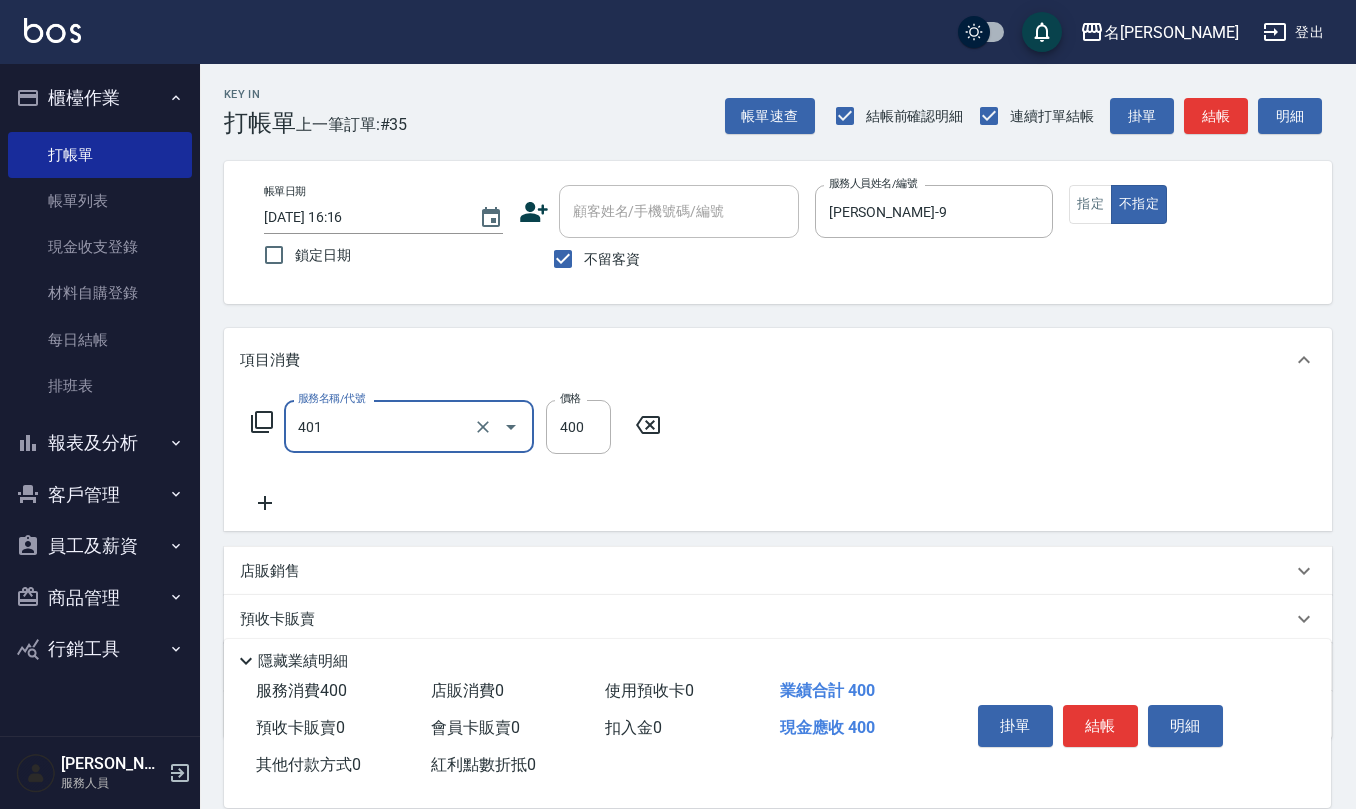 type on "剪髮(401)" 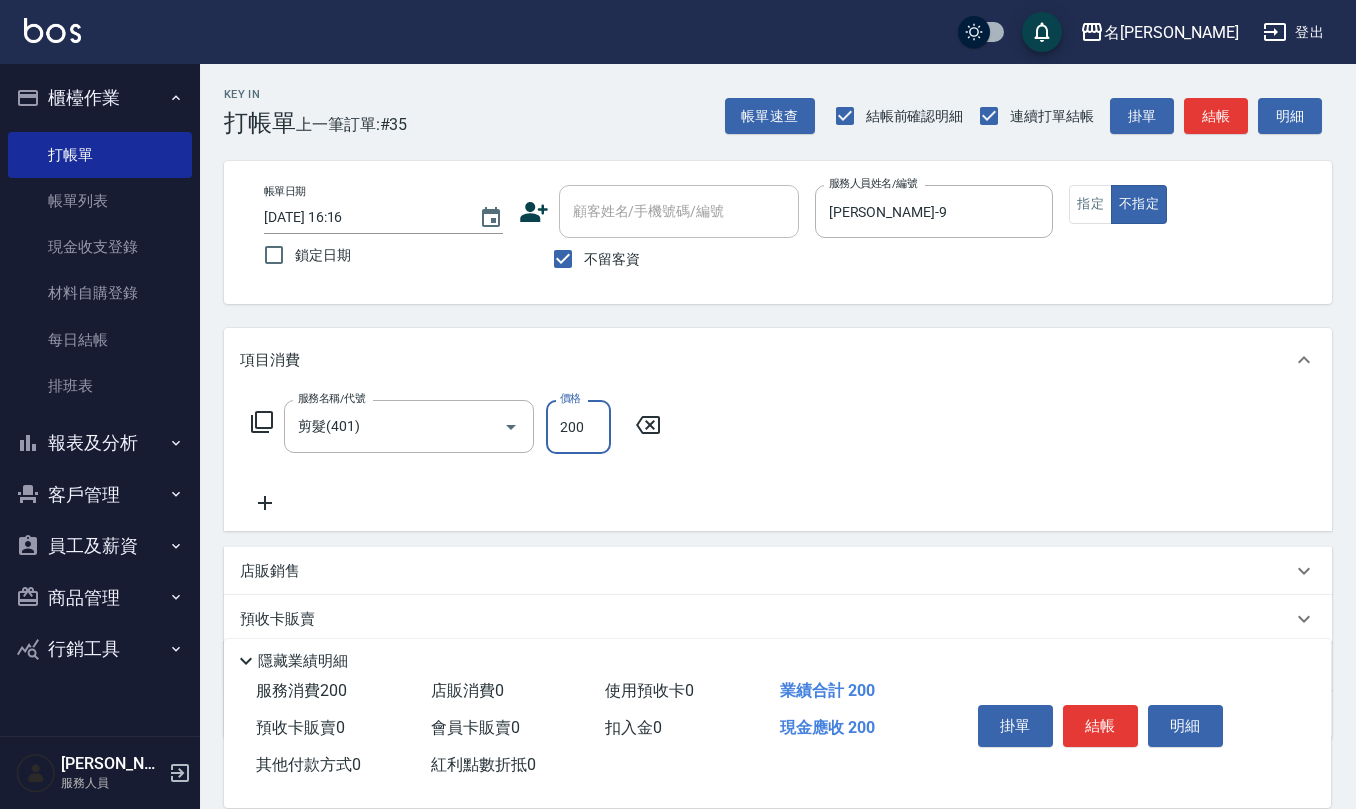 type on "200" 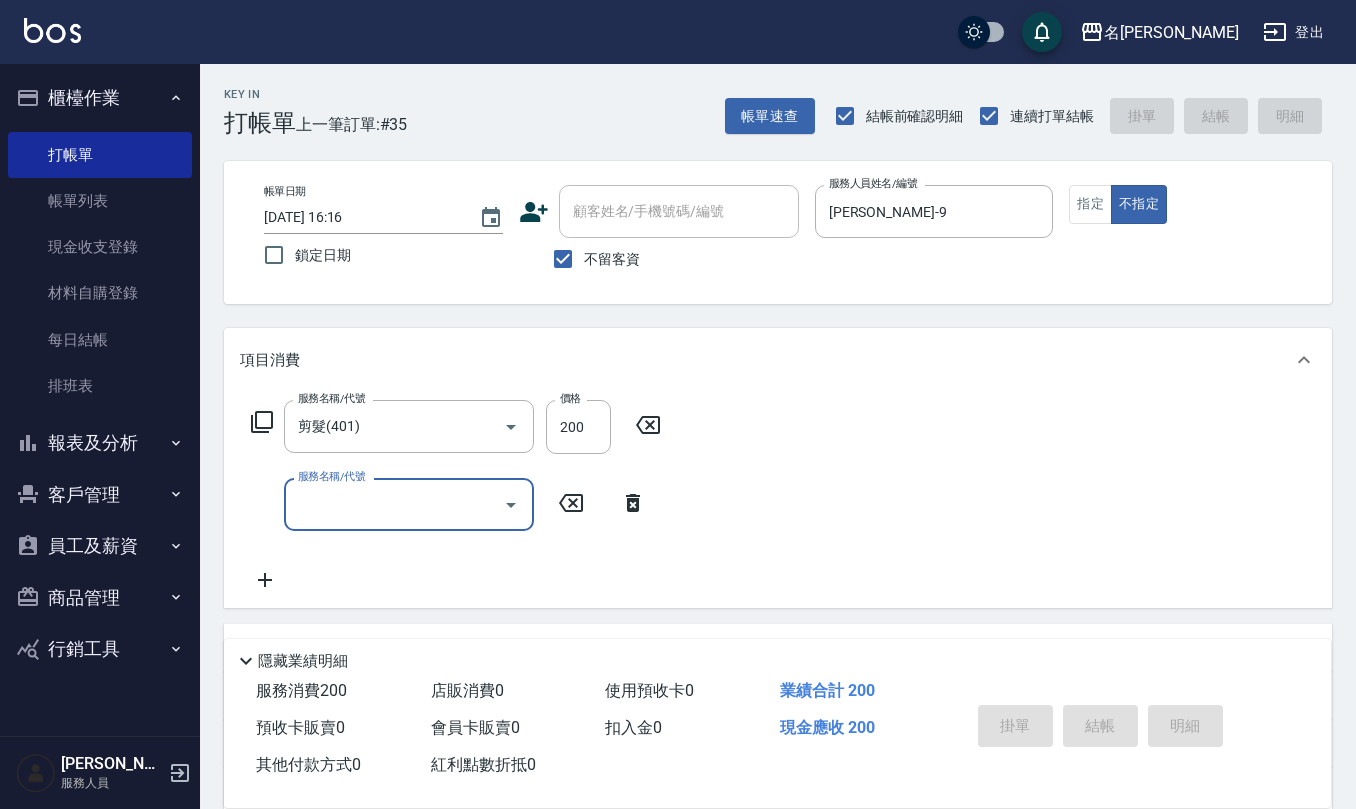 type on "2025/07/14 16:17" 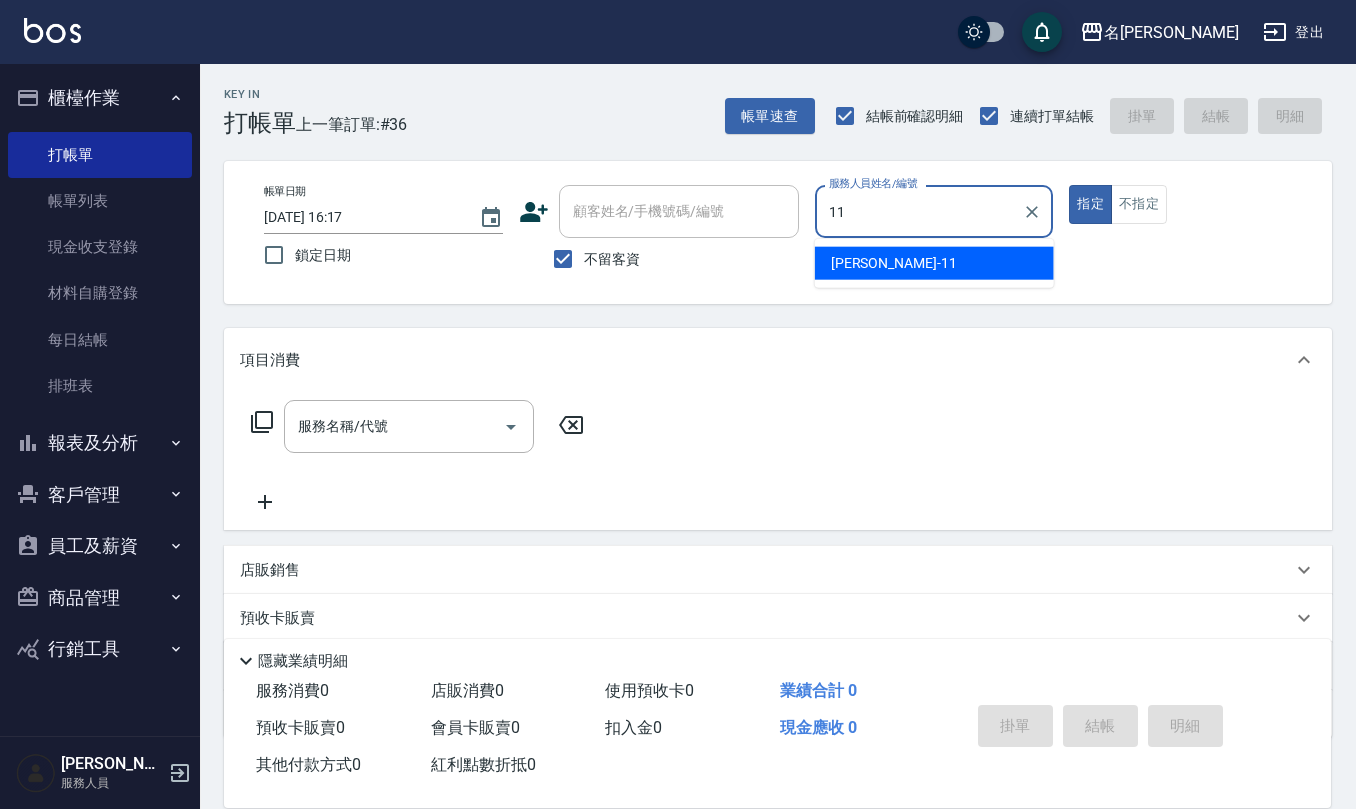 type on "詹沛橙-11" 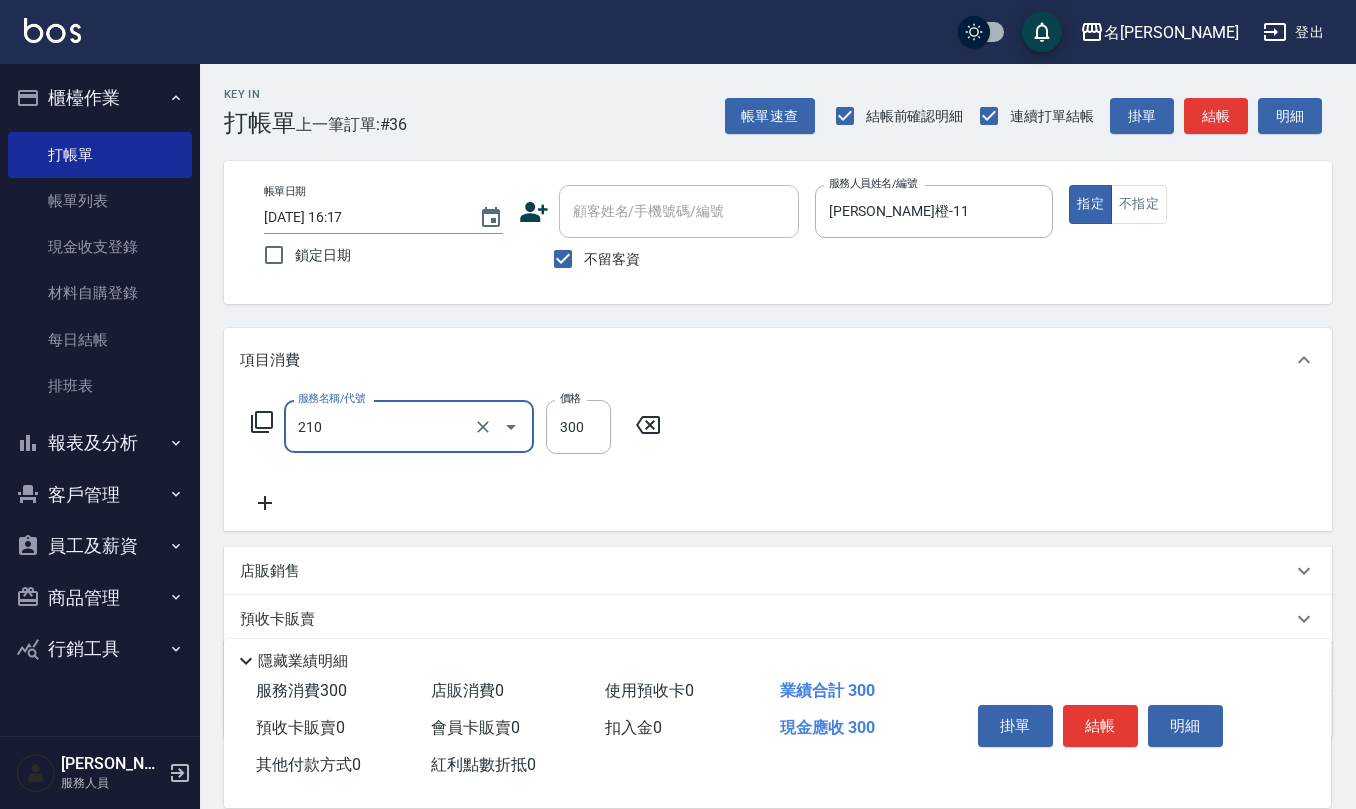 type on "[PERSON_NAME]洗髮精(210)" 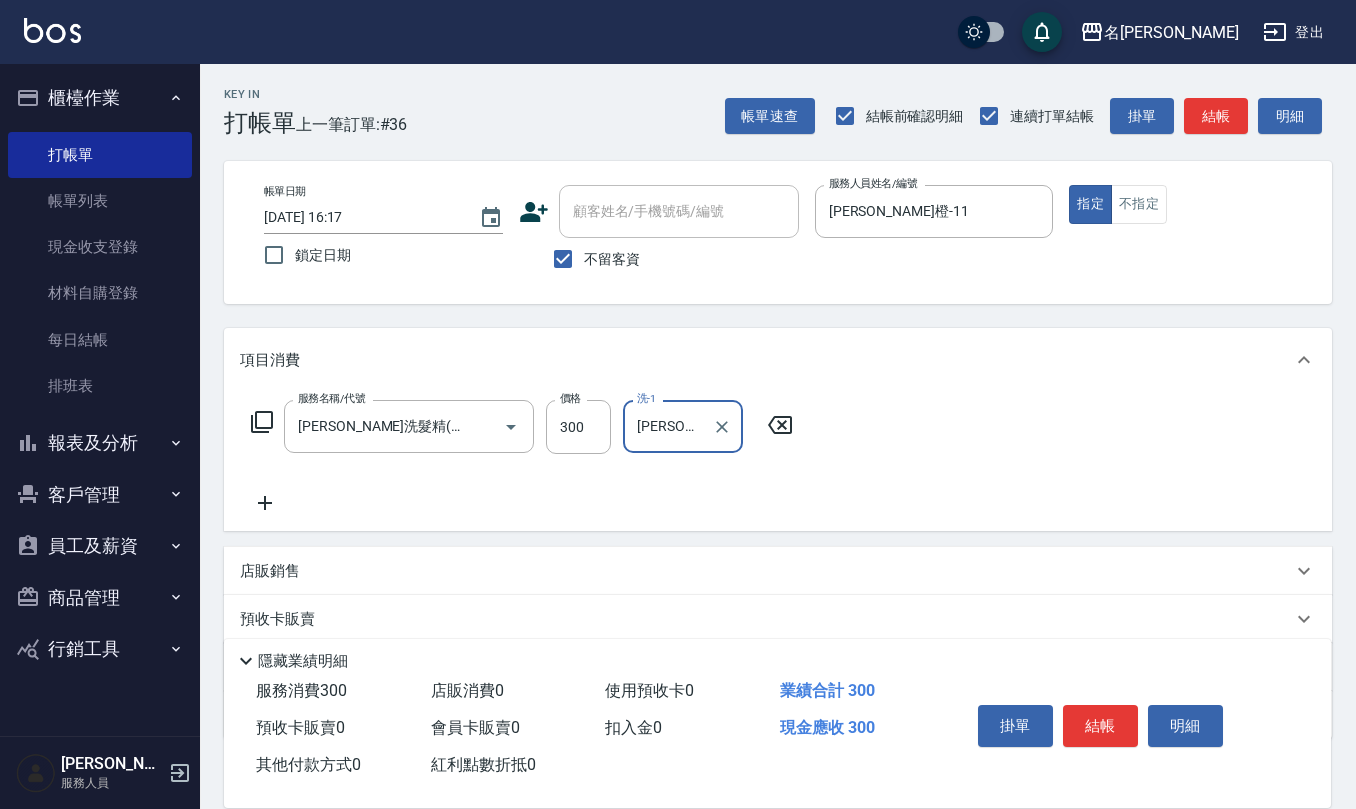 type on "詹沛橙-11" 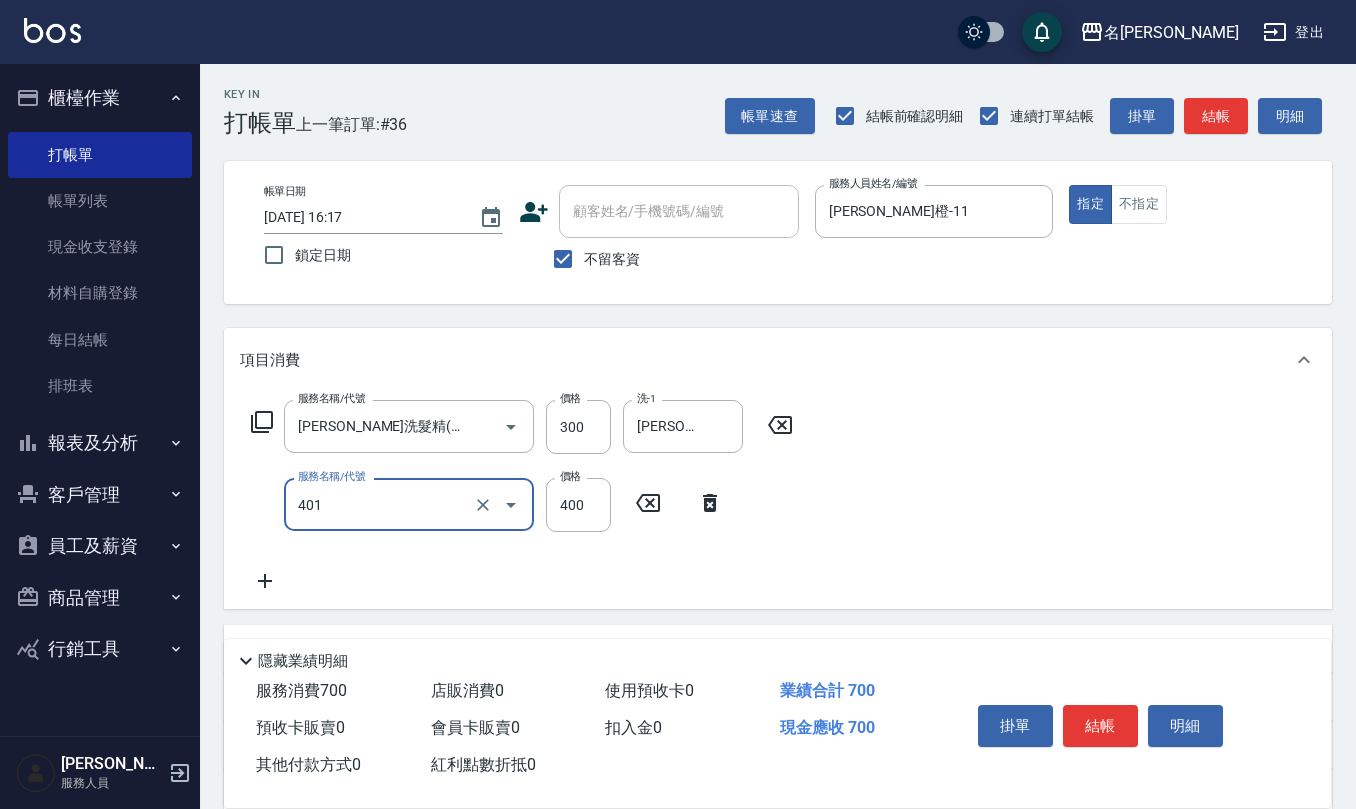 type on "剪髮(401)" 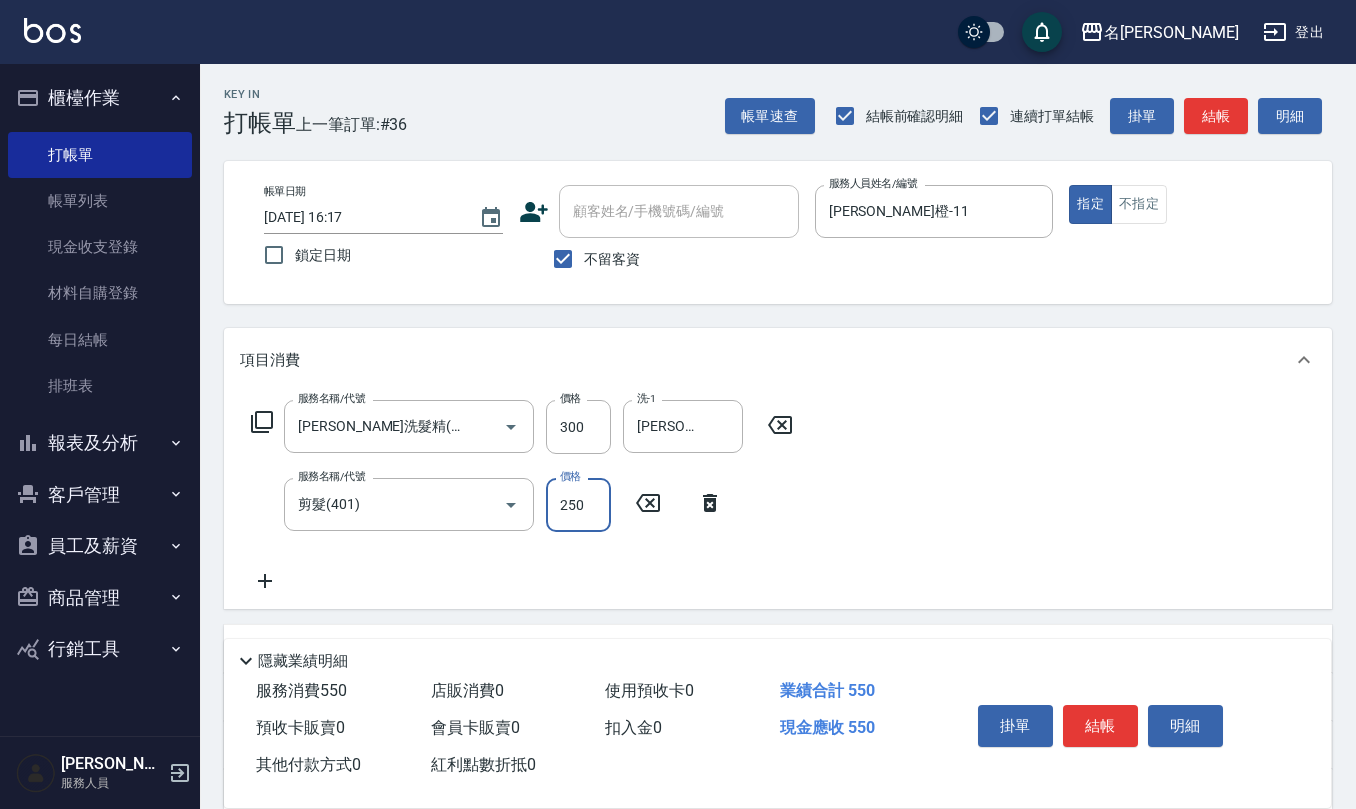 type on "250" 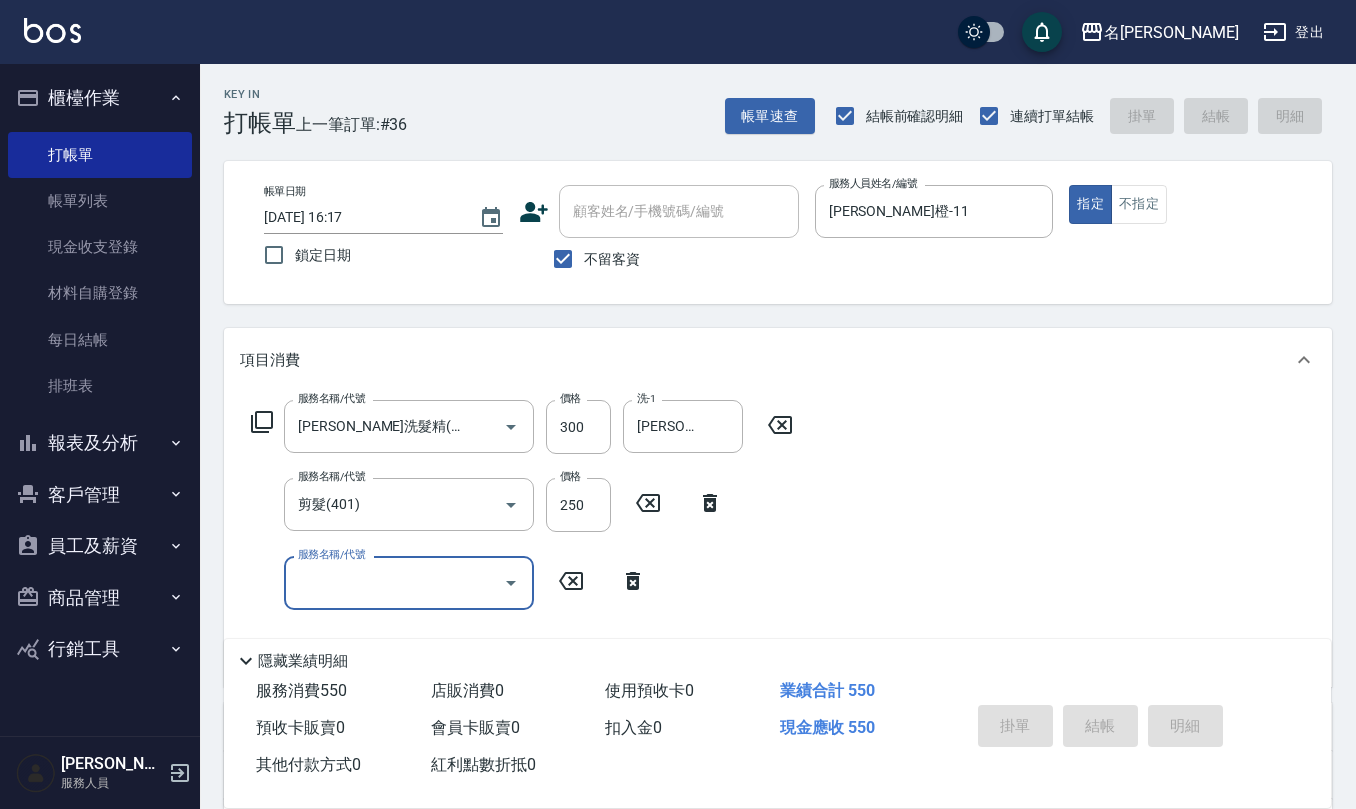 type on "2025/07/14 16:28" 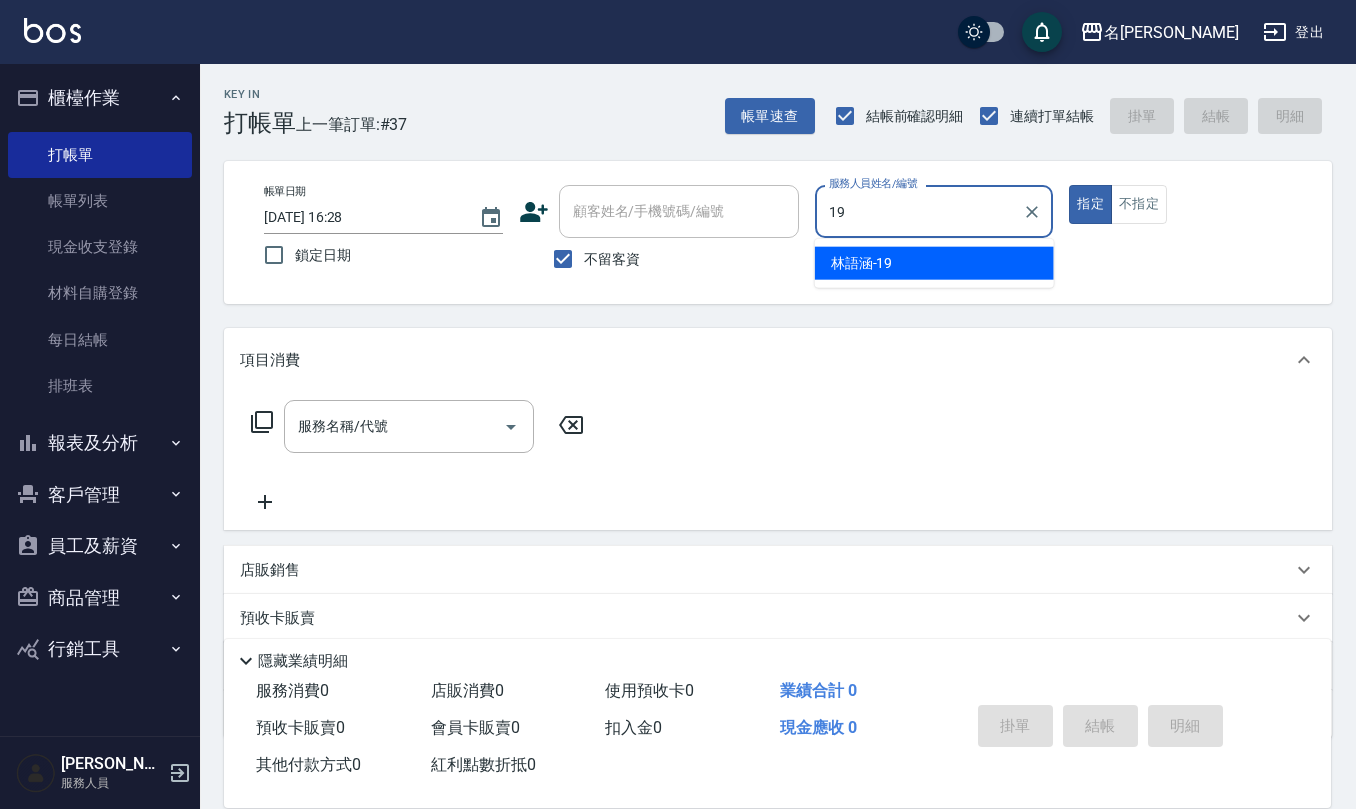 type on "[PERSON_NAME]-19" 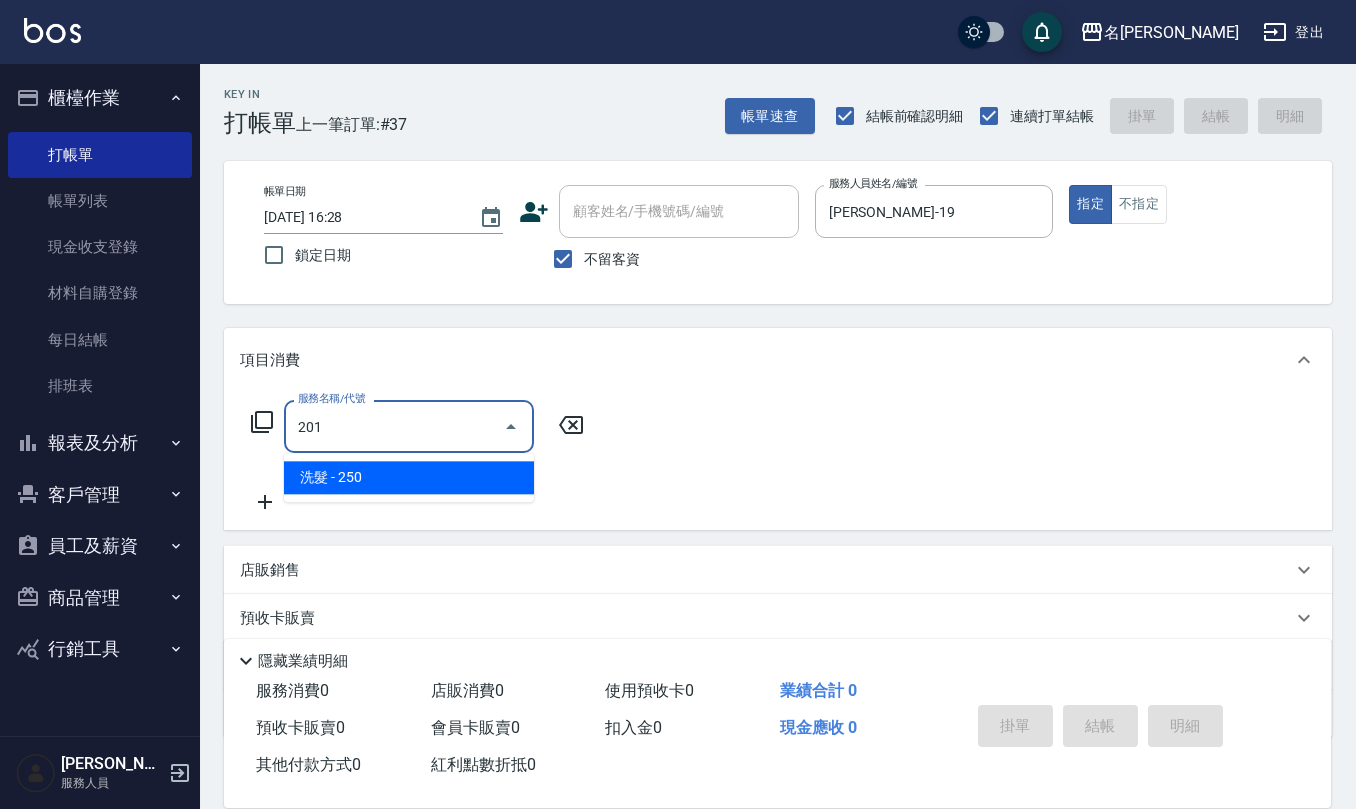 type on "洗髮(201)" 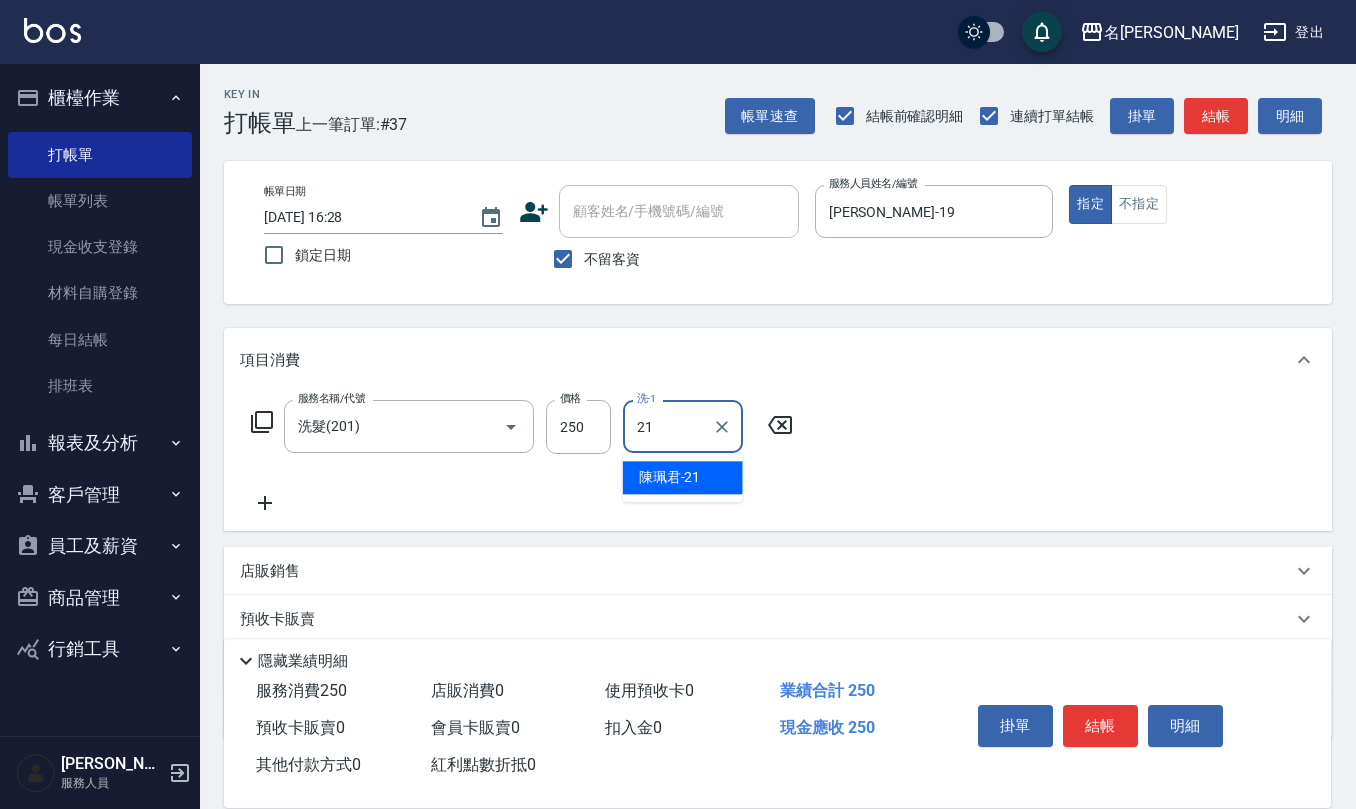 type on "[PERSON_NAME]-21" 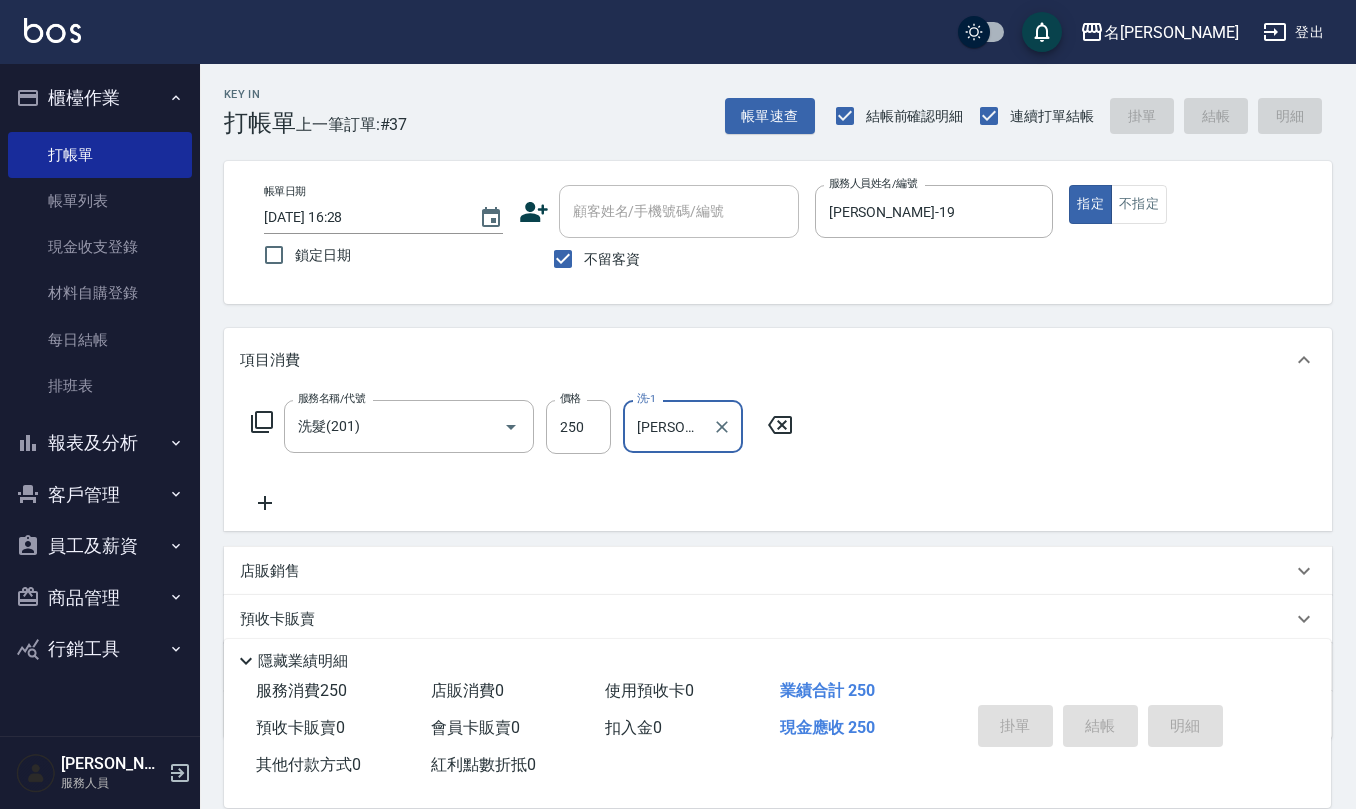 type on "2025/07/14 16:29" 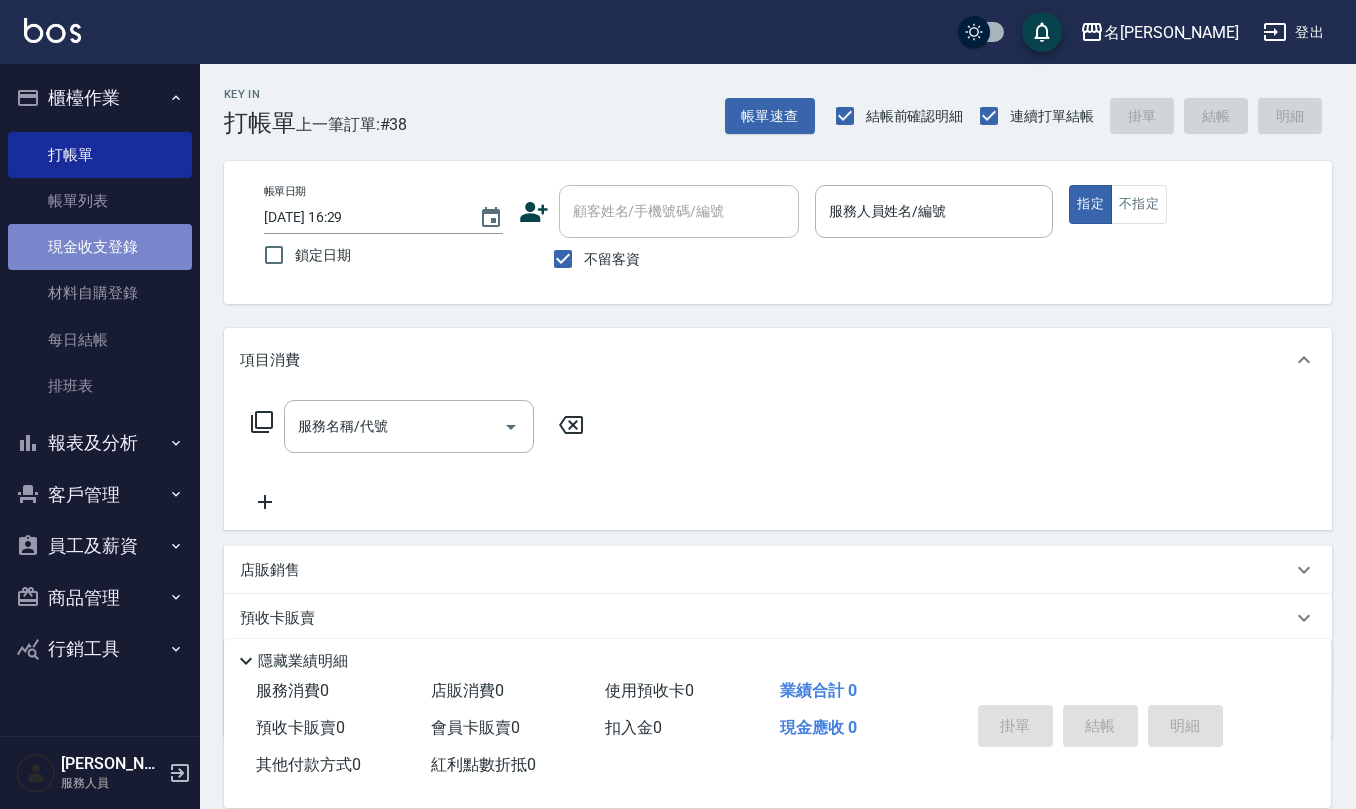 click on "現金收支登錄" at bounding box center (100, 247) 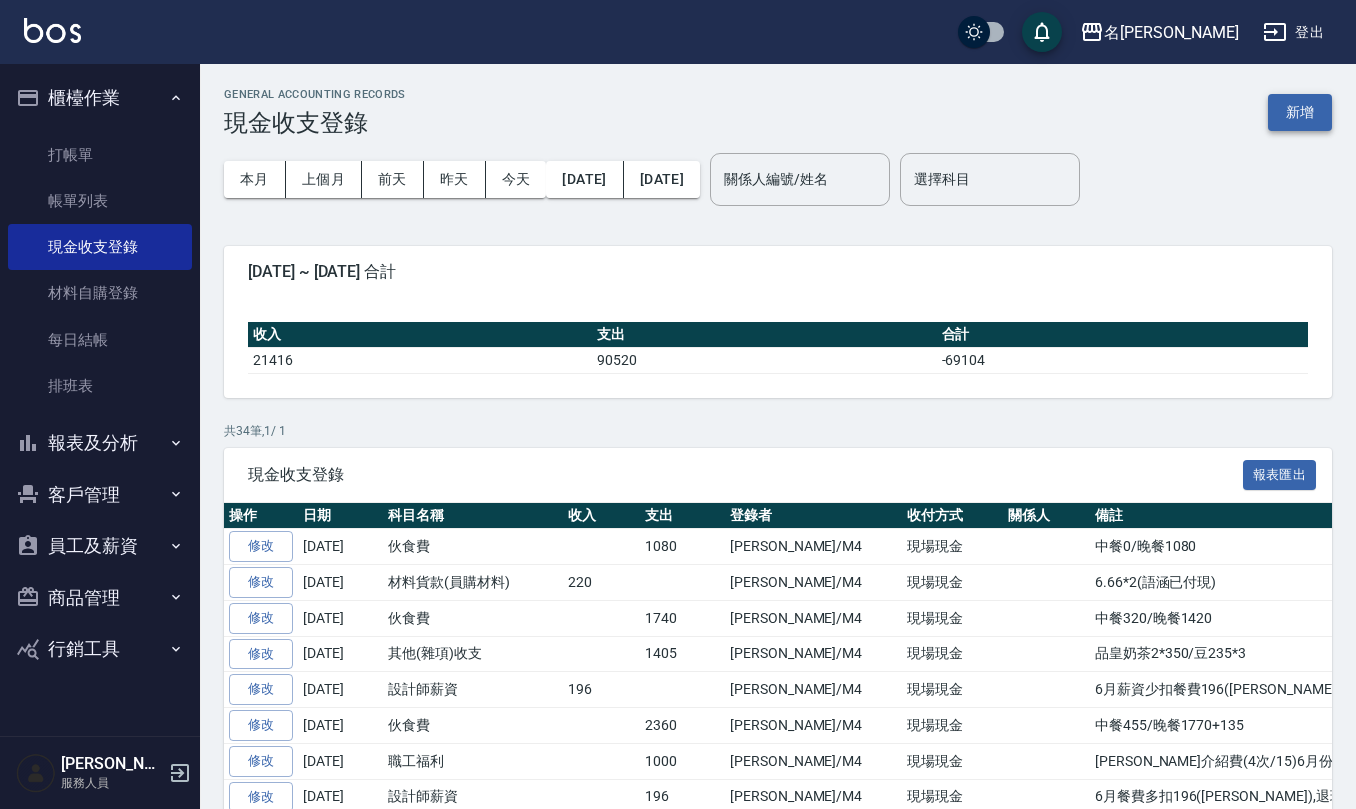 click on "新增" at bounding box center [1300, 112] 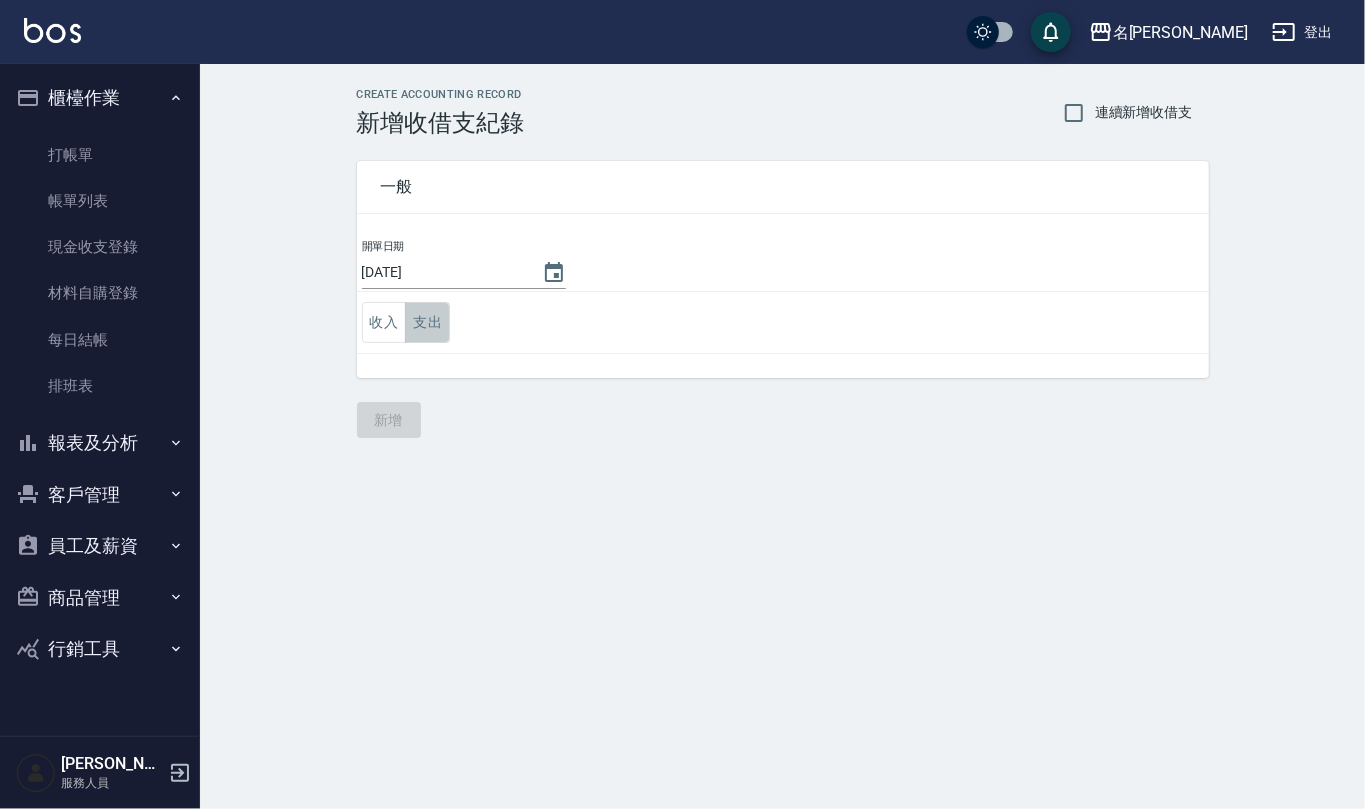 click on "支出" at bounding box center [427, 322] 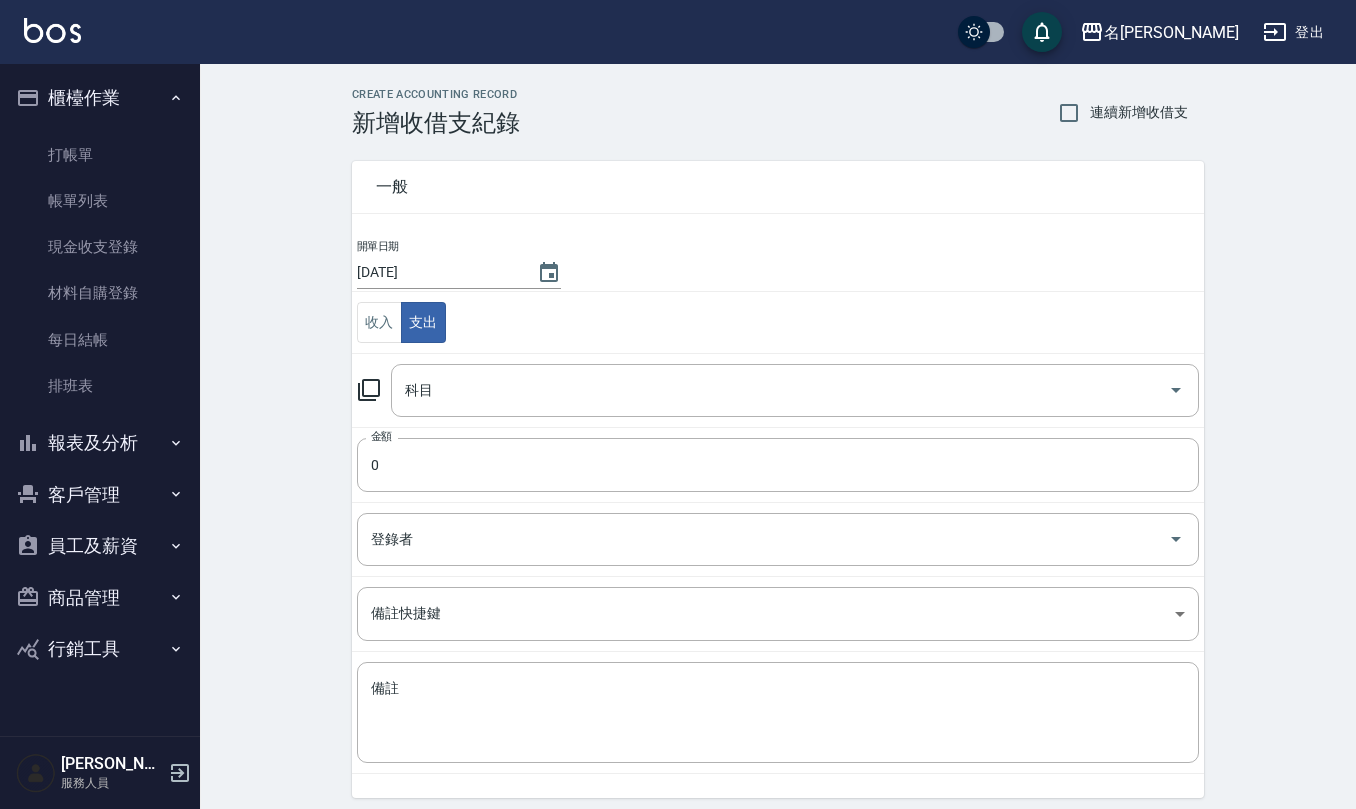 click on "科目" at bounding box center (780, 390) 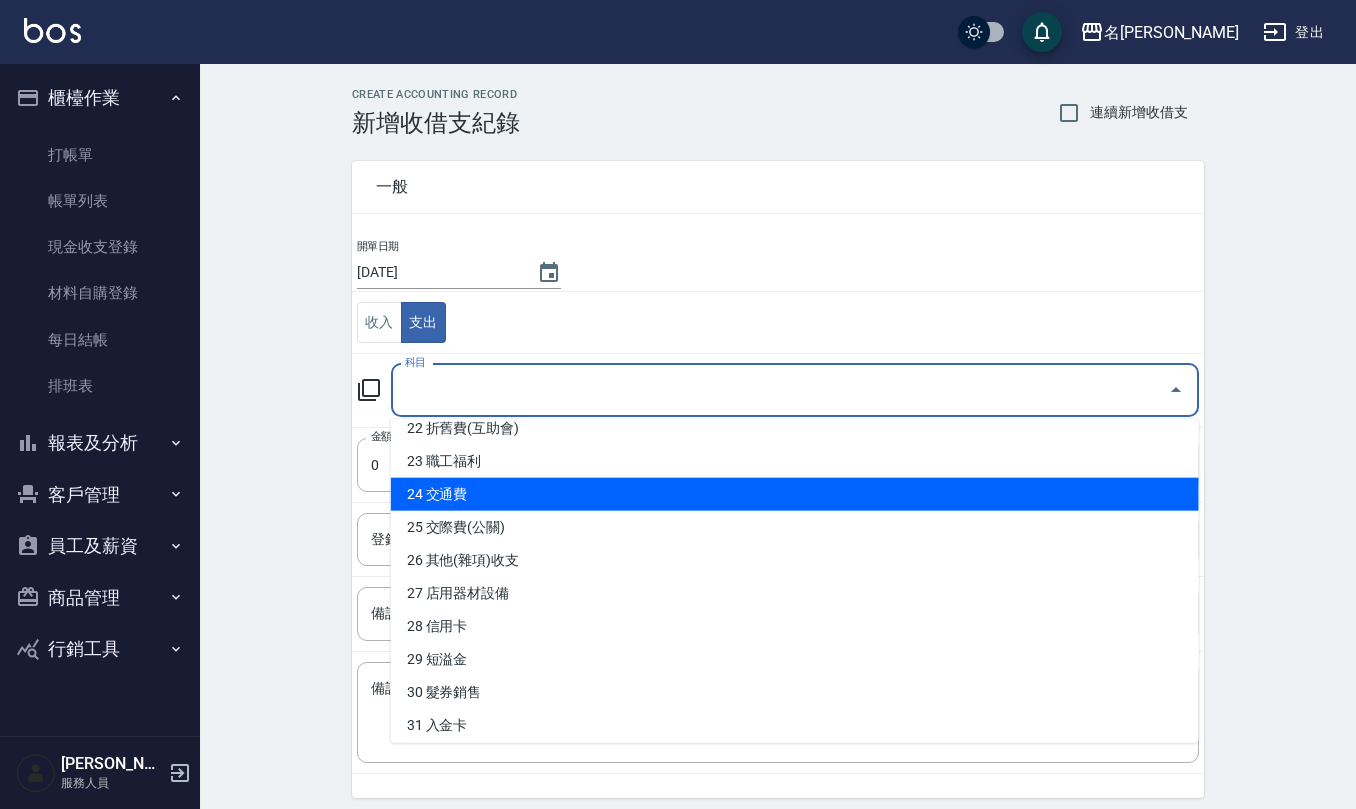 scroll, scrollTop: 800, scrollLeft: 0, axis: vertical 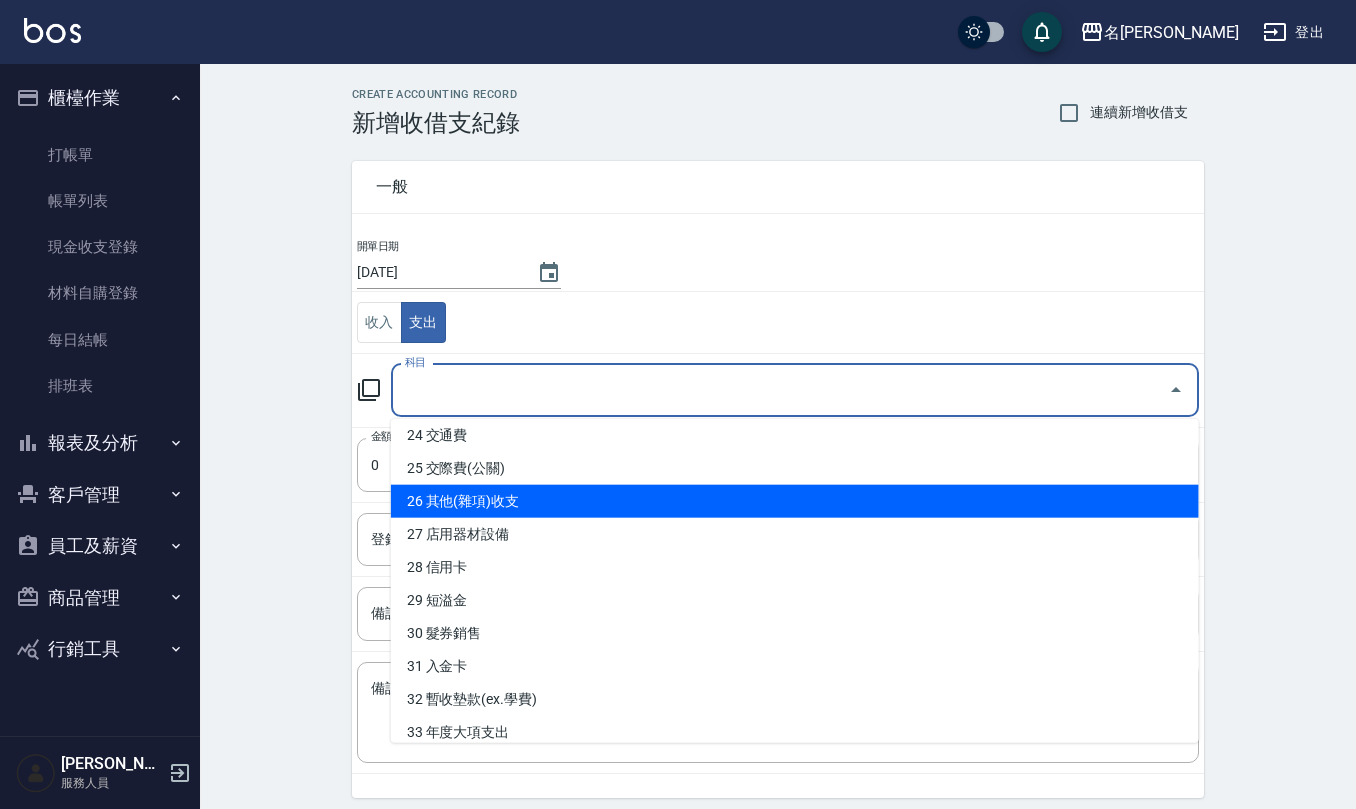 click on "26 其他(雜項)收支" at bounding box center (795, 501) 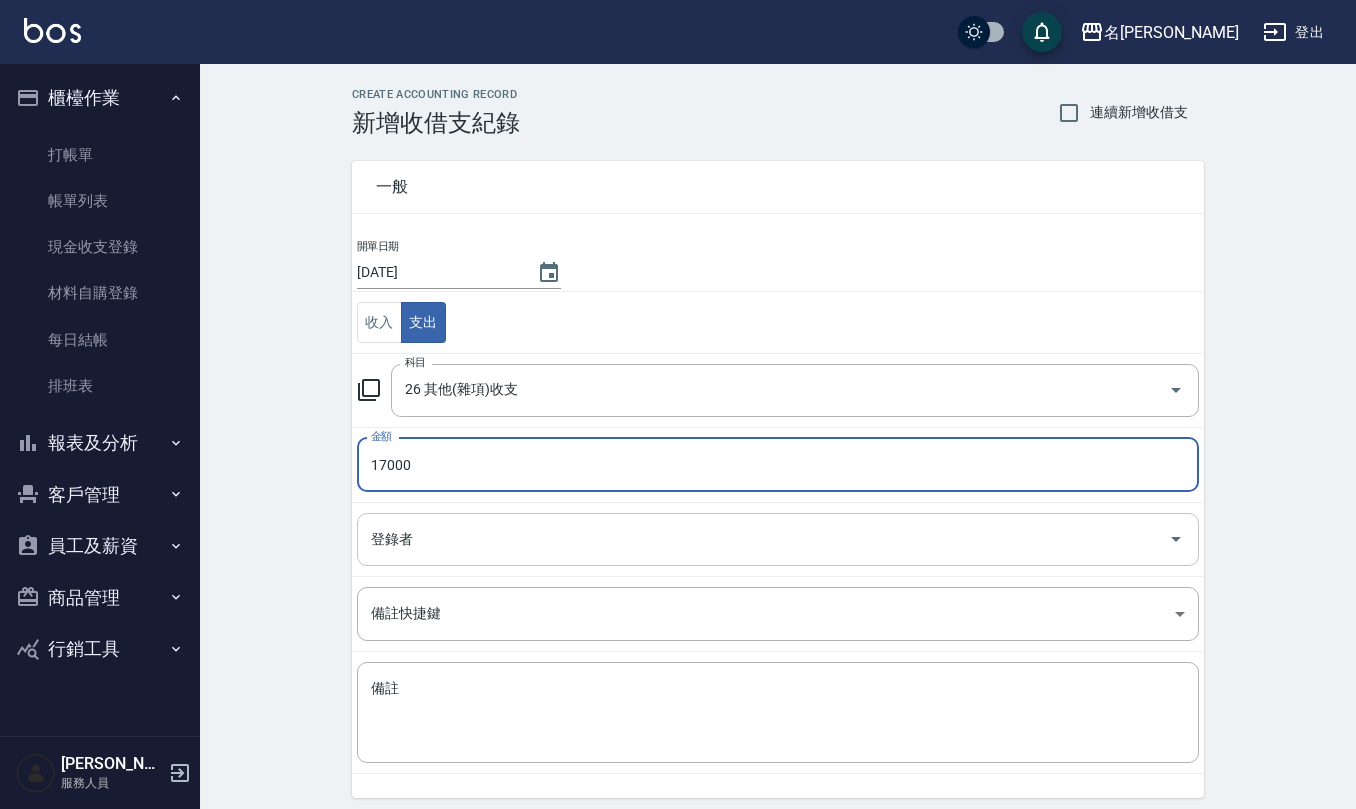 type on "17000" 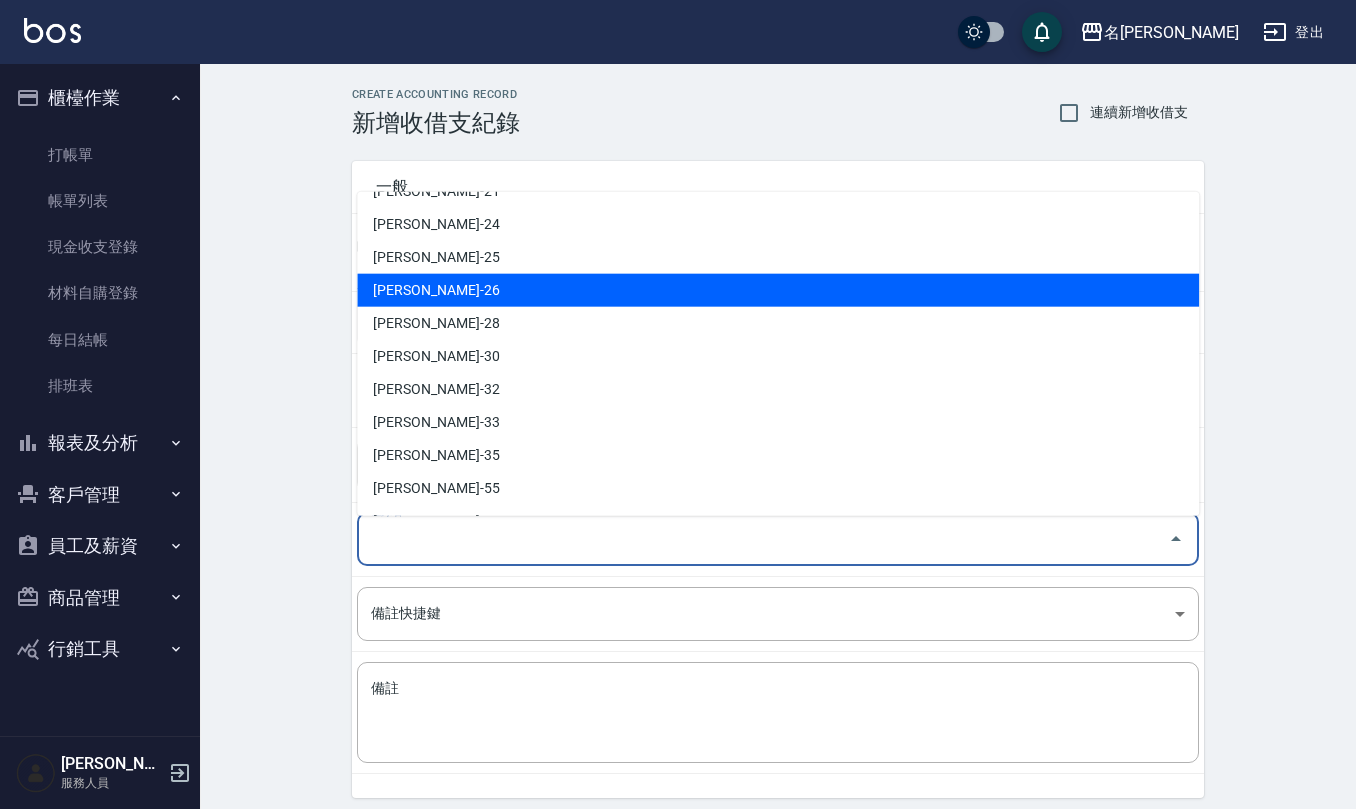 scroll, scrollTop: 846, scrollLeft: 0, axis: vertical 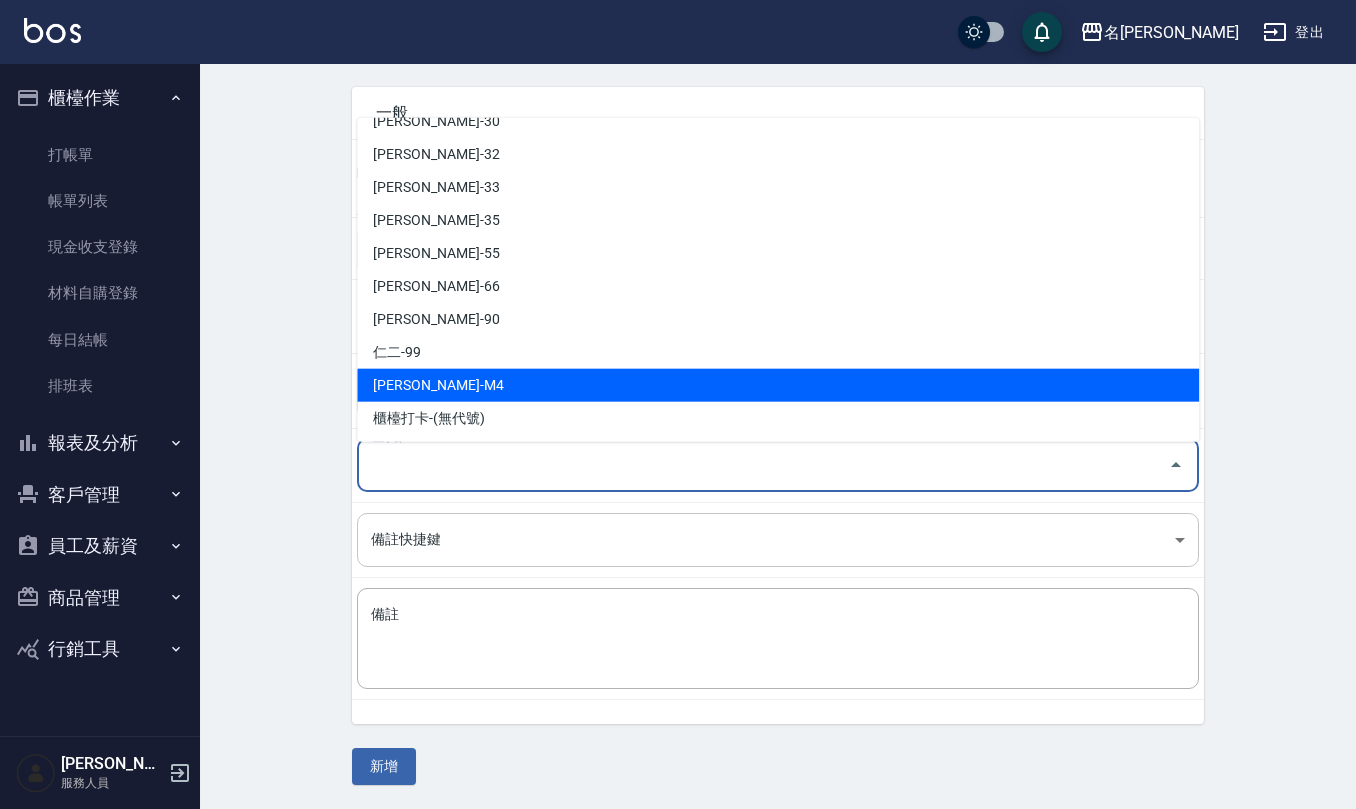 drag, startPoint x: 504, startPoint y: 378, endPoint x: 444, endPoint y: 530, distance: 163.41359 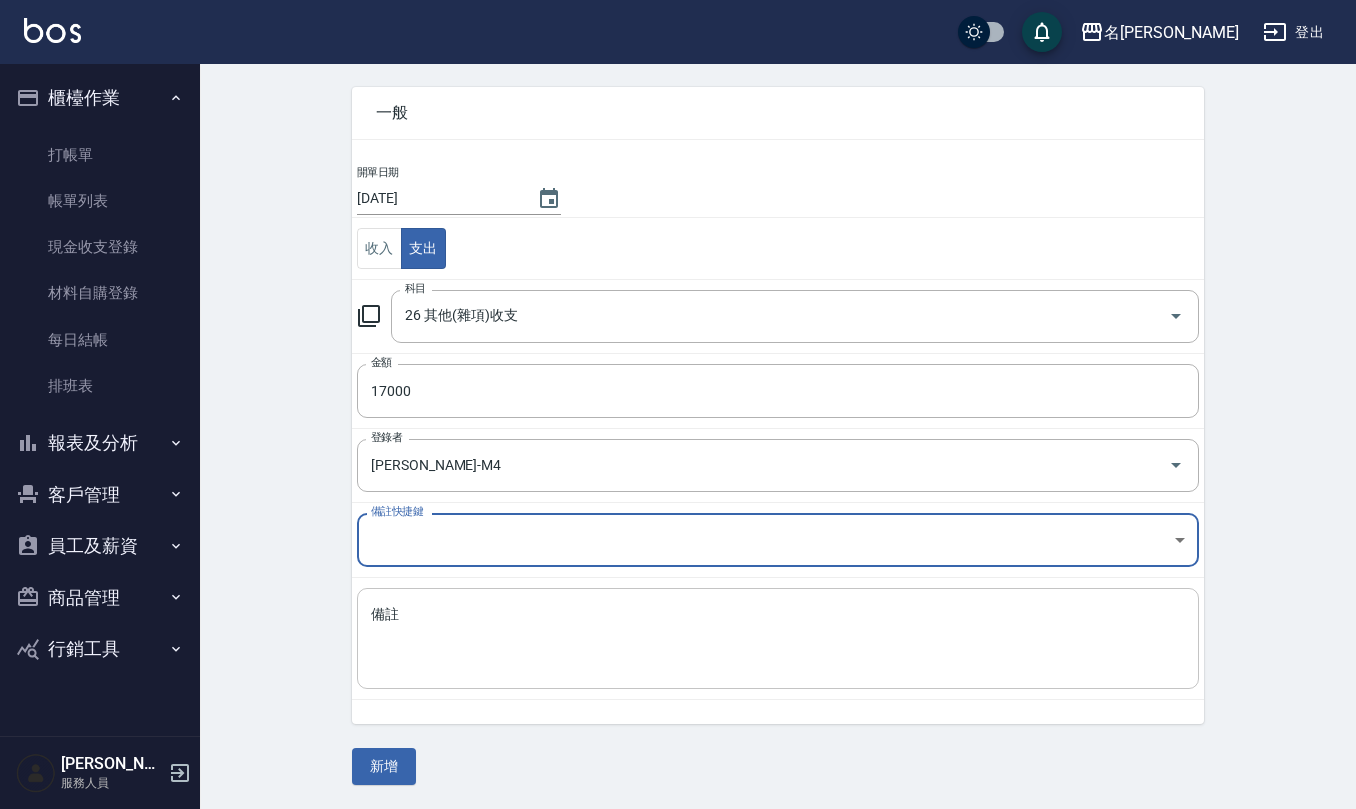 click on "備註" at bounding box center [778, 639] 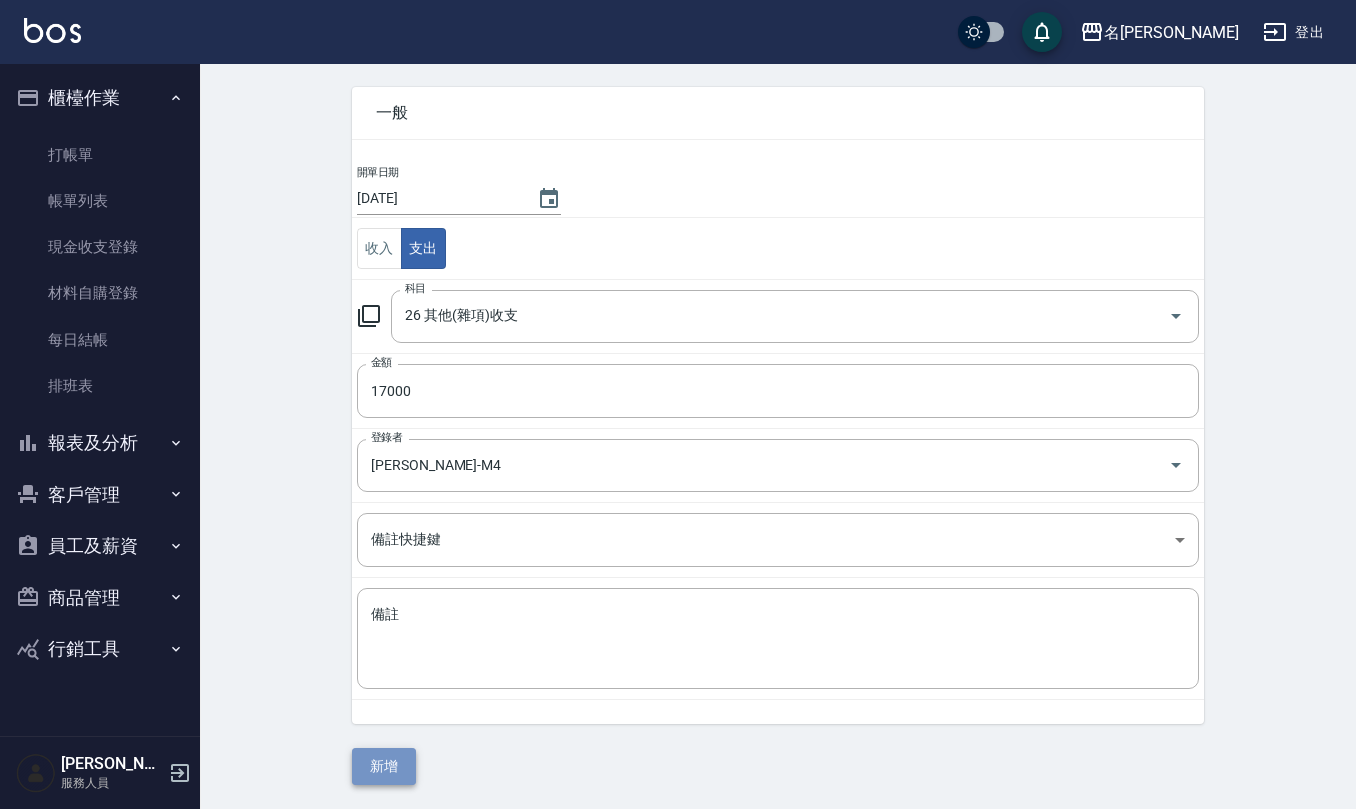 click on "新增" at bounding box center [384, 766] 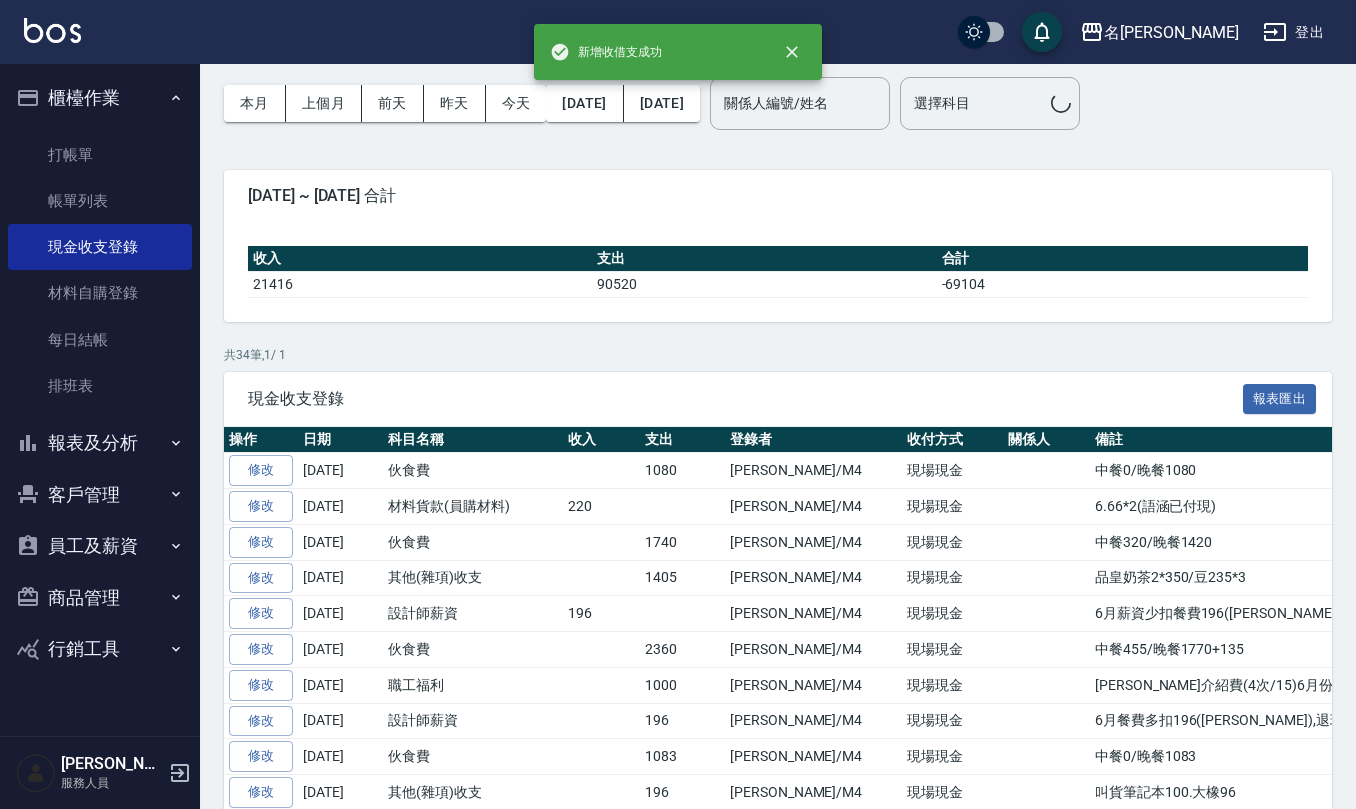 scroll, scrollTop: 0, scrollLeft: 0, axis: both 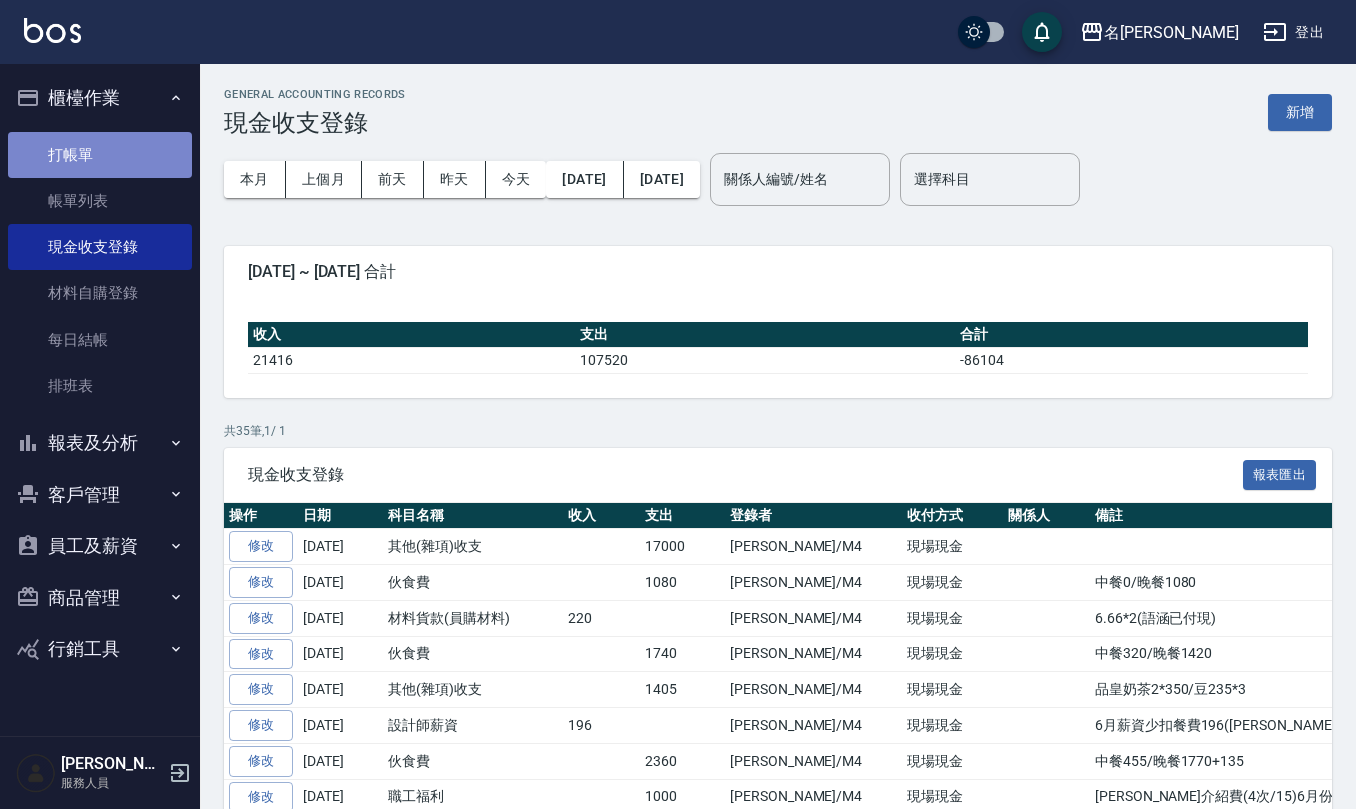 click on "打帳單" at bounding box center [100, 155] 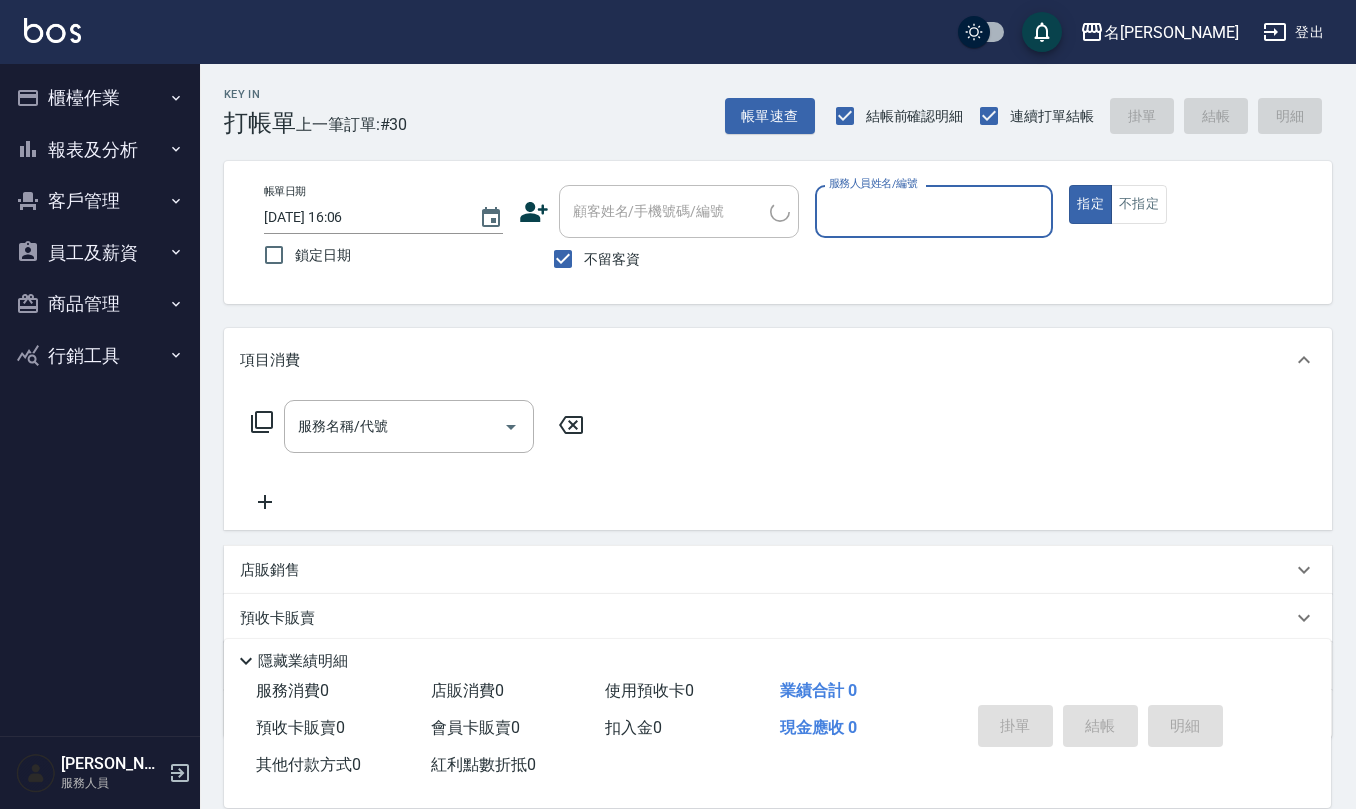 scroll, scrollTop: 0, scrollLeft: 0, axis: both 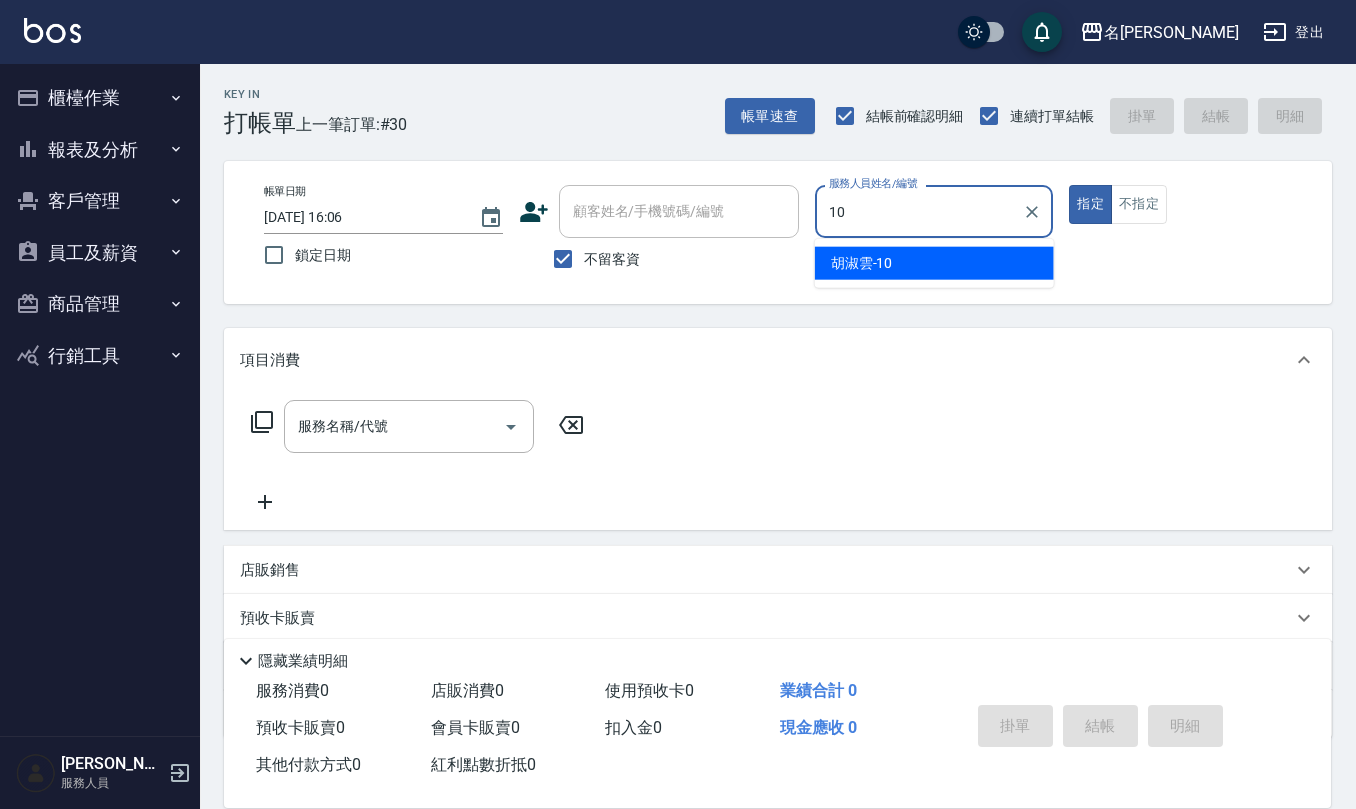 type on "[PERSON_NAME]-10" 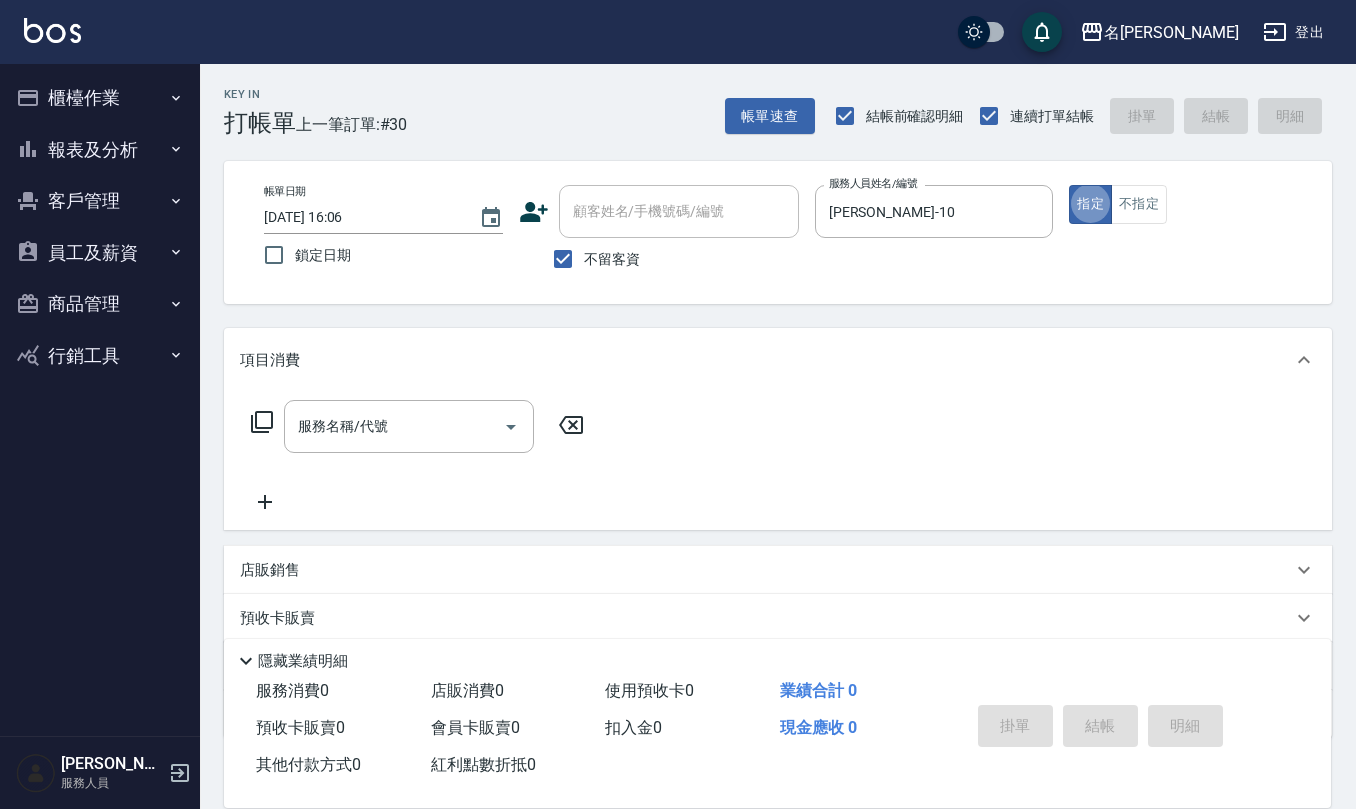 type on "true" 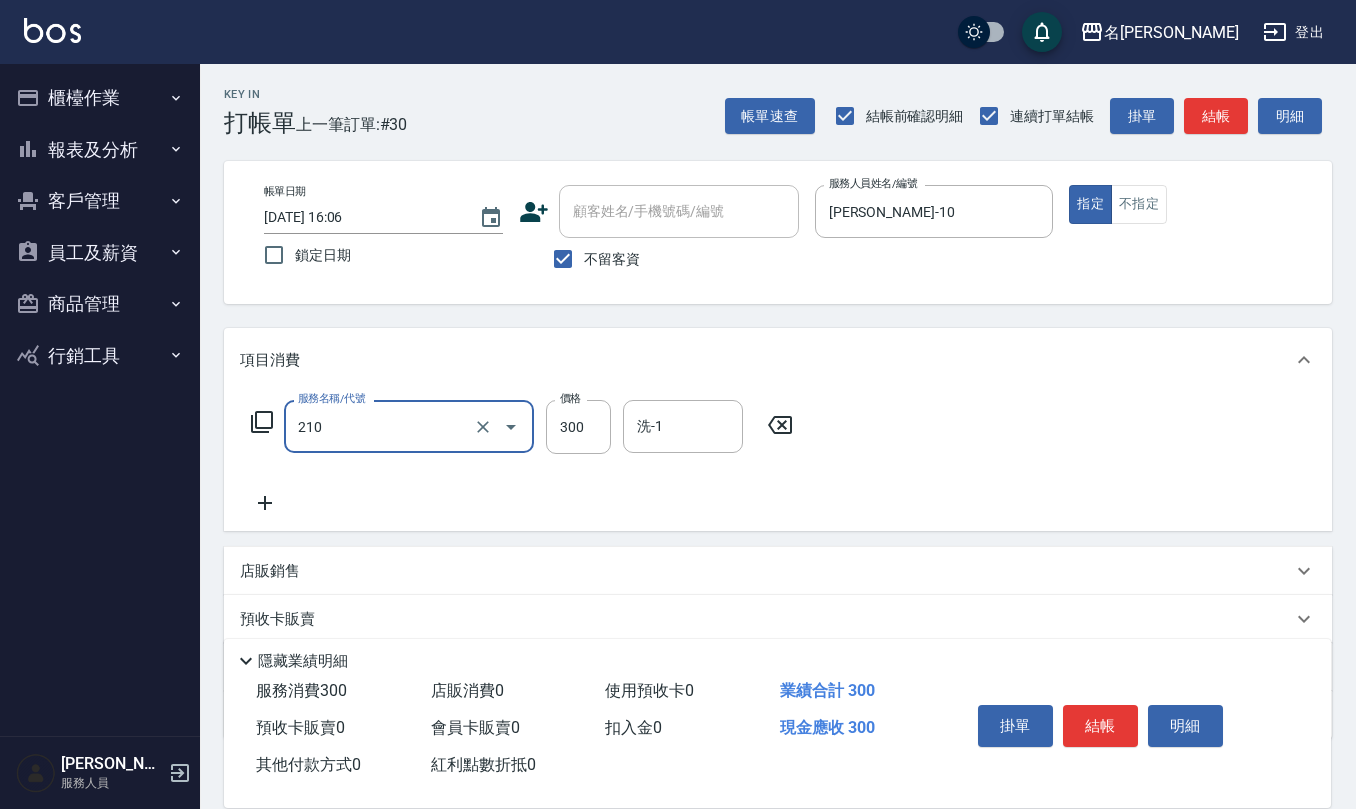 type on "[PERSON_NAME]洗髮精(210)" 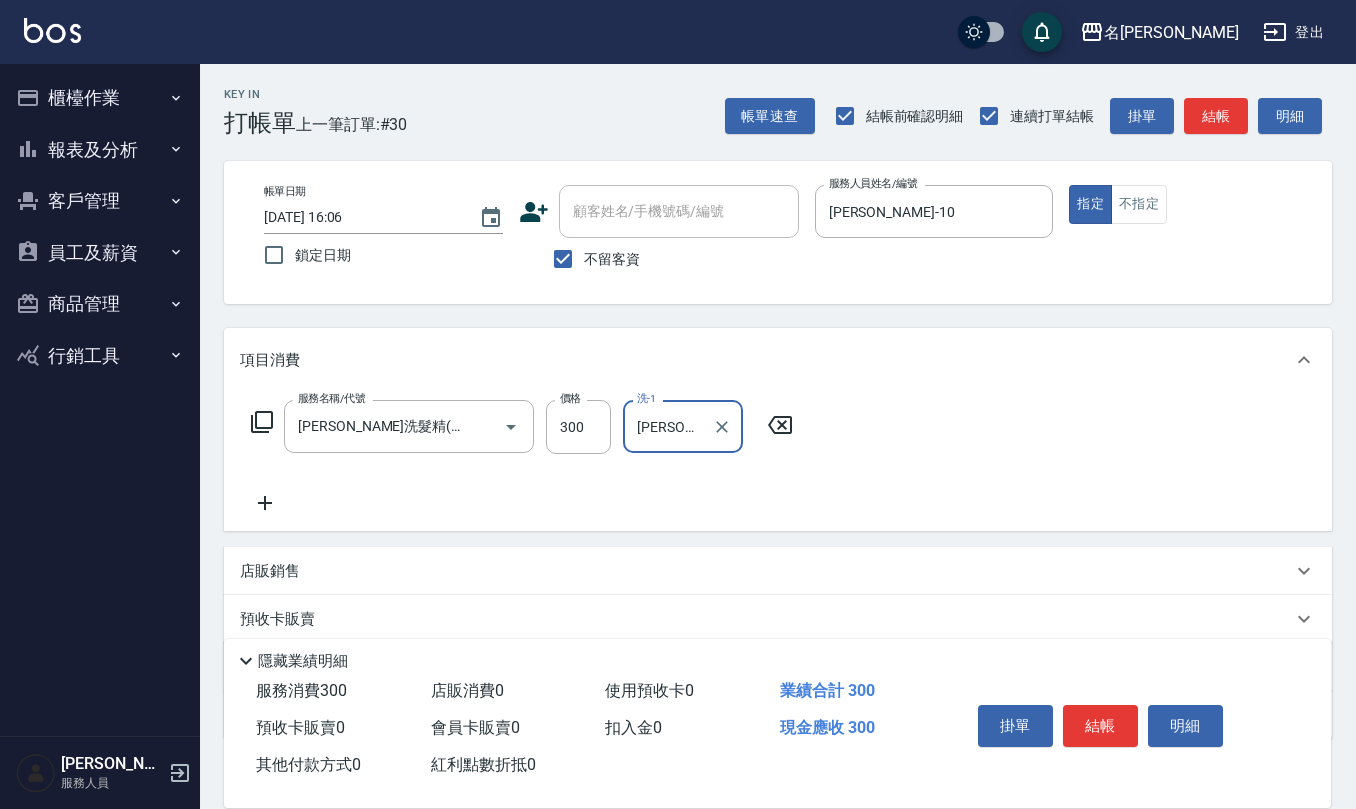 type on "[PERSON_NAME]-30" 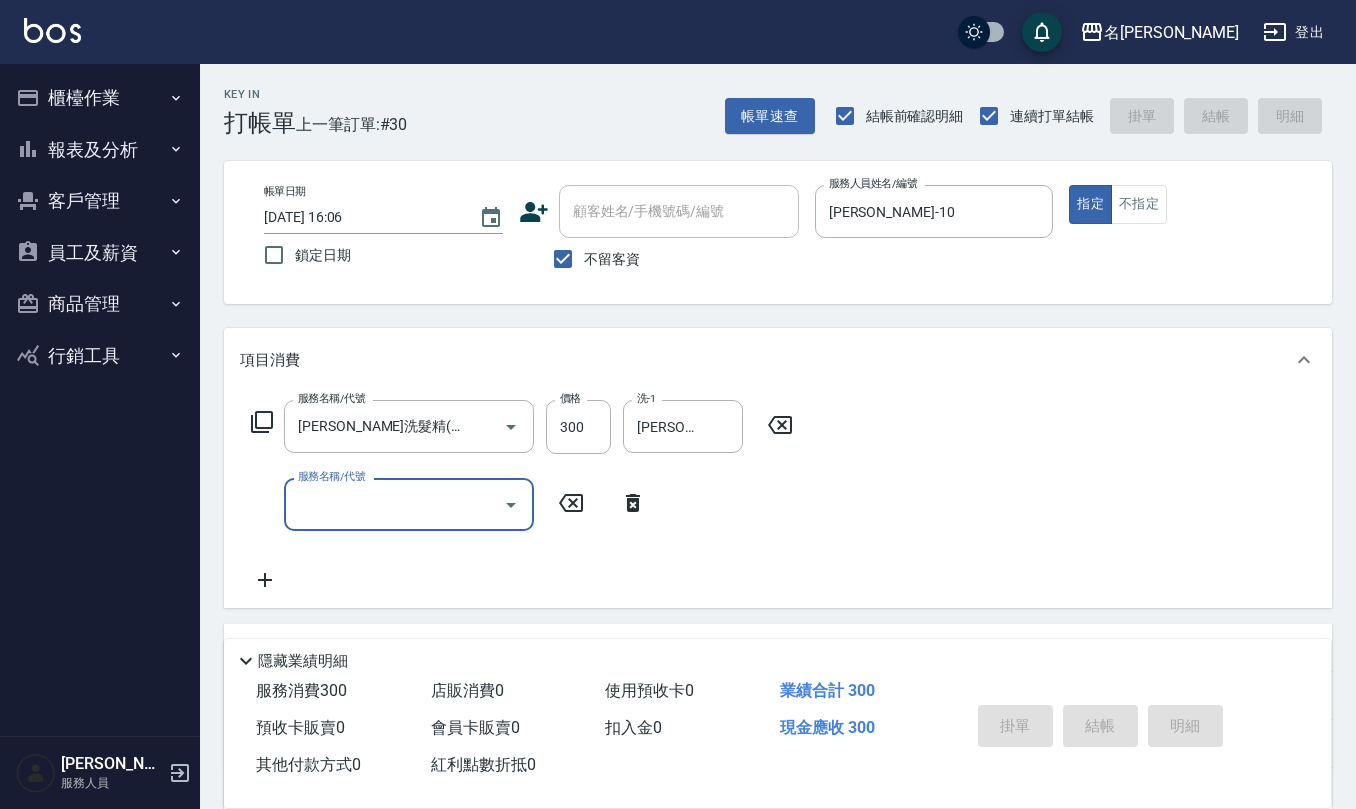 type 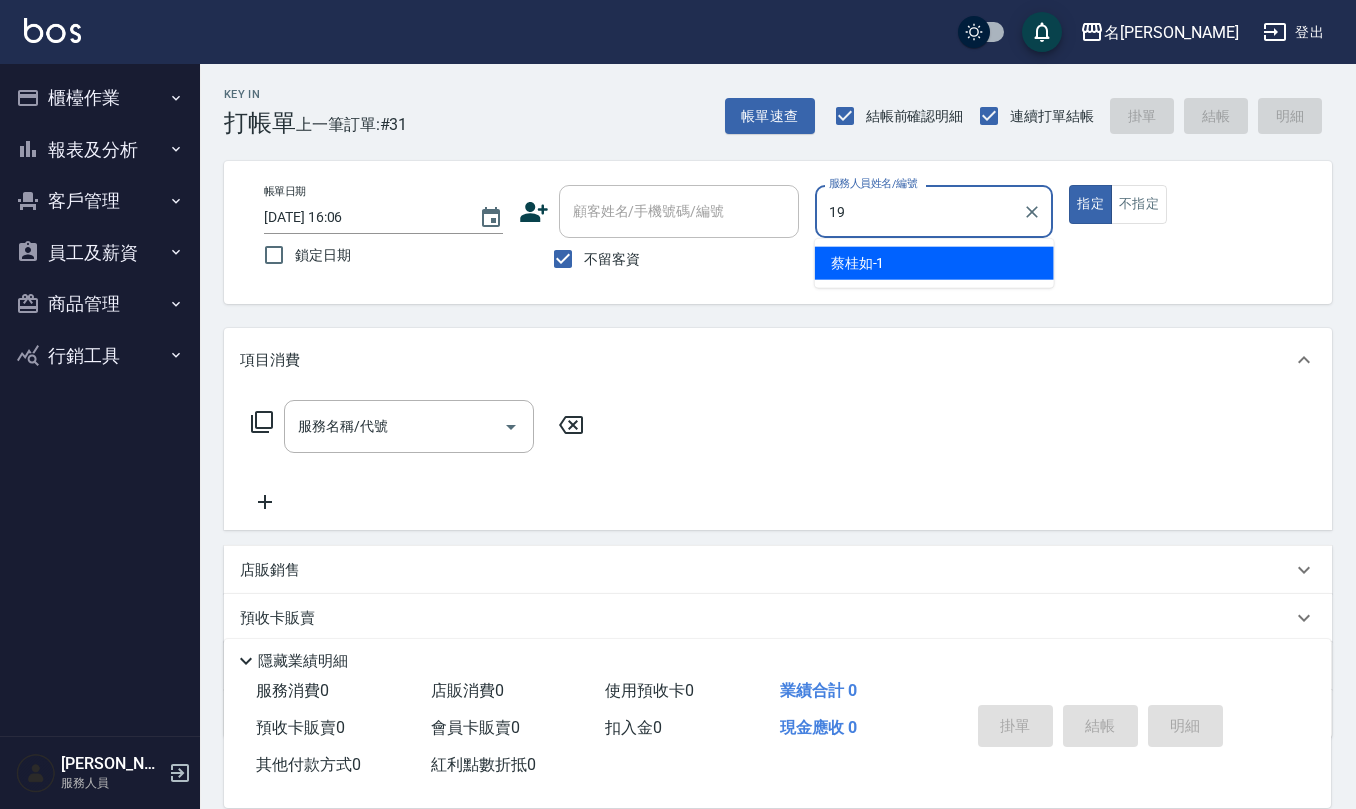 type on "[PERSON_NAME]-19" 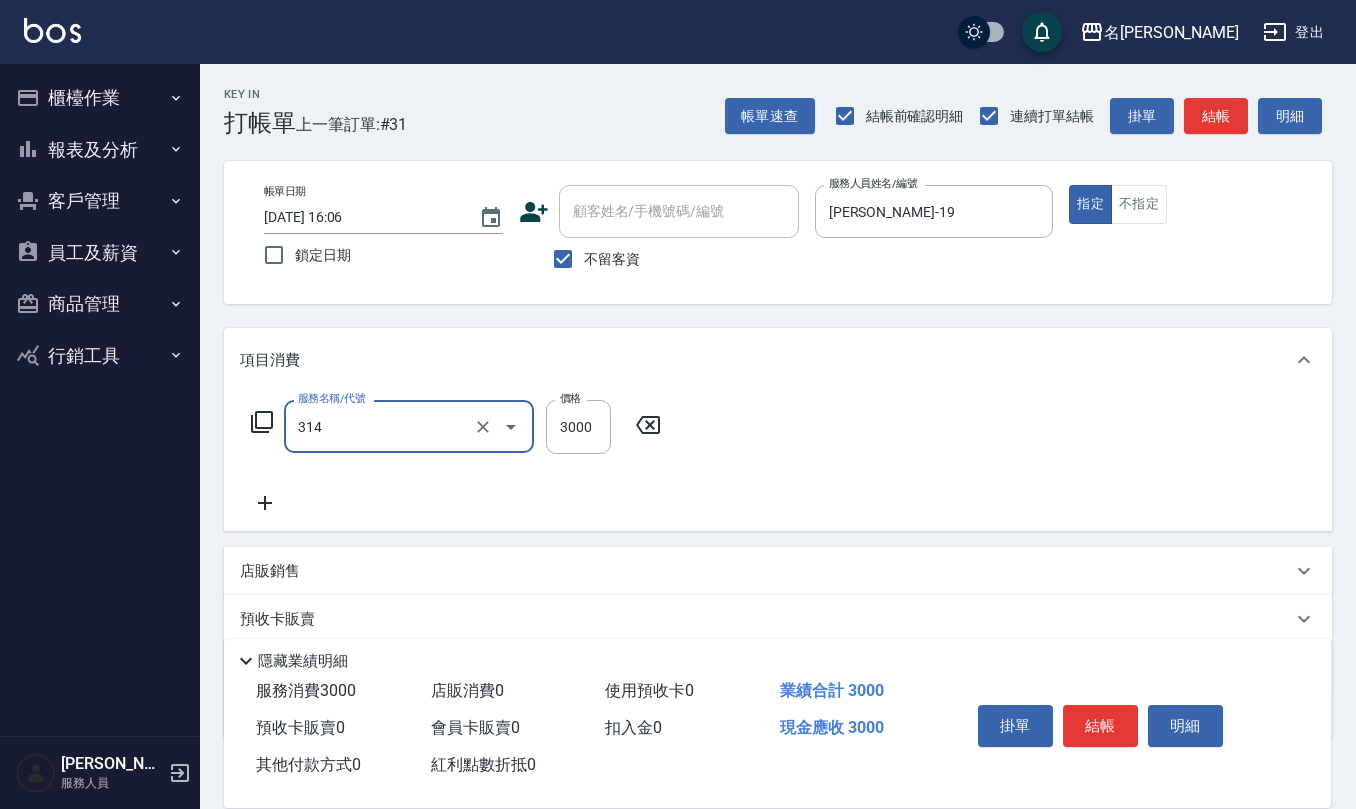 type on "CYA水質感2500UP(314)" 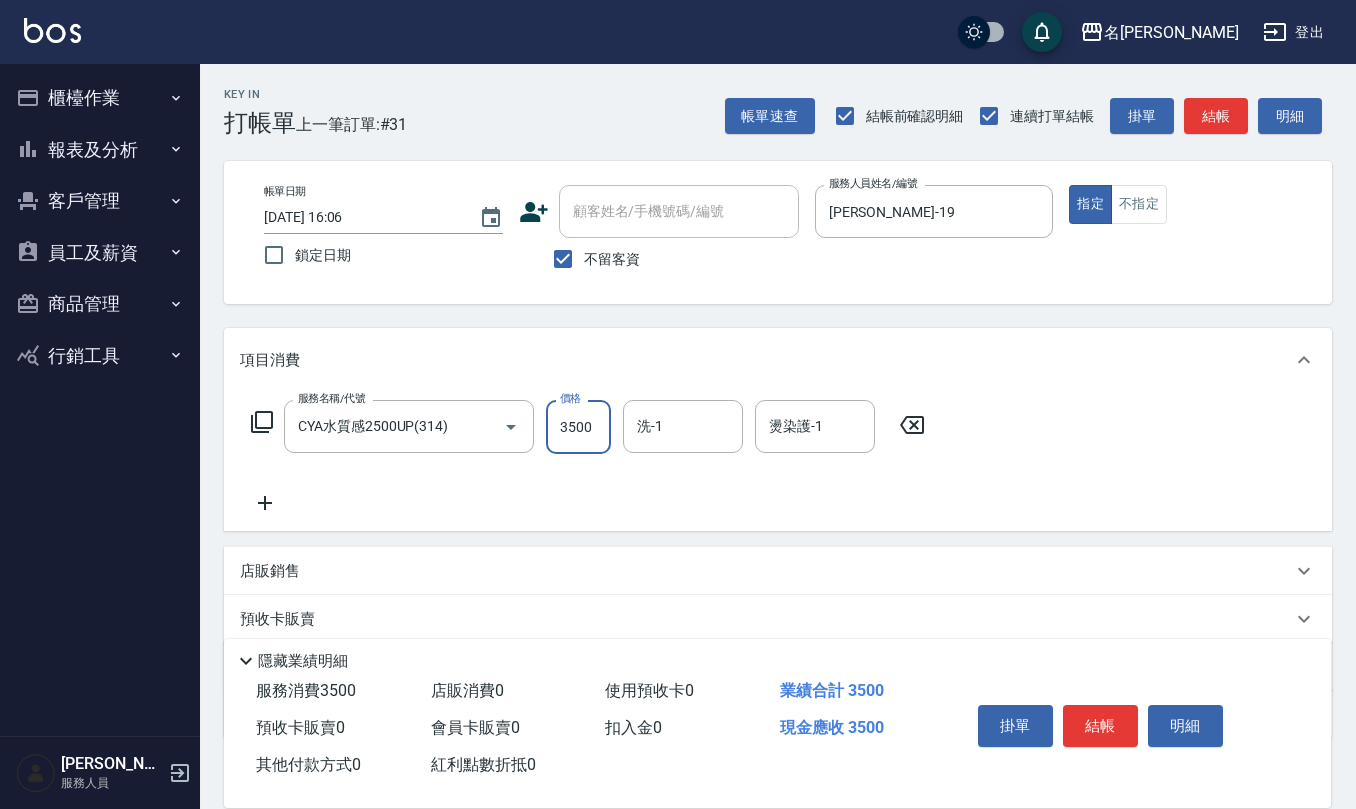 type on "3500" 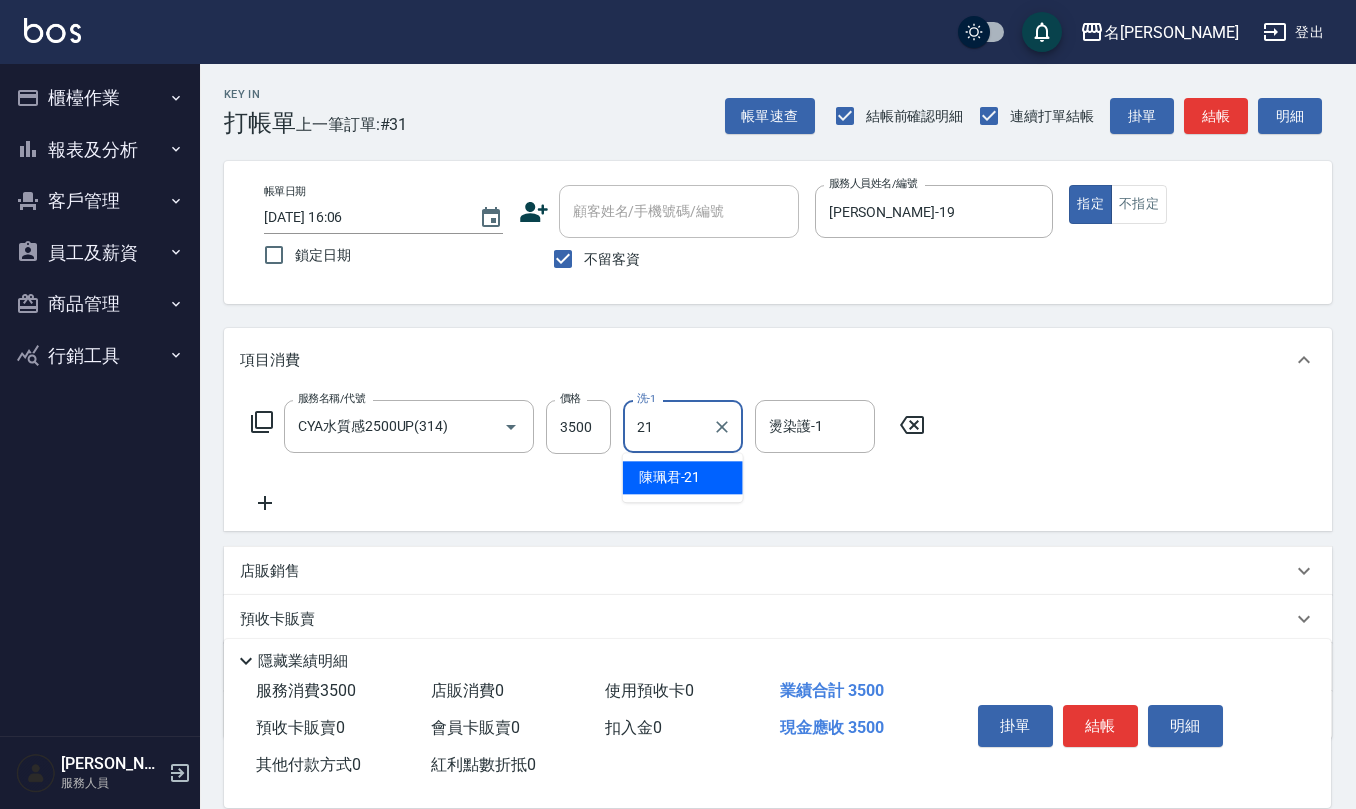 type on "[PERSON_NAME]-21" 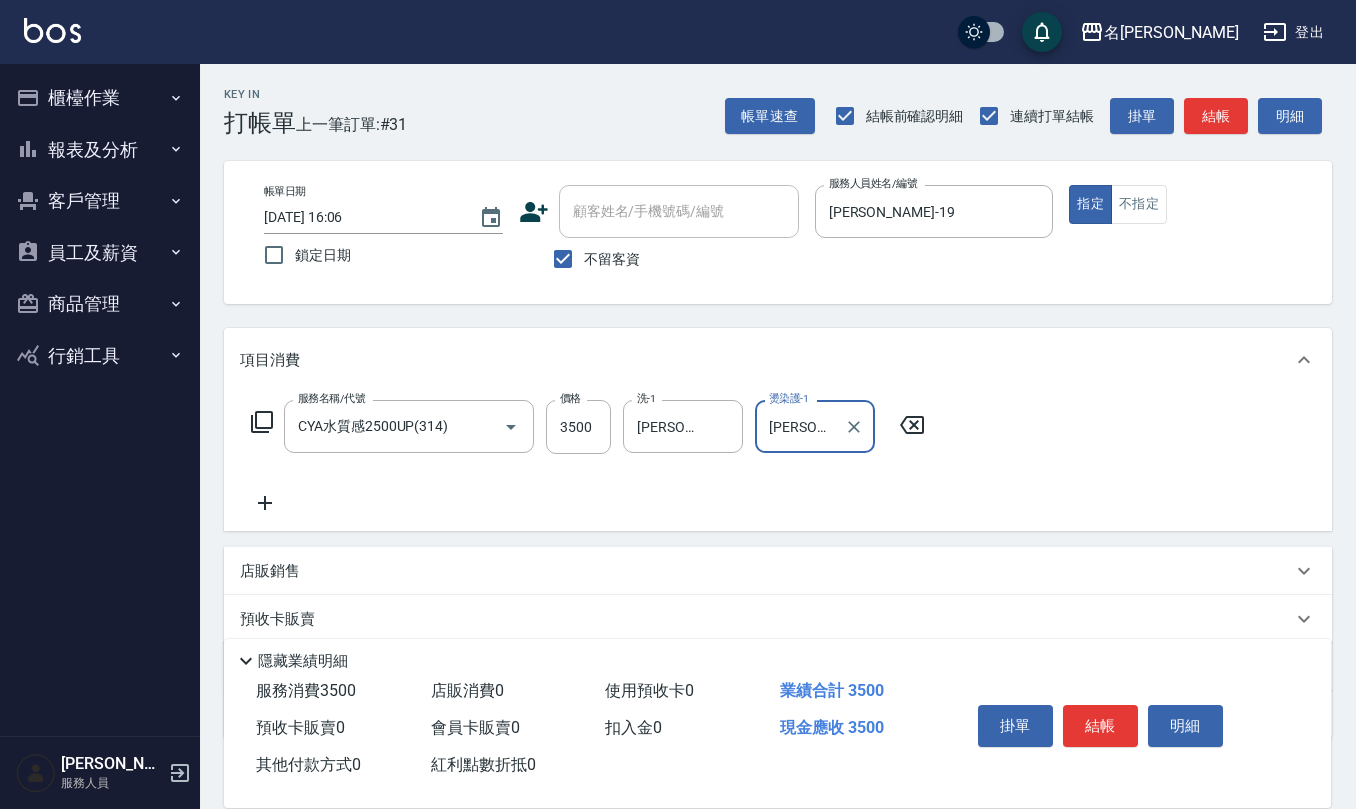 type on "[PERSON_NAME]-21" 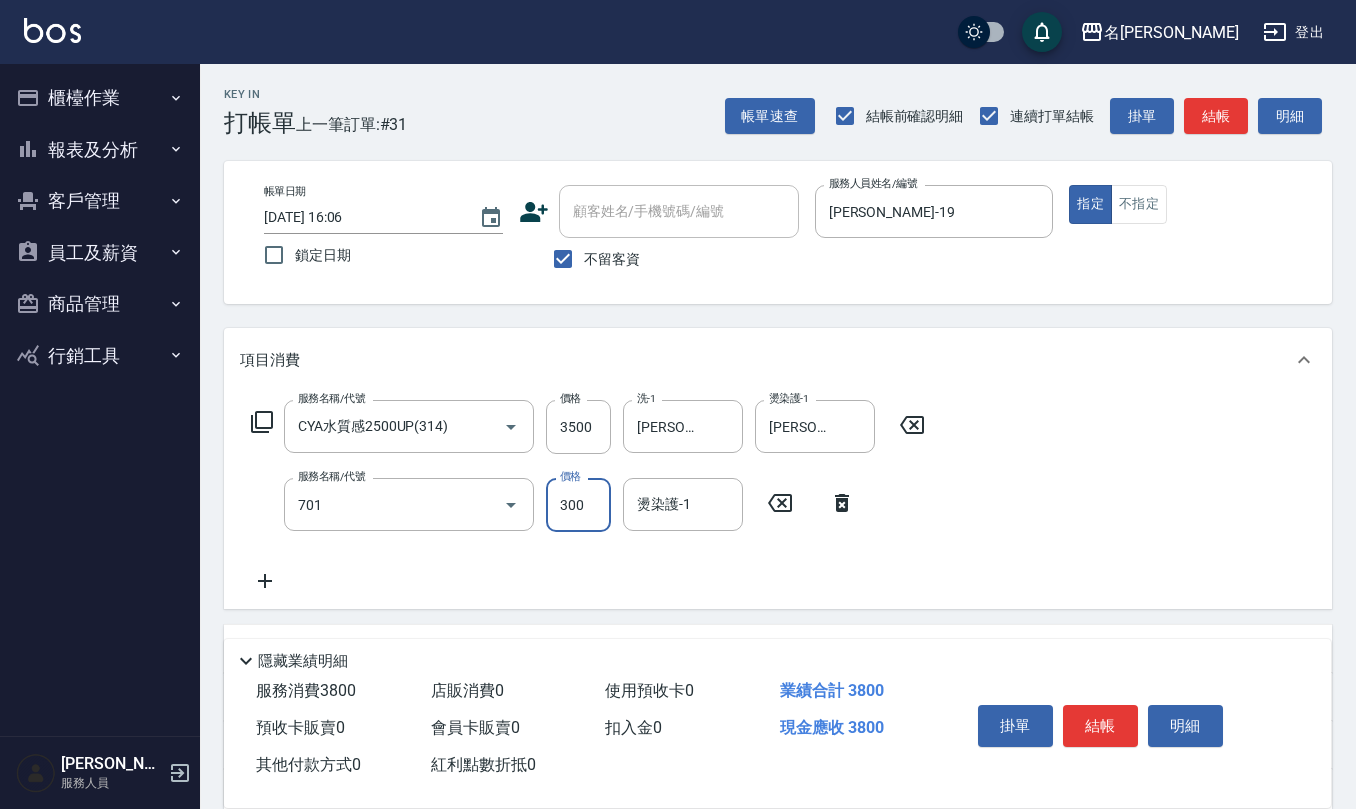 type on "自備護髮(701)" 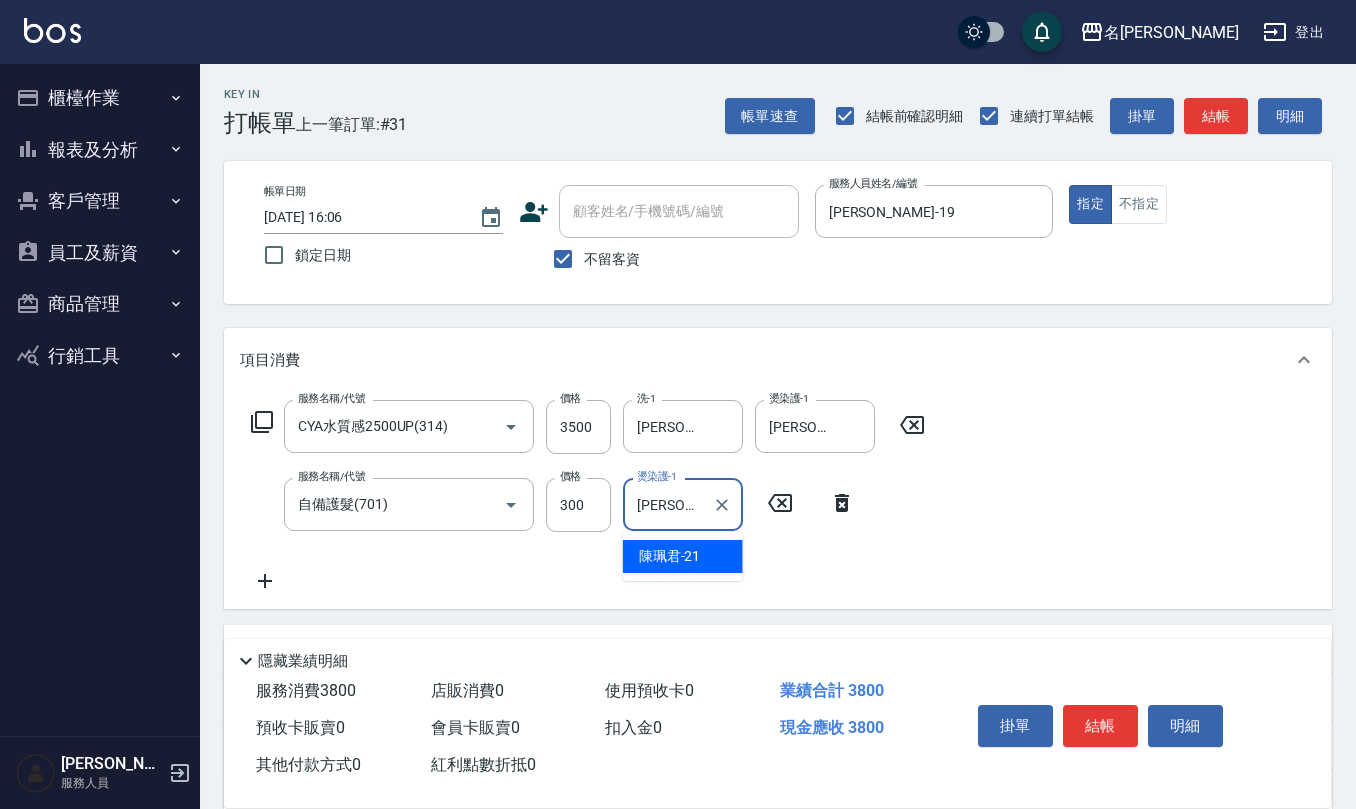 type on "[PERSON_NAME]-21" 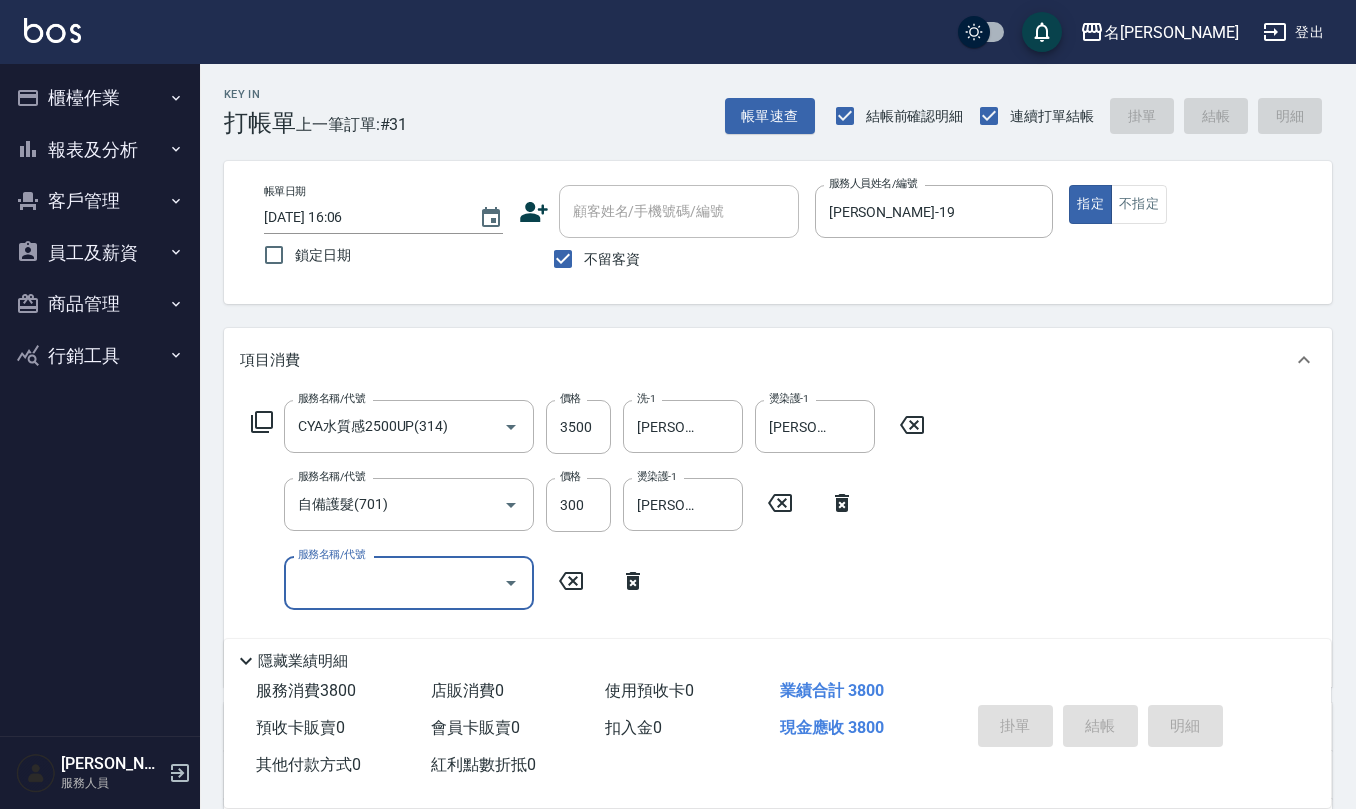 type on "[DATE] 16:07" 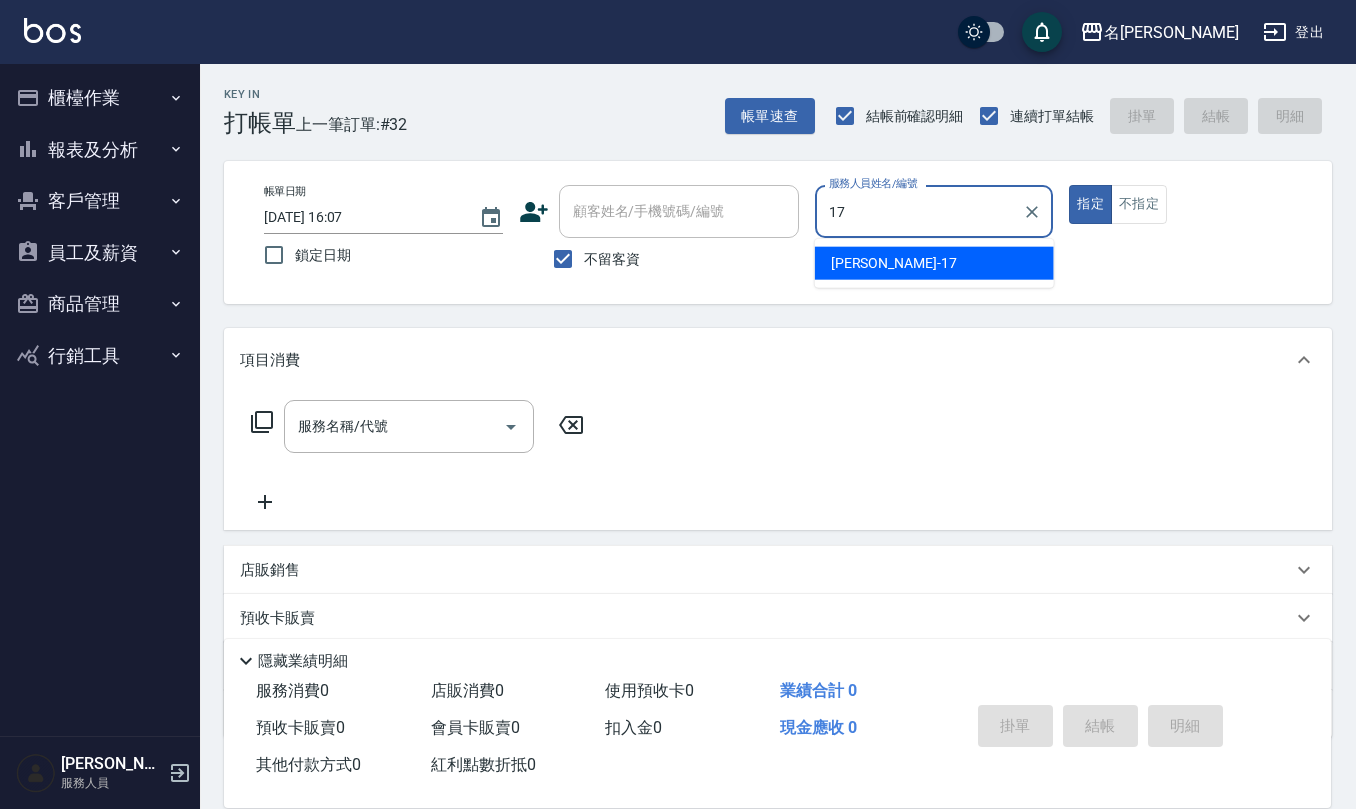 type on "[PERSON_NAME]-17" 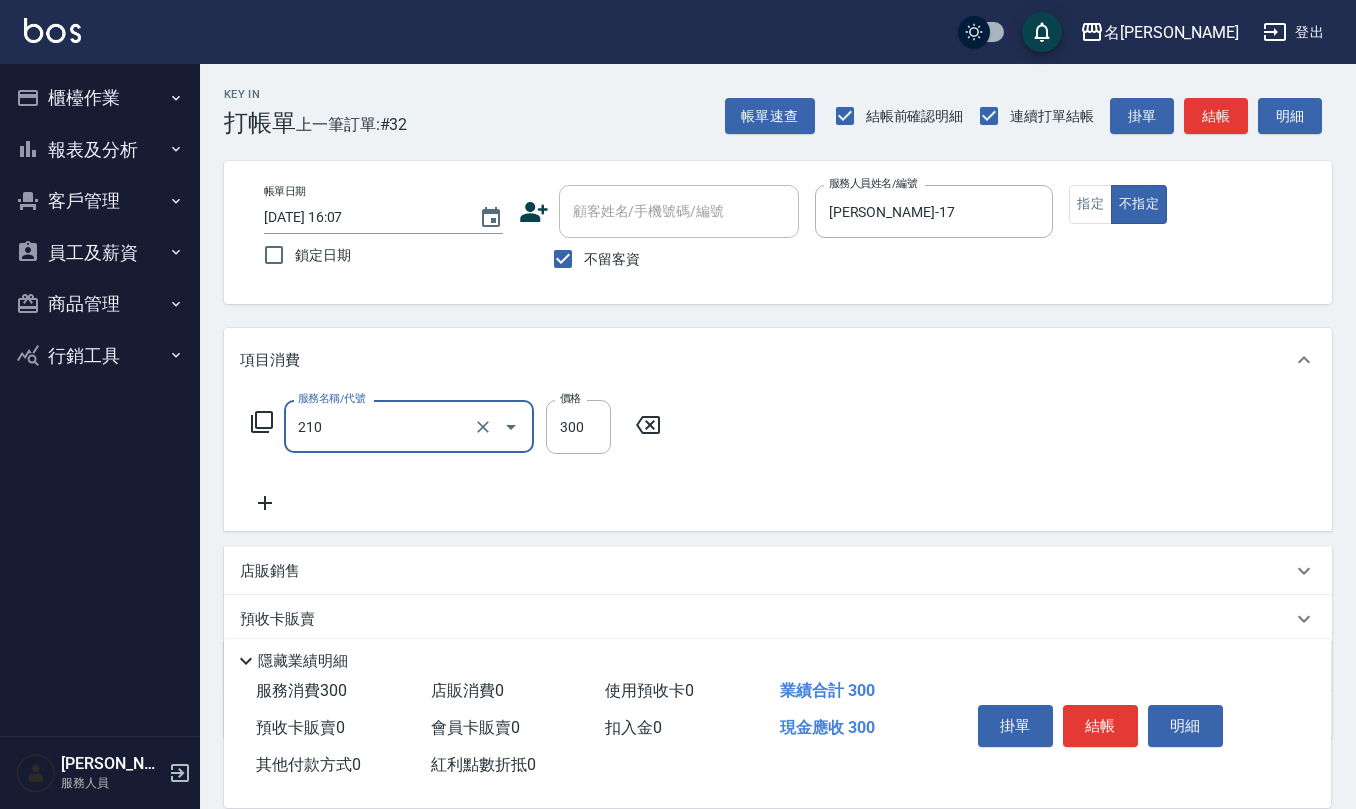 type on "[PERSON_NAME]洗髮精(210)" 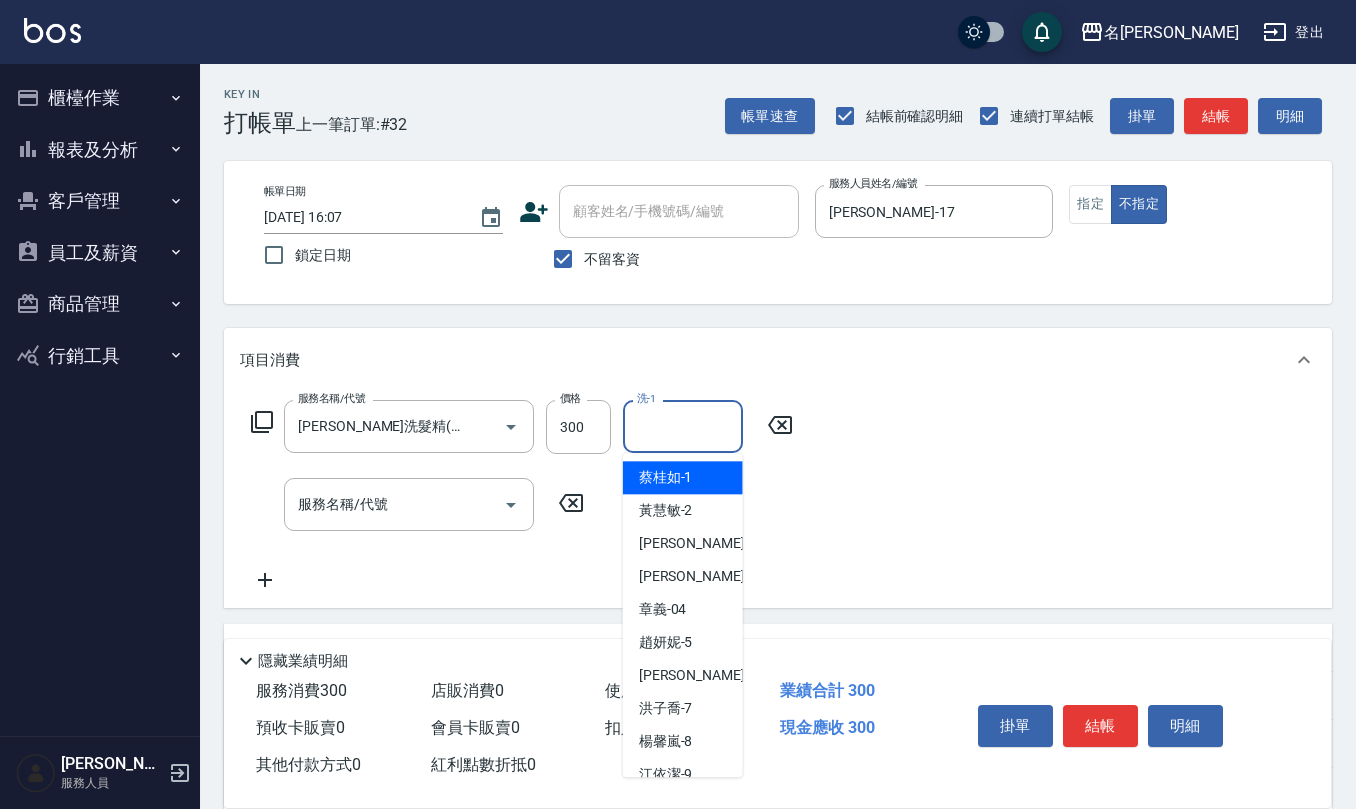 click on "洗-1" at bounding box center (683, 426) 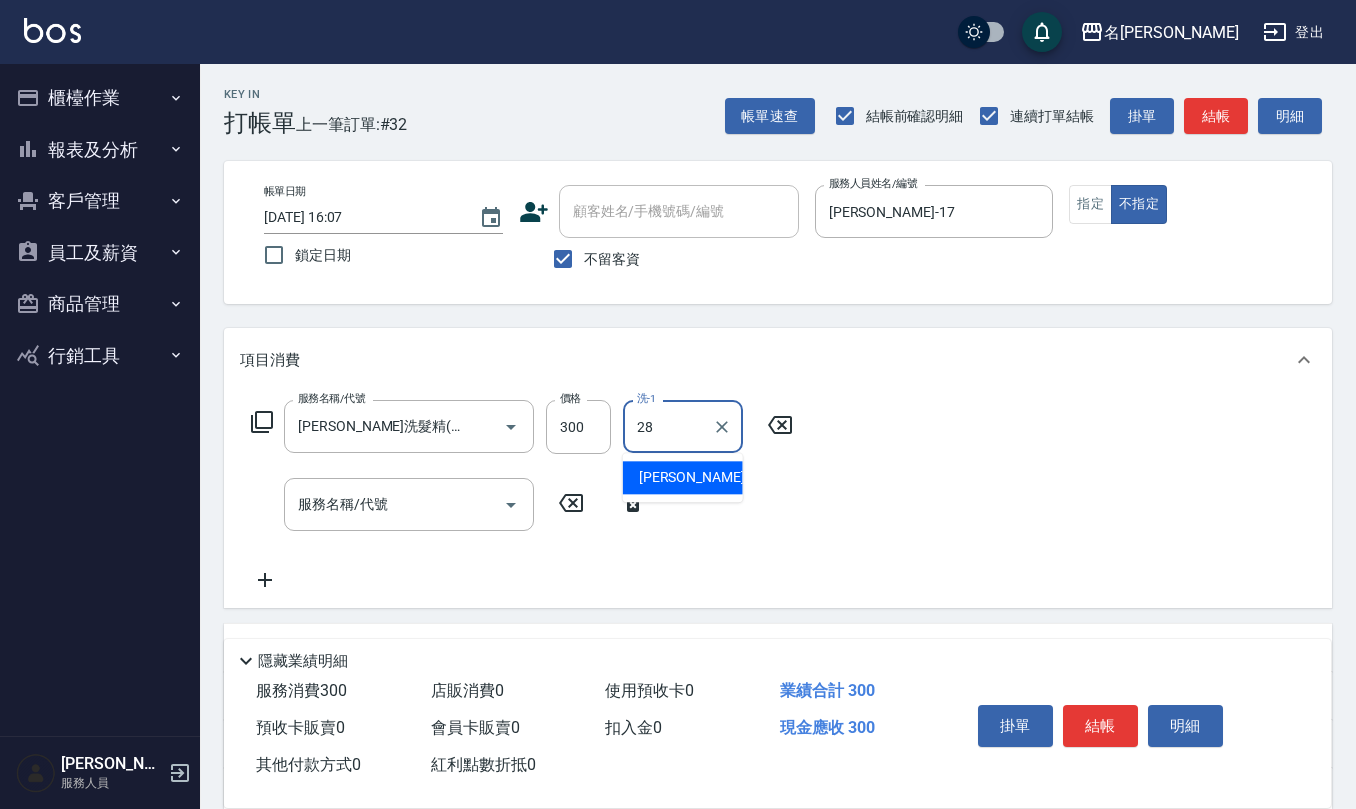 type on "[PERSON_NAME]-28" 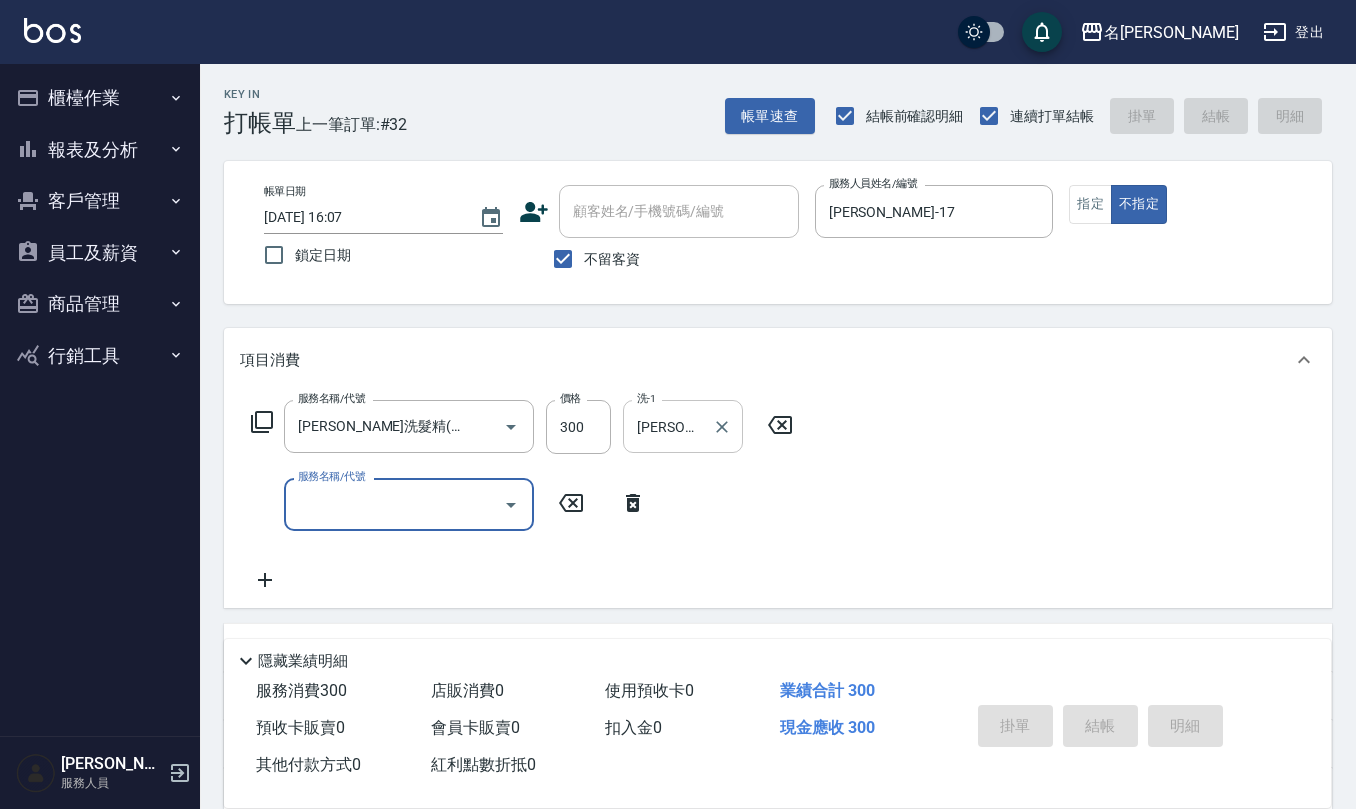 type 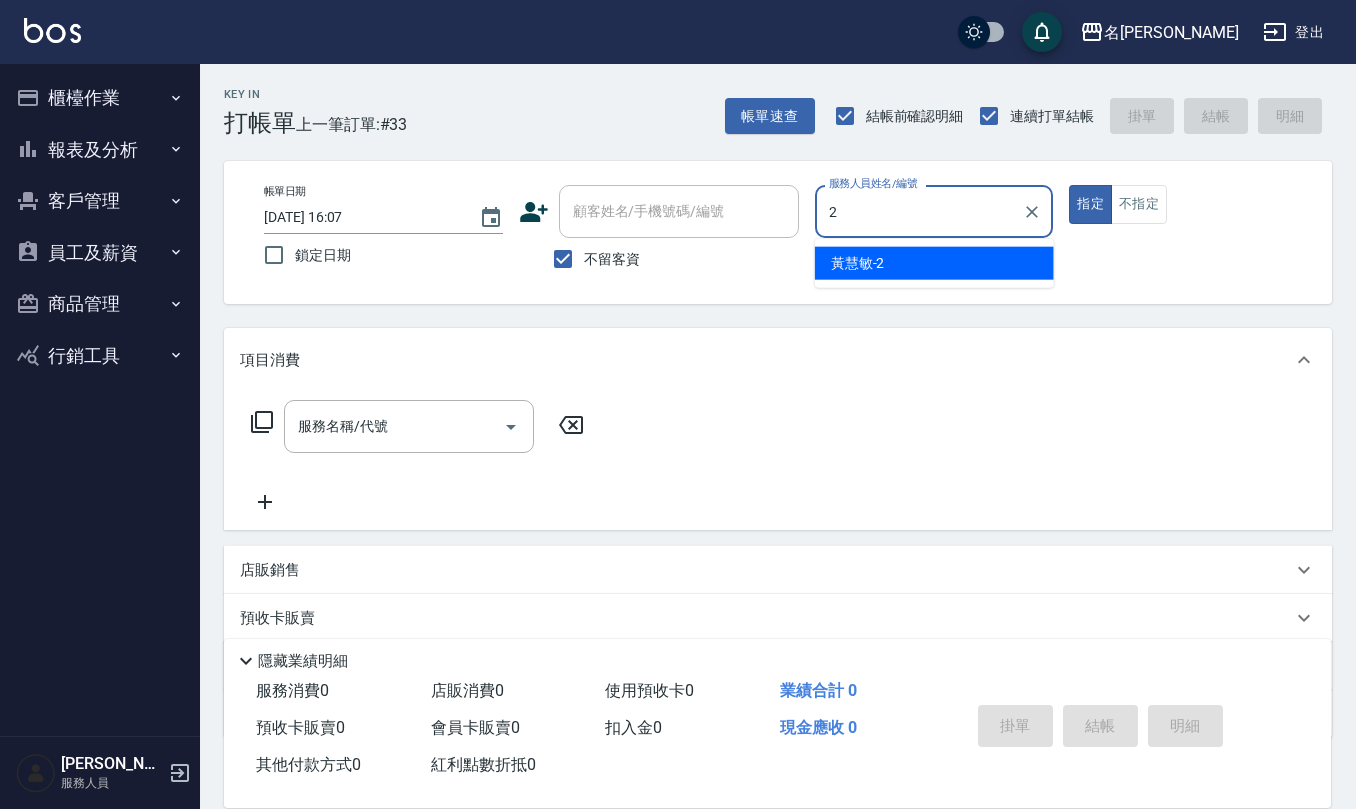 type on "[PERSON_NAME]-2" 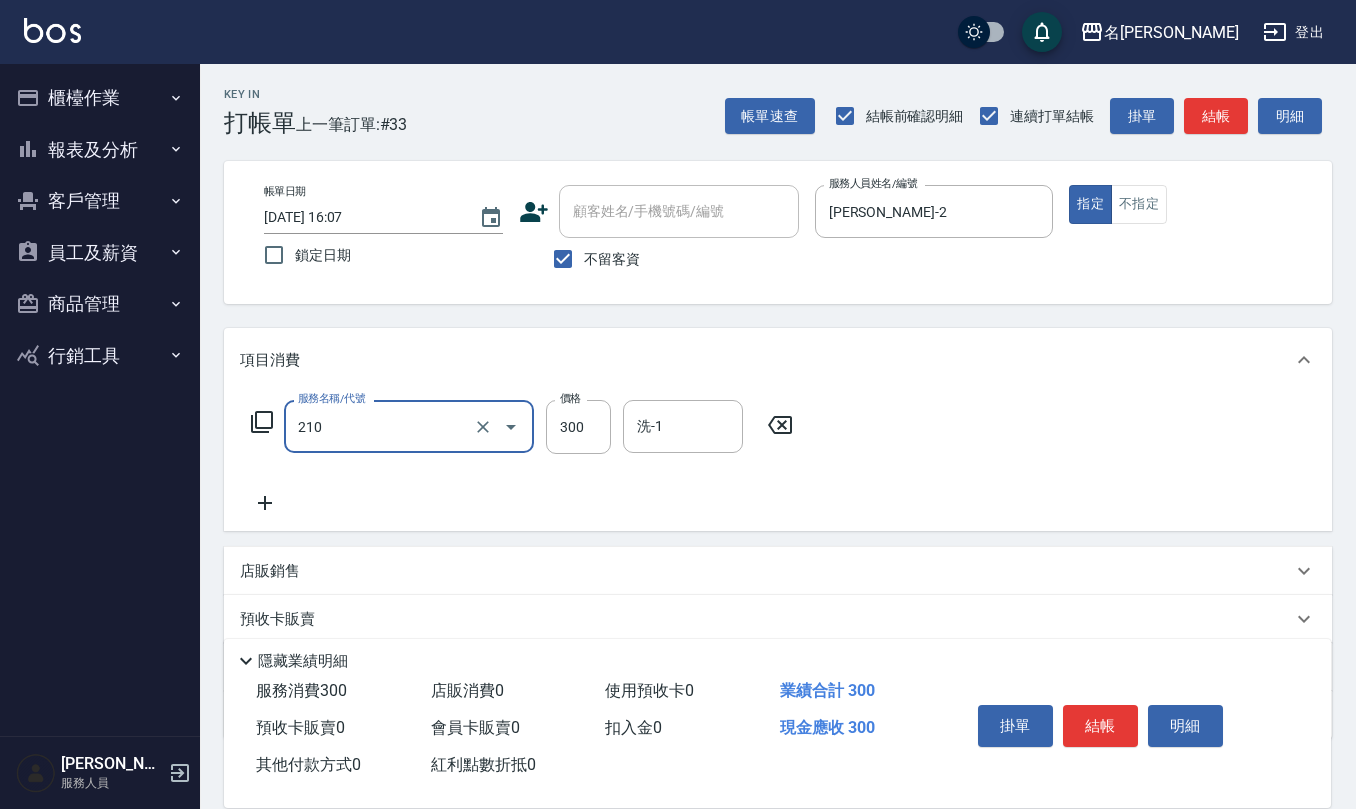 type on "[PERSON_NAME]洗髮精(210)" 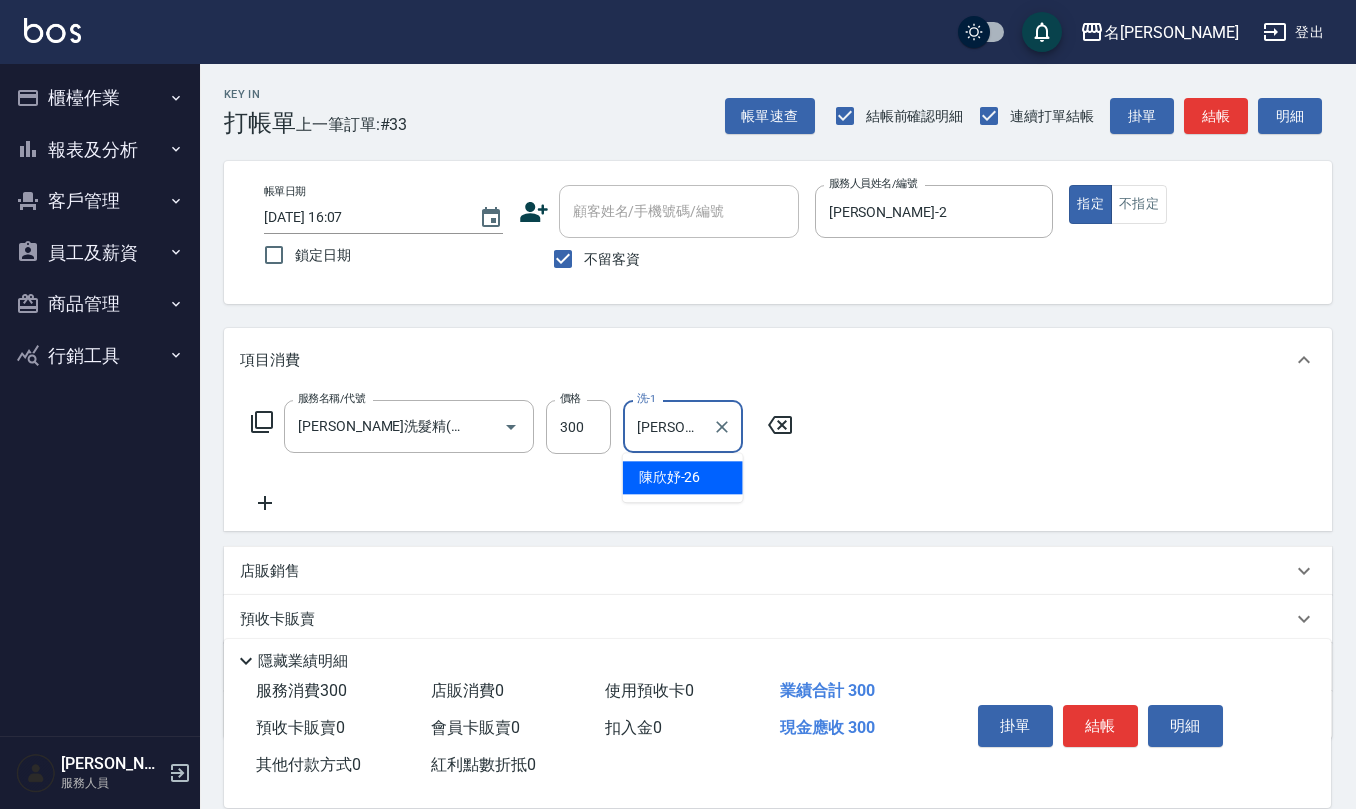 type on "[PERSON_NAME]-26" 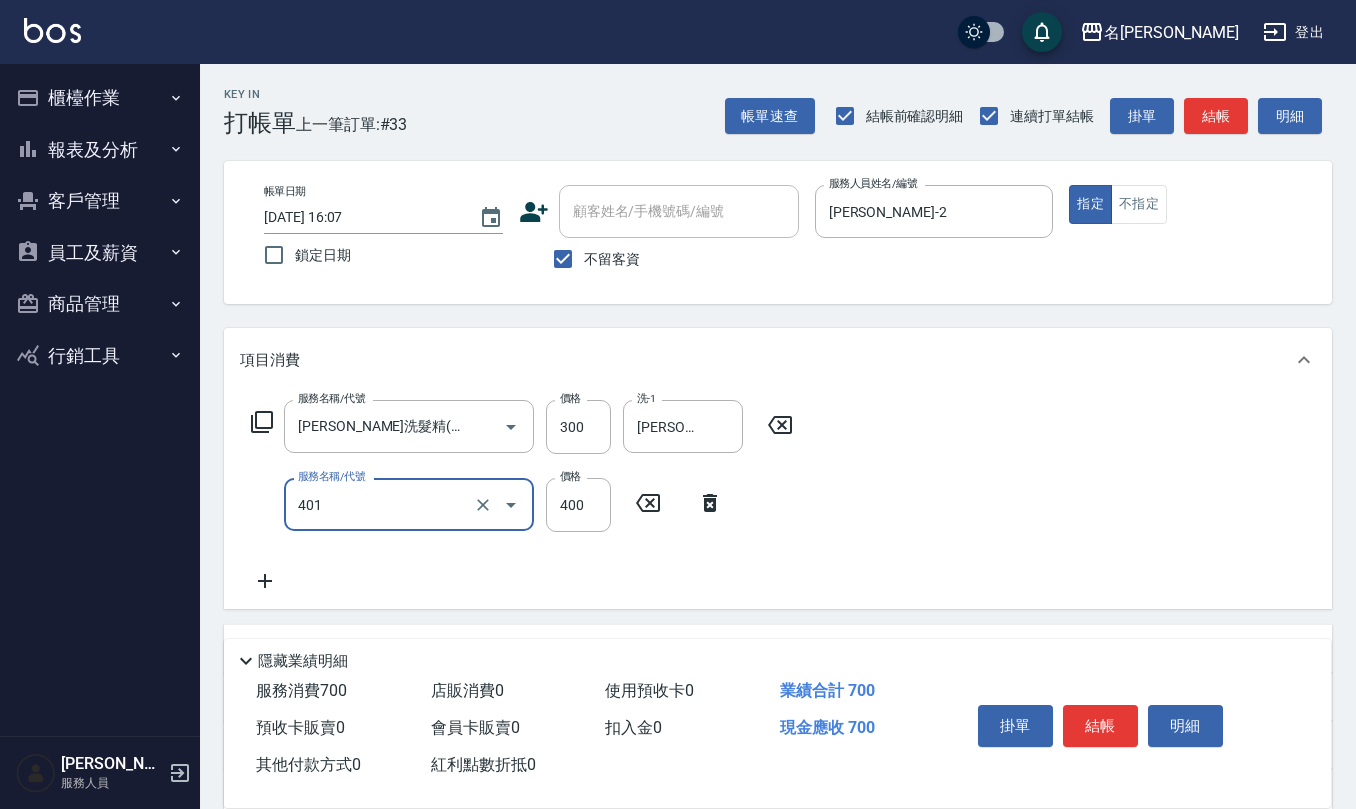 type on "剪髮(401)" 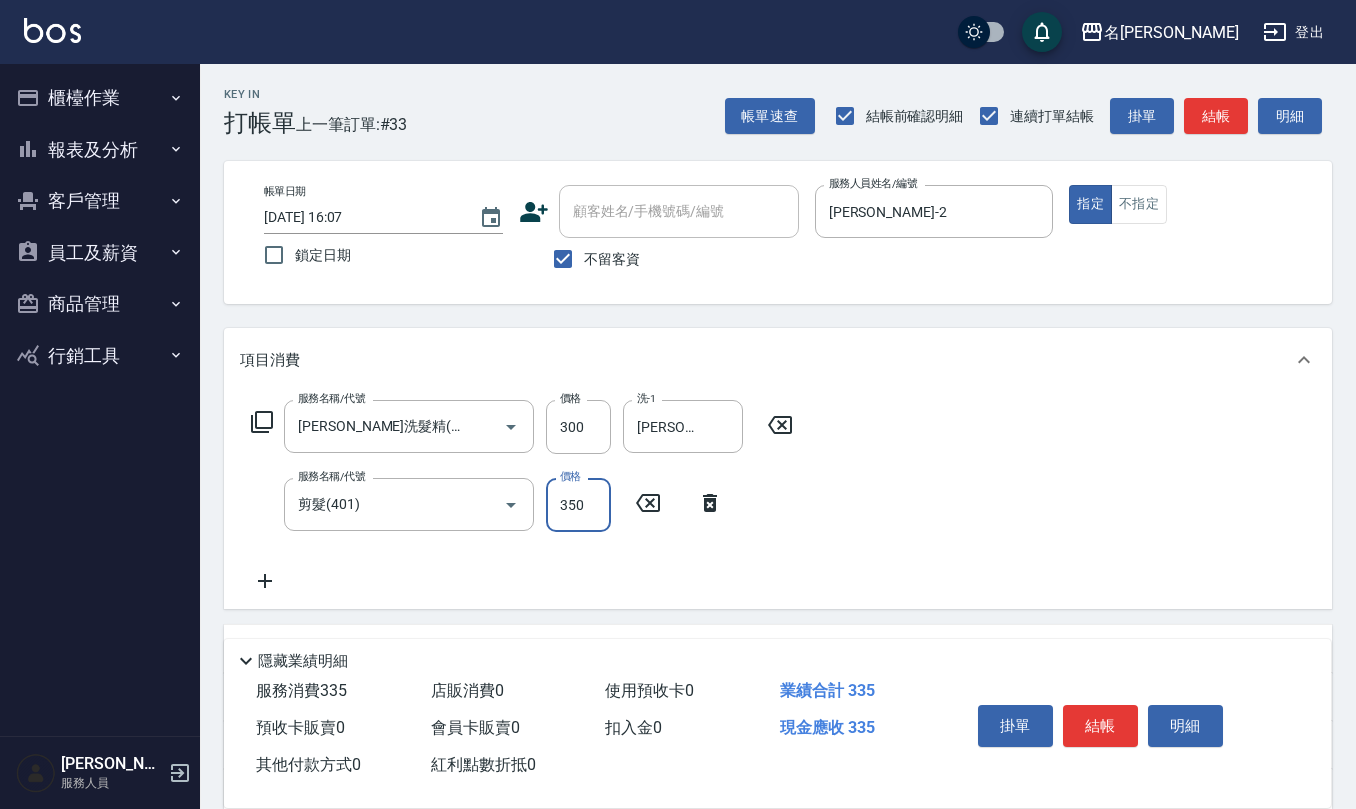 type on "350" 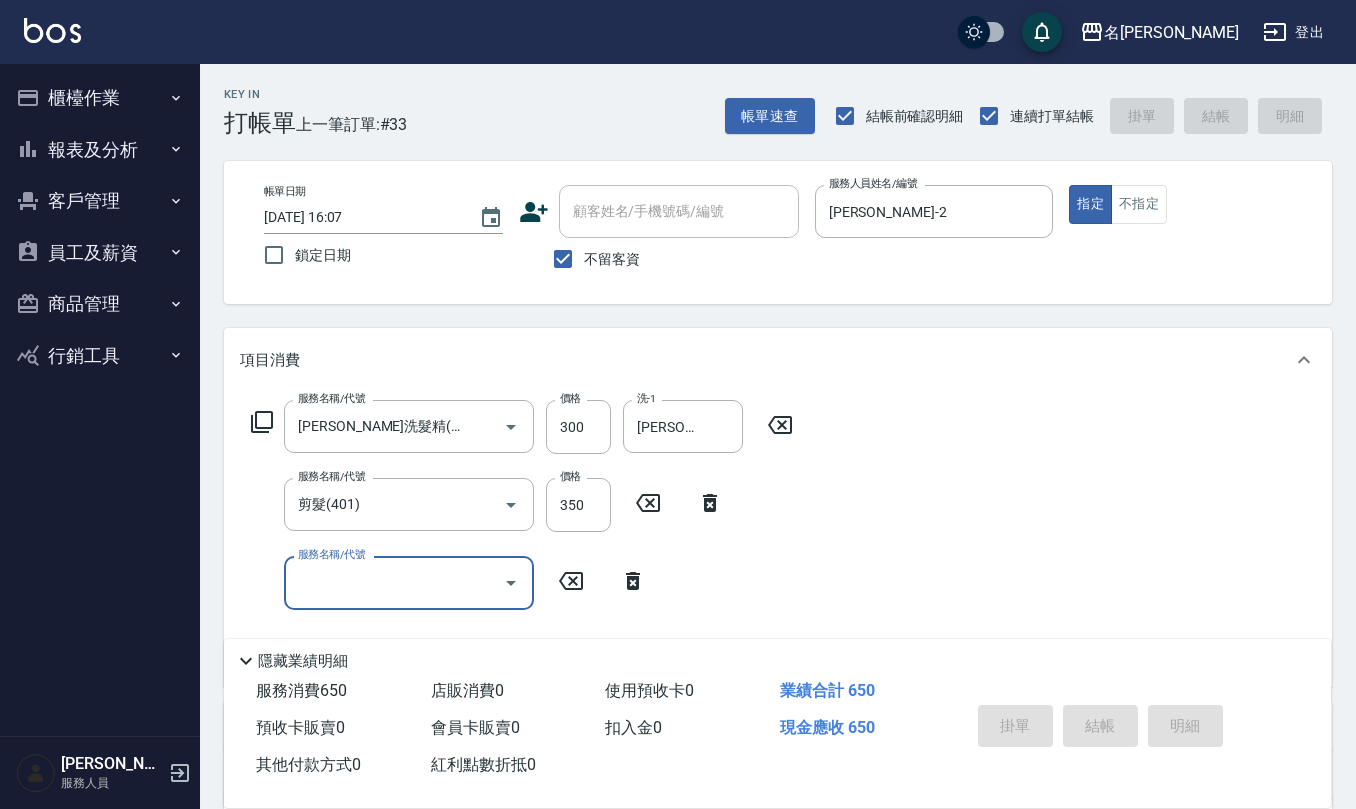 type 